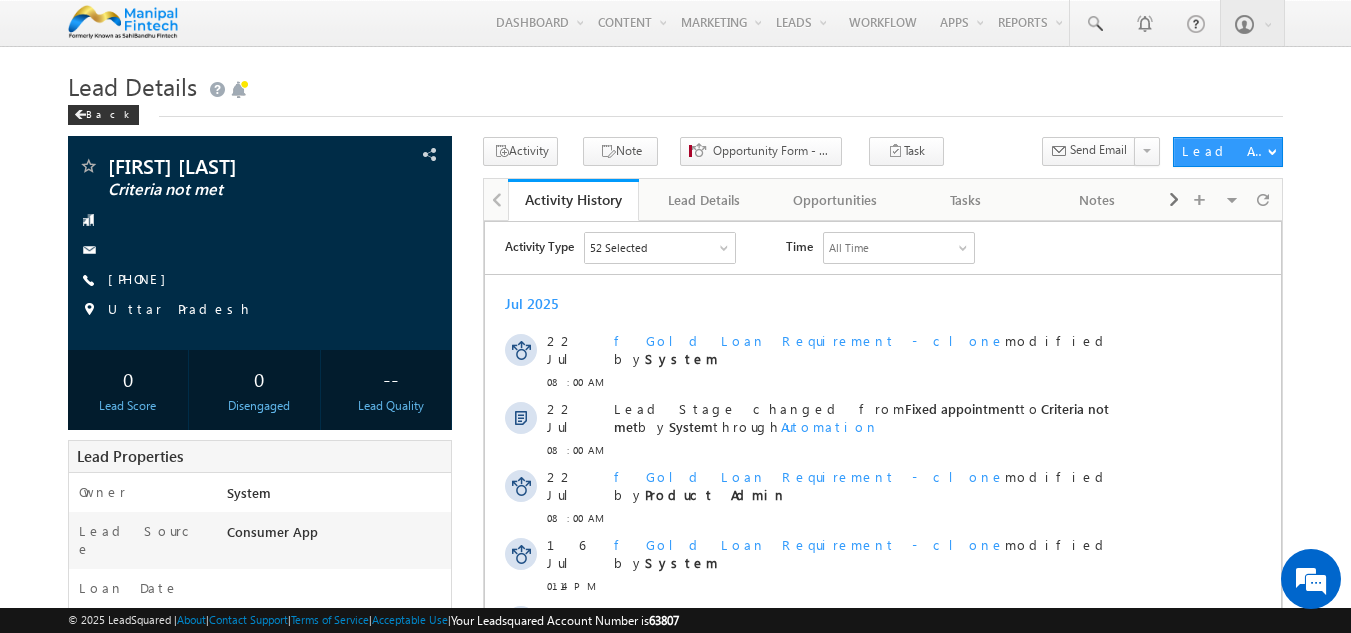 scroll, scrollTop: 0, scrollLeft: 0, axis: both 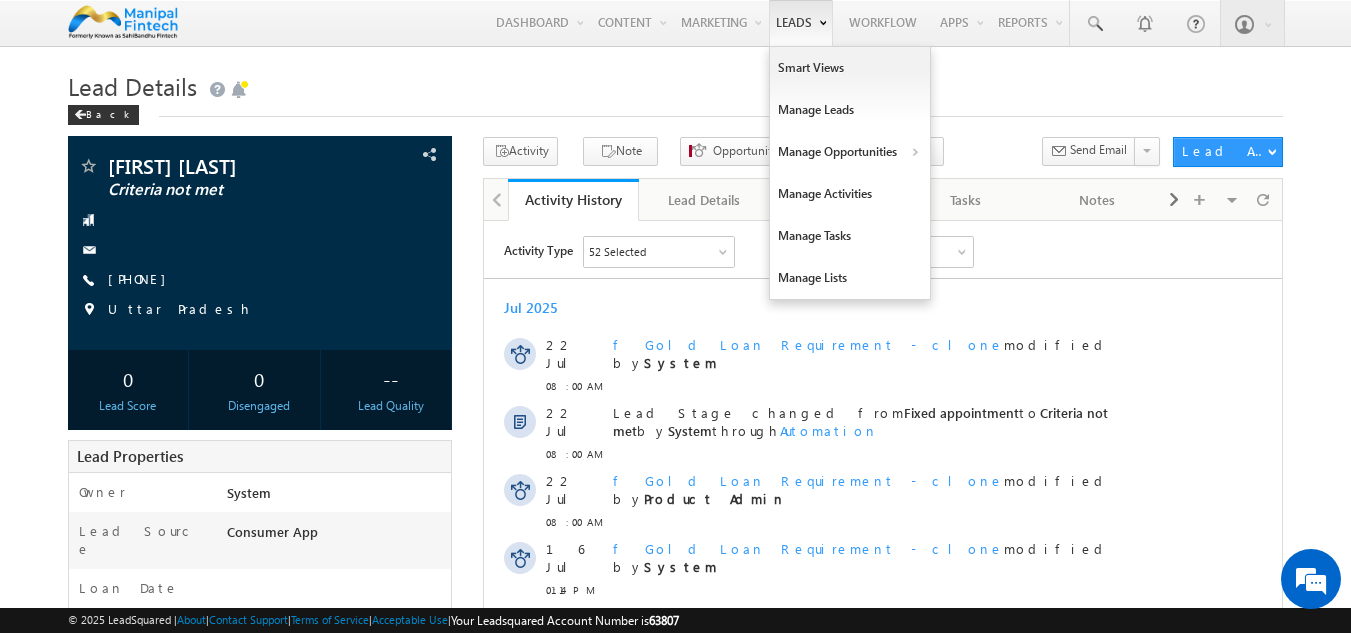 click on "Leads" at bounding box center [801, 23] 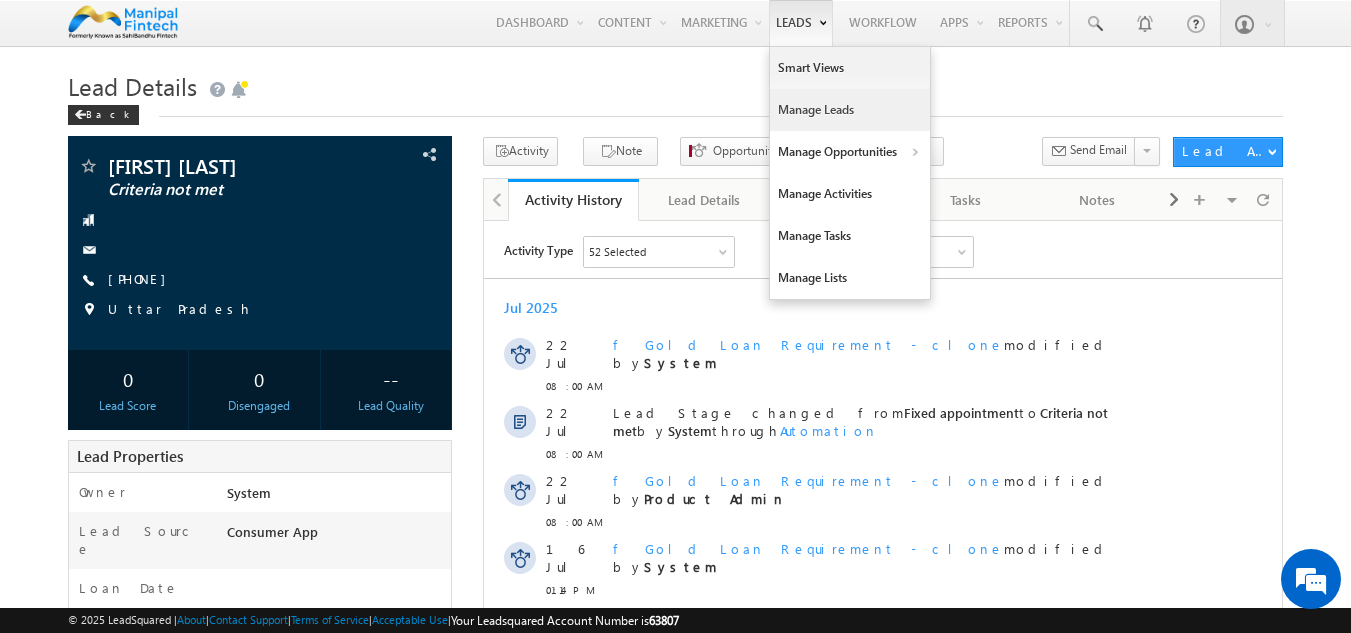 click on "Manage Leads" at bounding box center (850, 110) 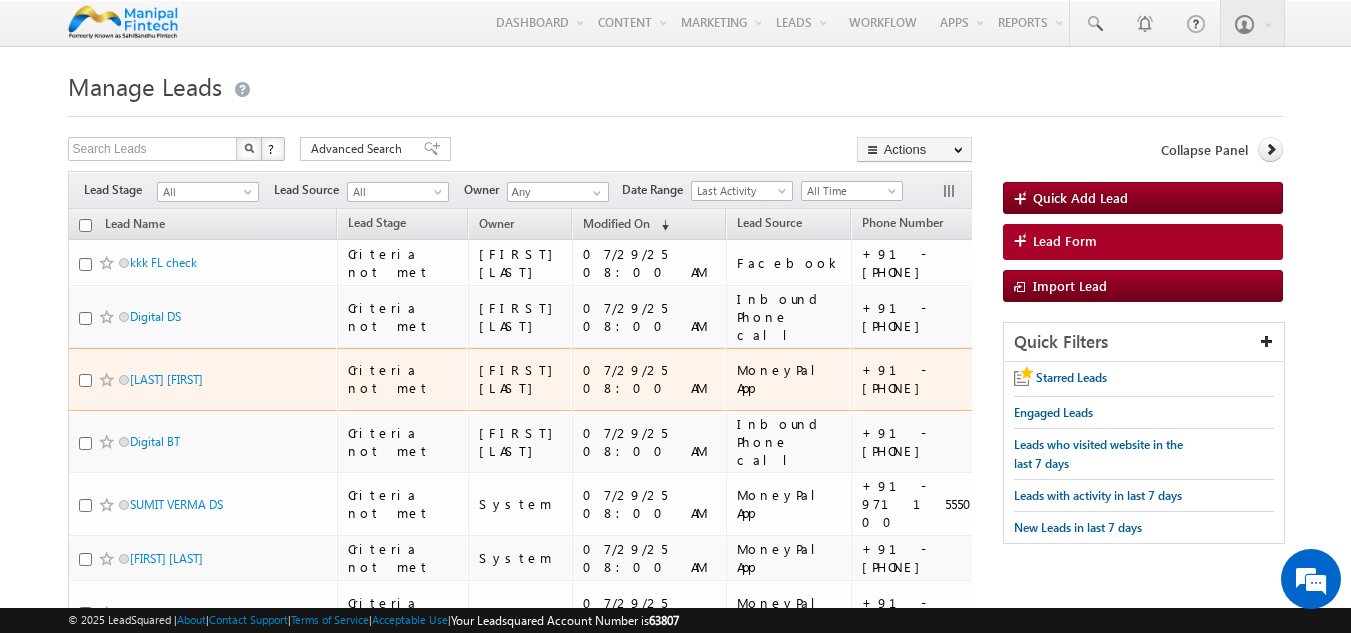 scroll, scrollTop: 0, scrollLeft: 0, axis: both 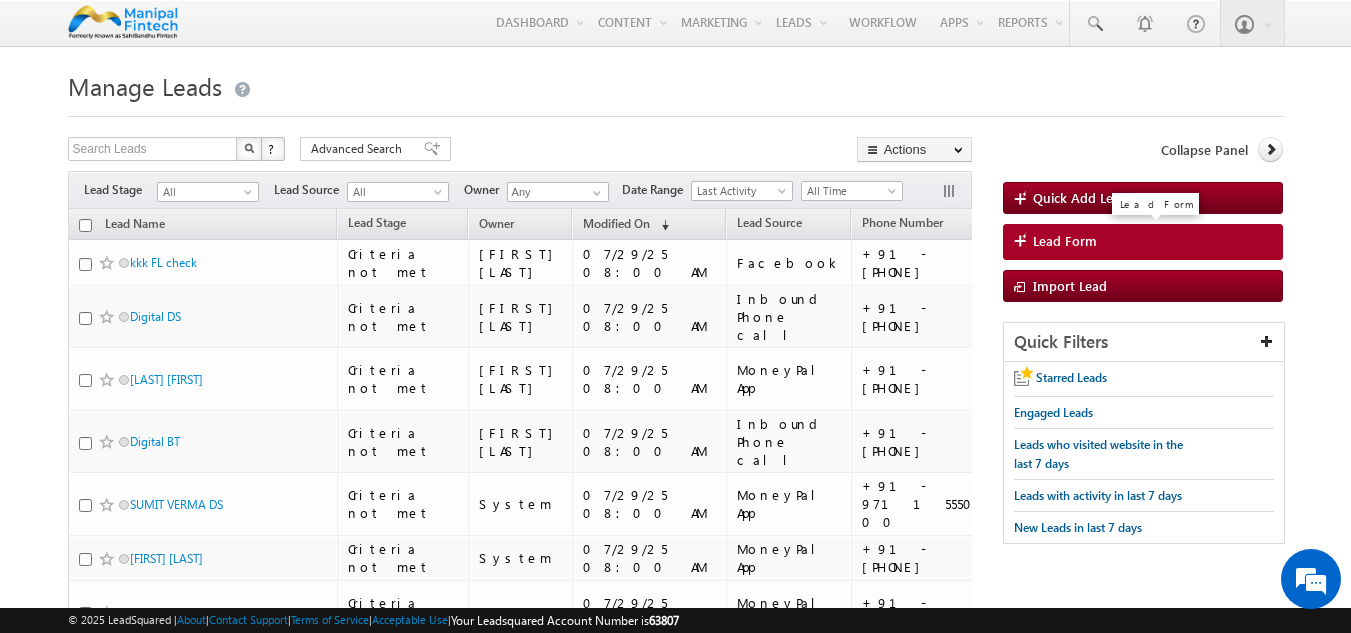 click on "Lead Form" at bounding box center [1065, 241] 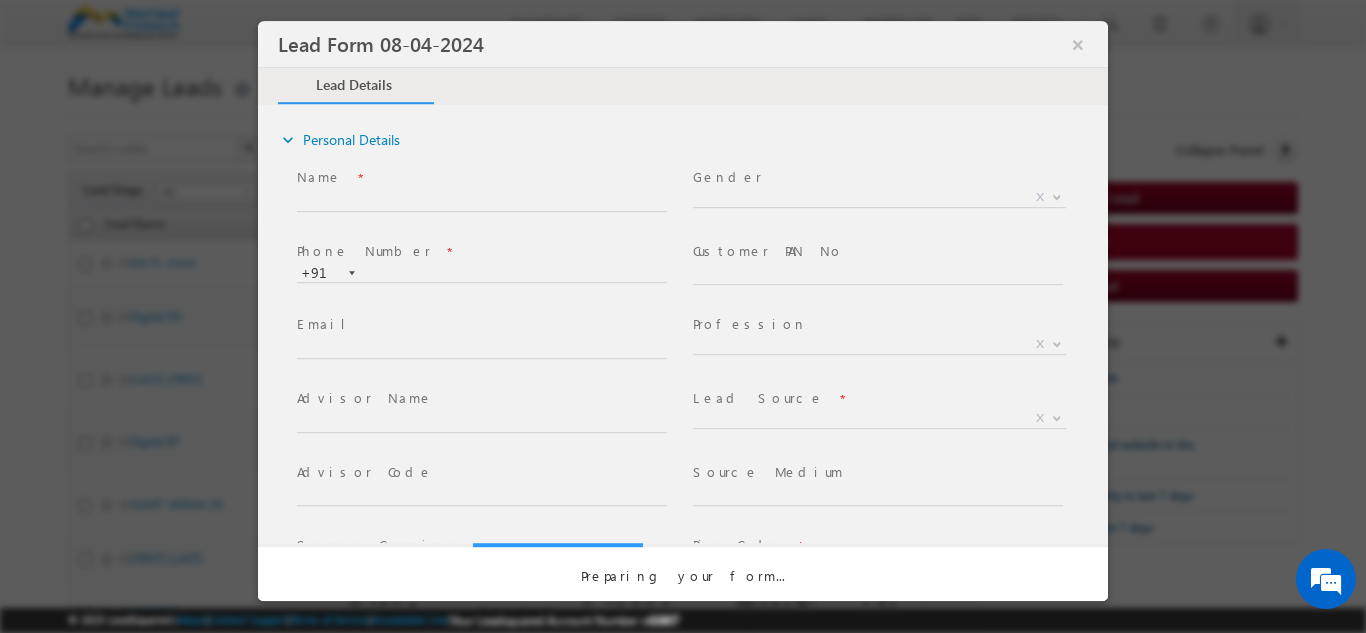 select on "Open" 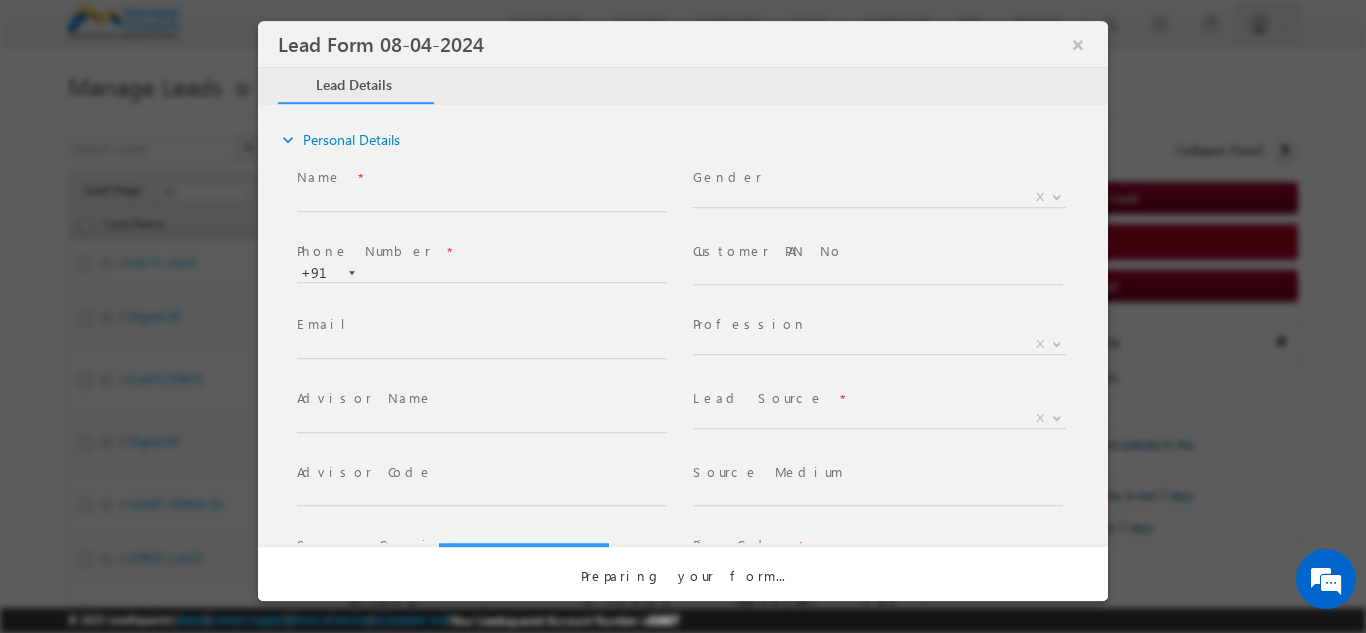 scroll, scrollTop: 0, scrollLeft: 0, axis: both 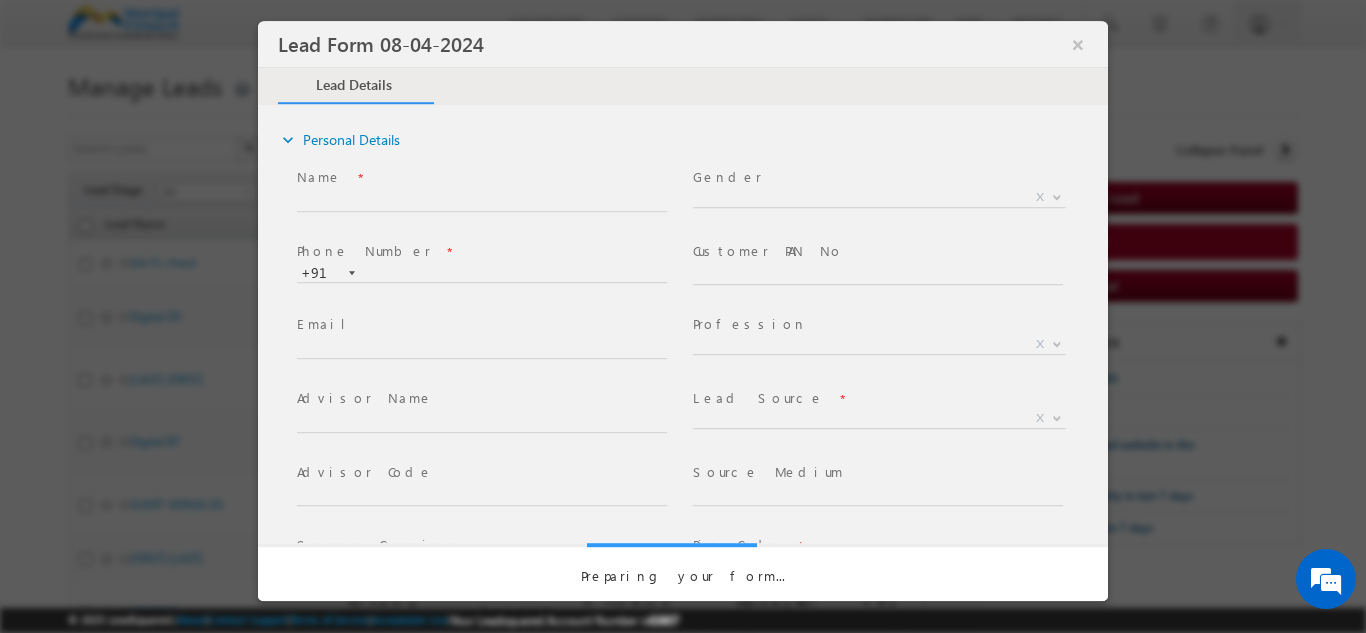 select on "Prospecting" 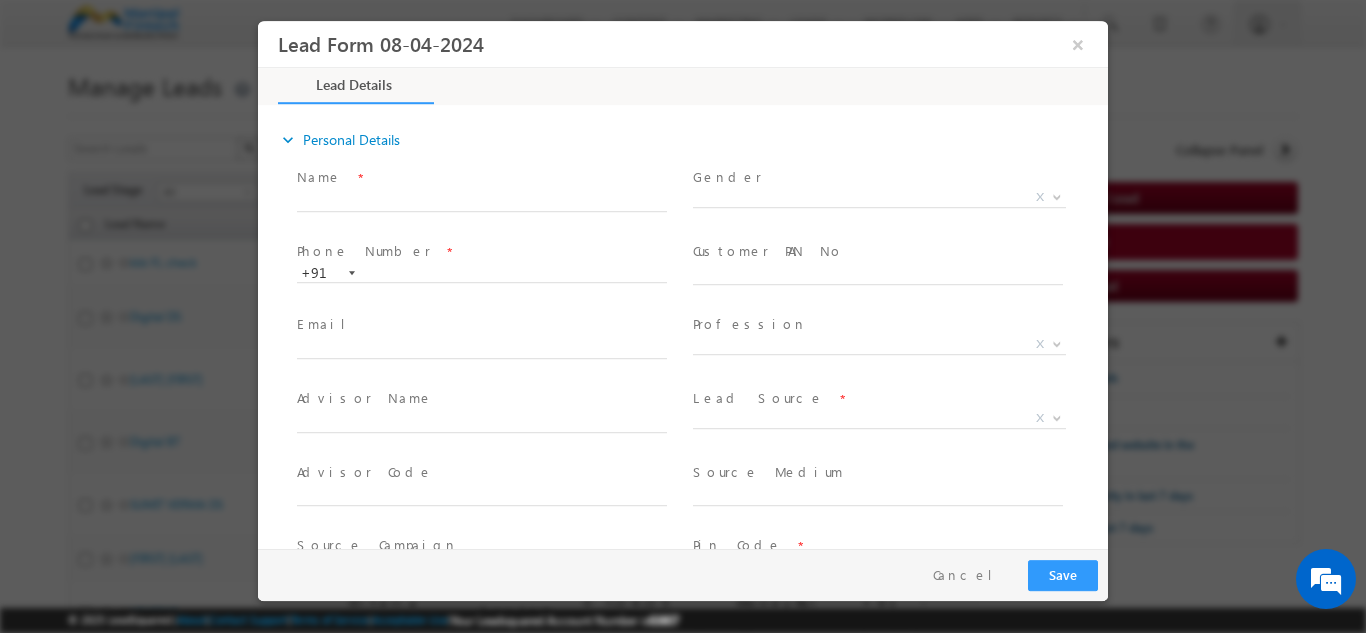 type on "08/04/25 10:24 AM" 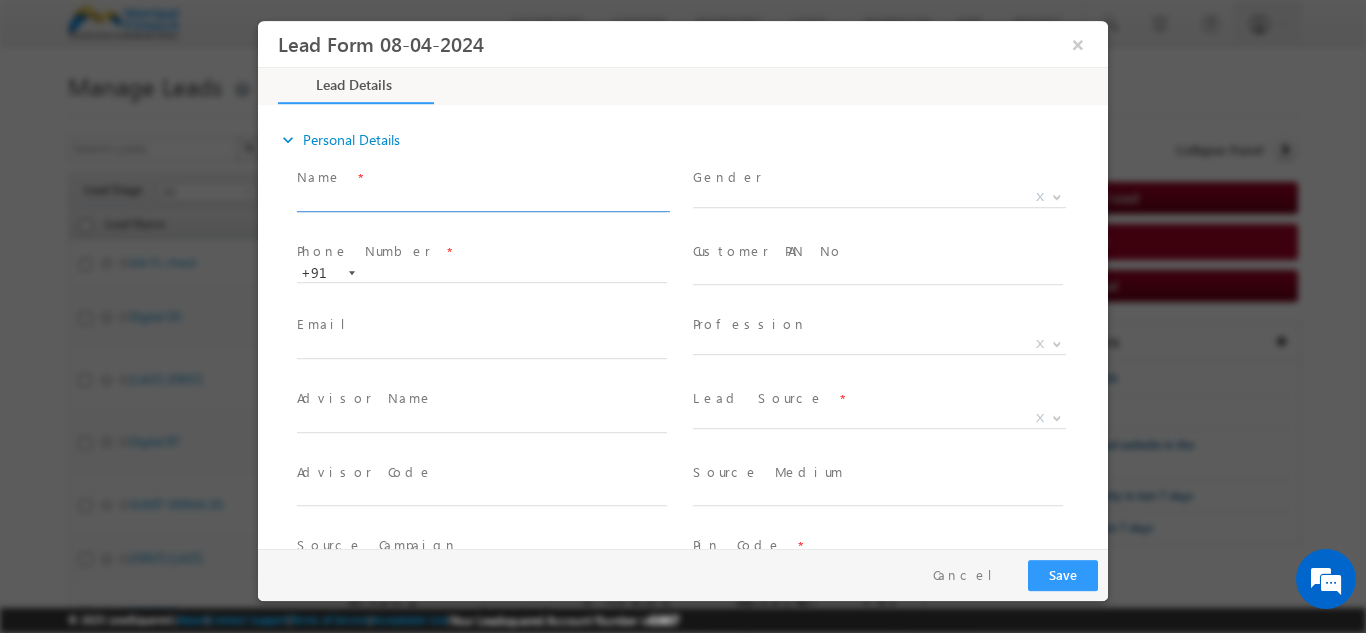 click at bounding box center (482, 201) 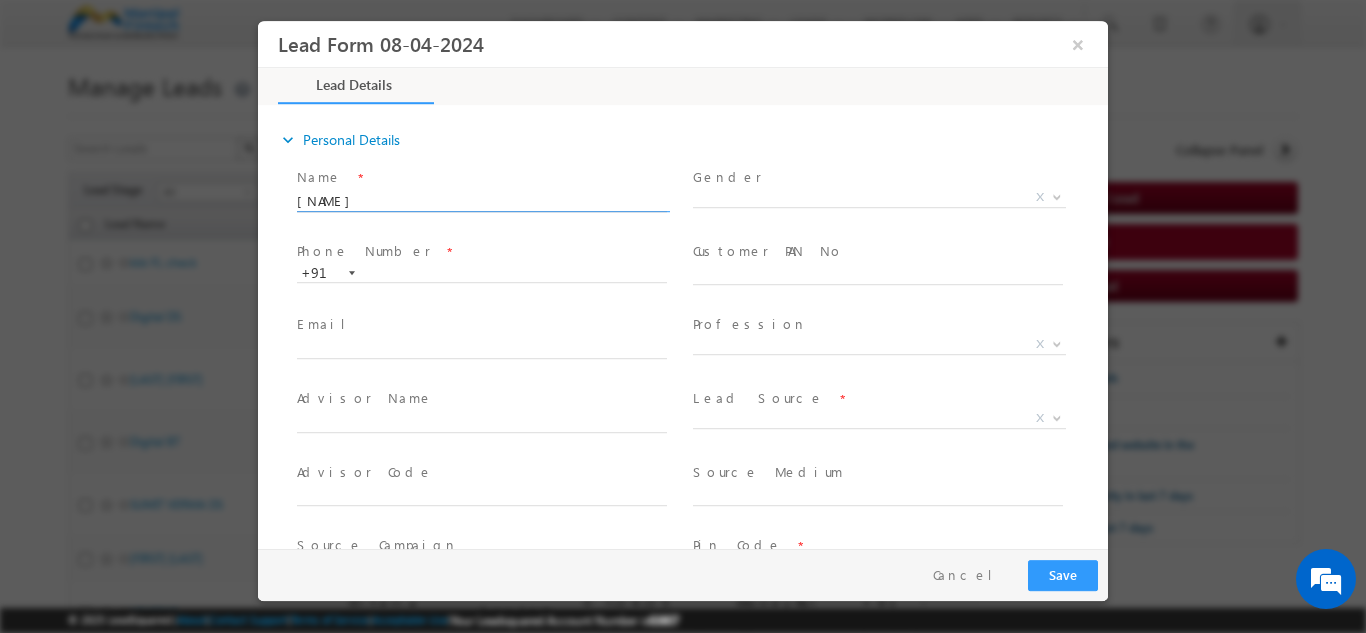 paste on "8700665615" 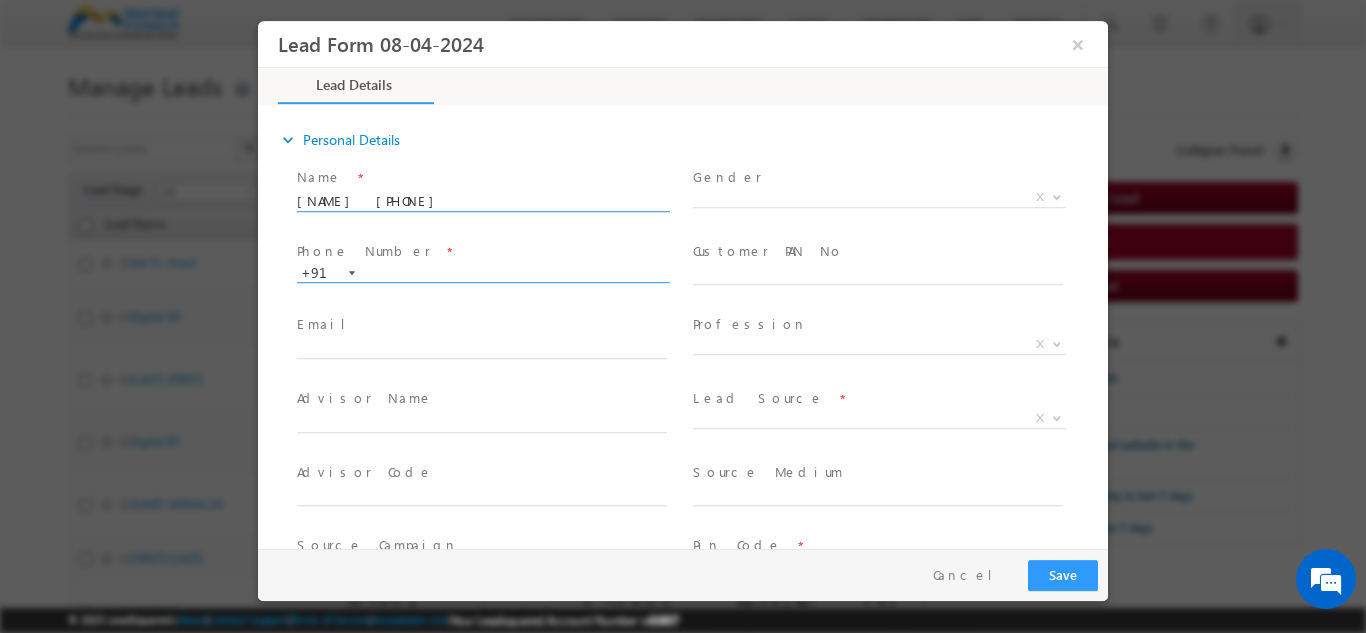 type on "badal 8700665615" 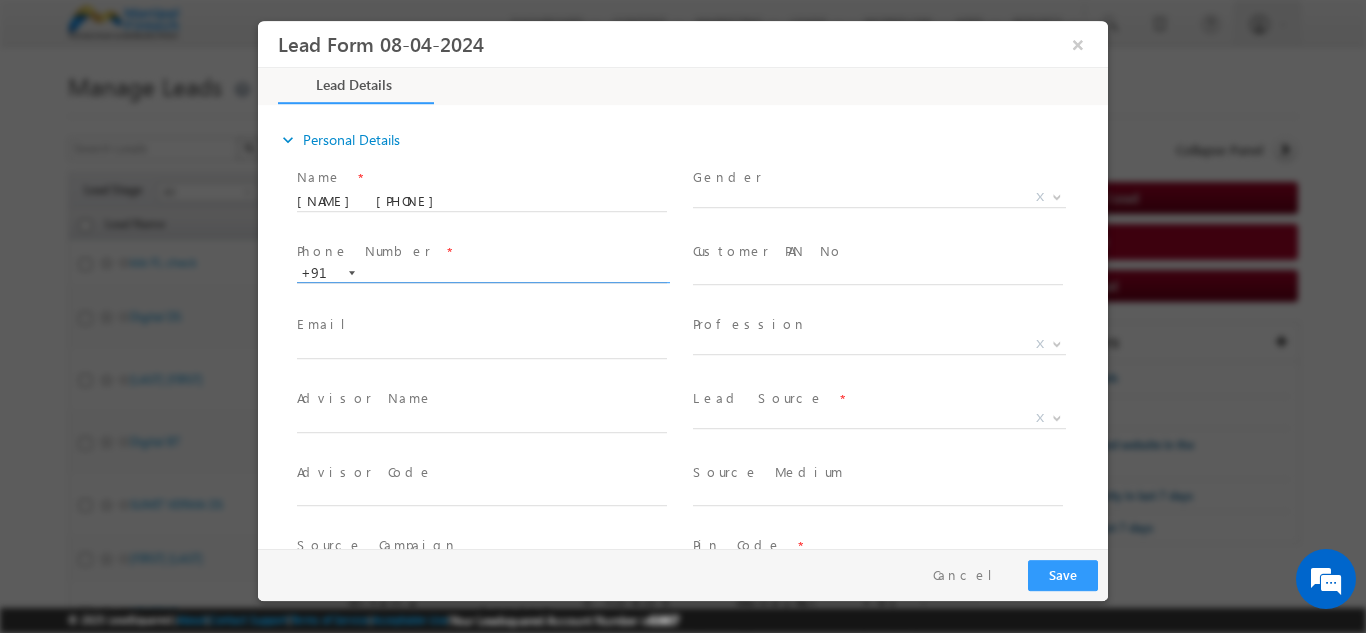 click at bounding box center [482, 273] 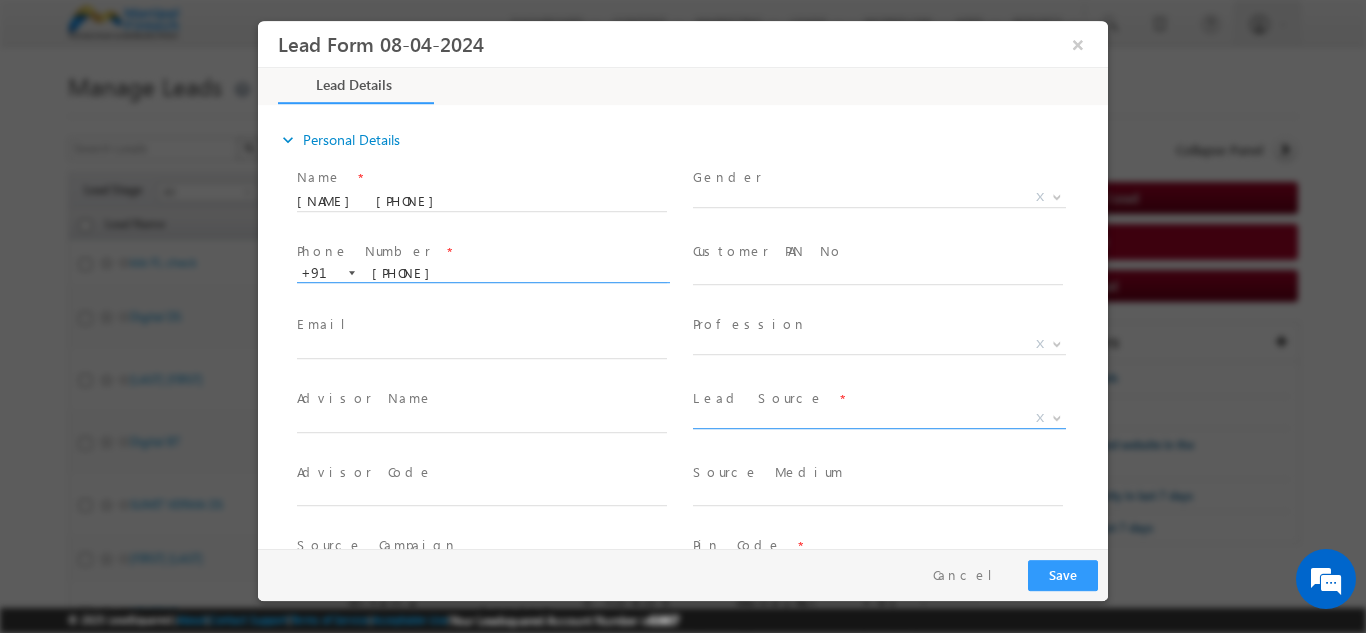 type on "8700665615" 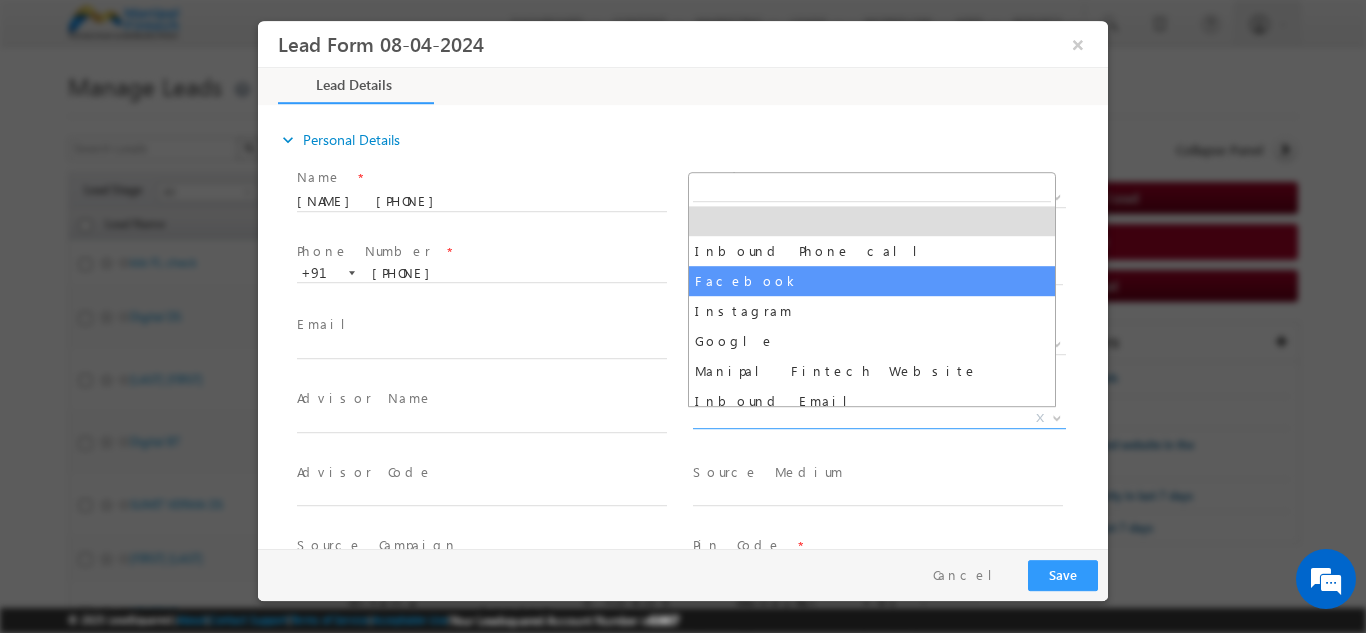 select on "Facebook" 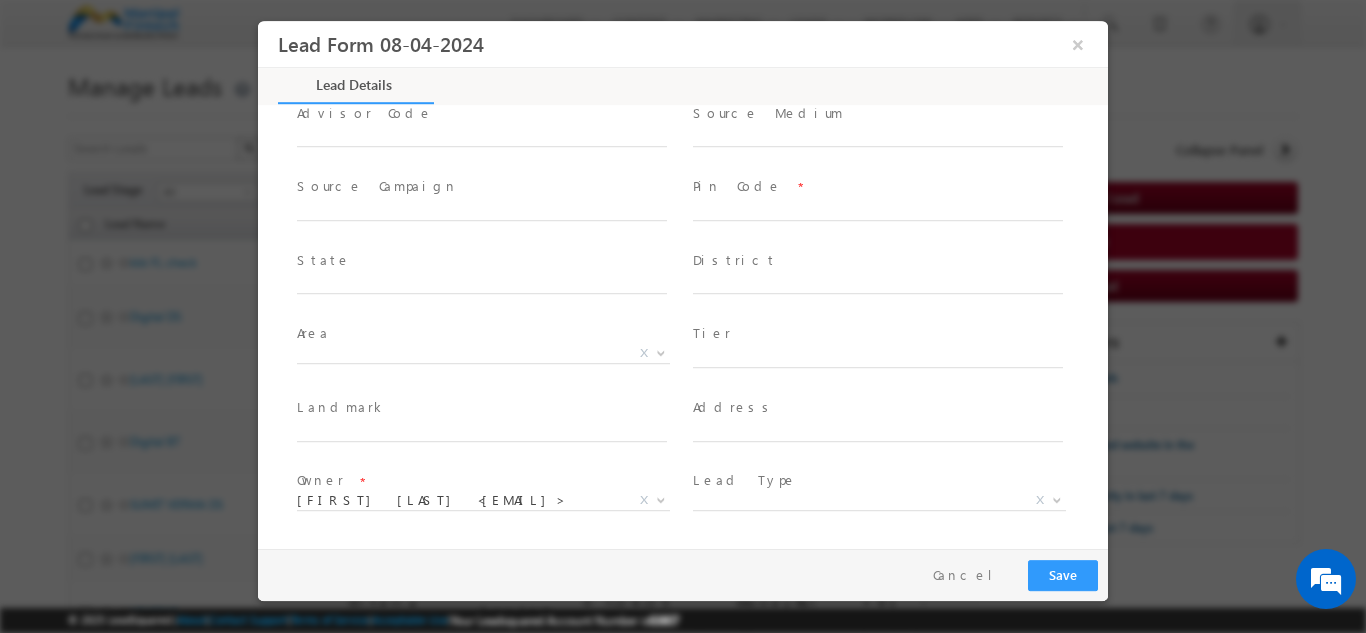 scroll, scrollTop: 360, scrollLeft: 0, axis: vertical 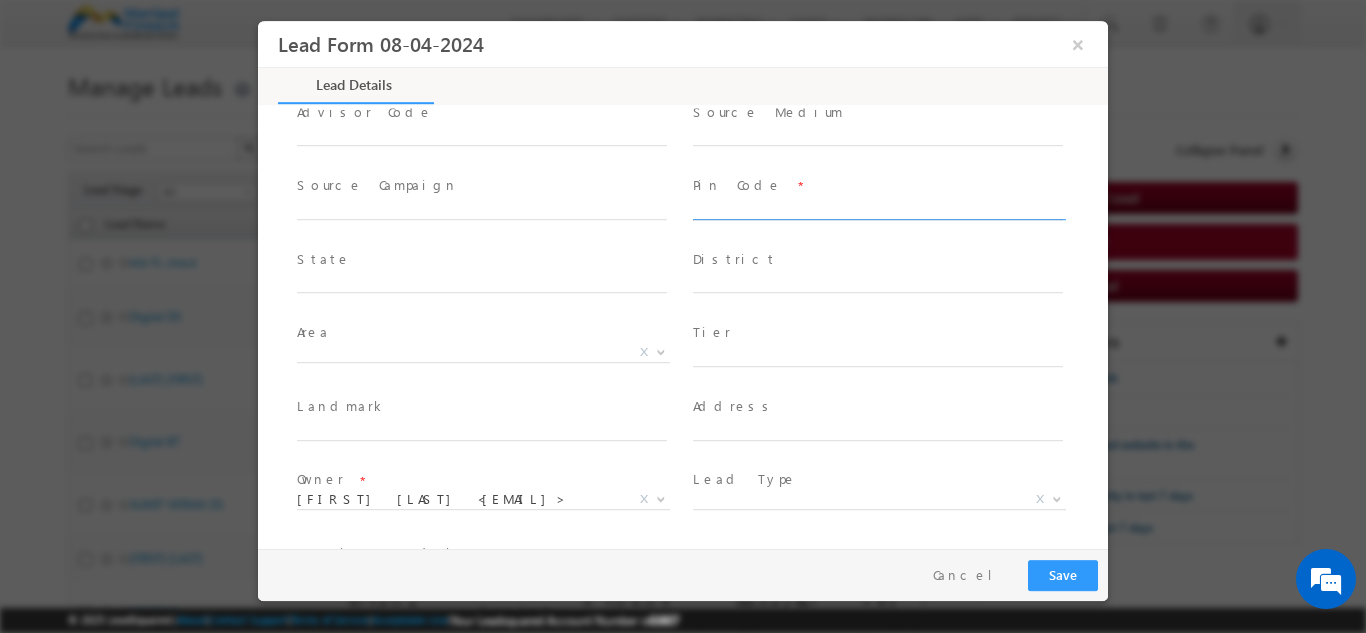 click at bounding box center [878, 209] 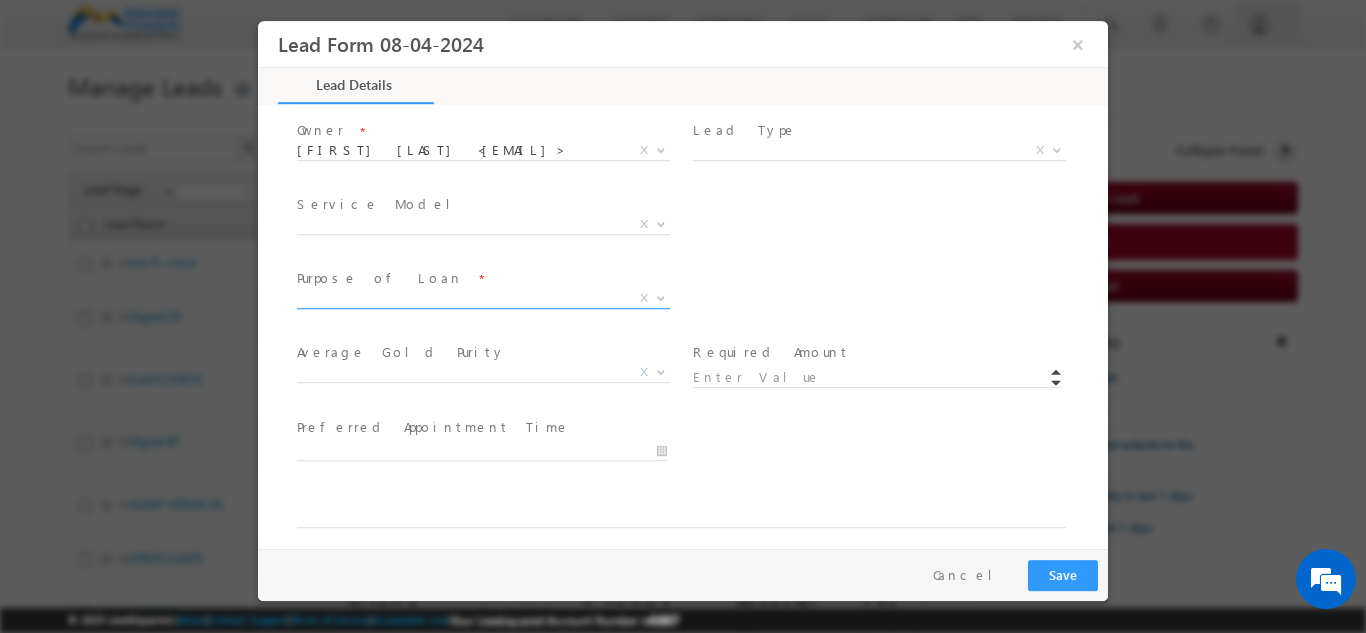 scroll, scrollTop: 710, scrollLeft: 0, axis: vertical 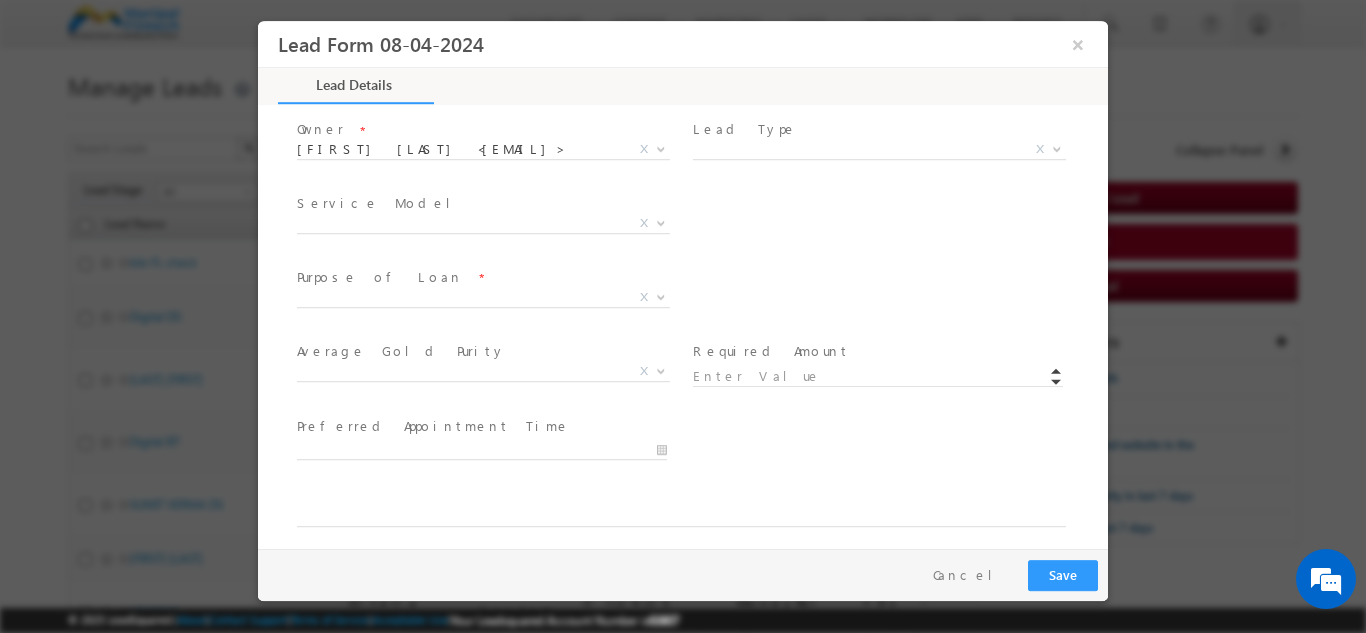 type on "110020" 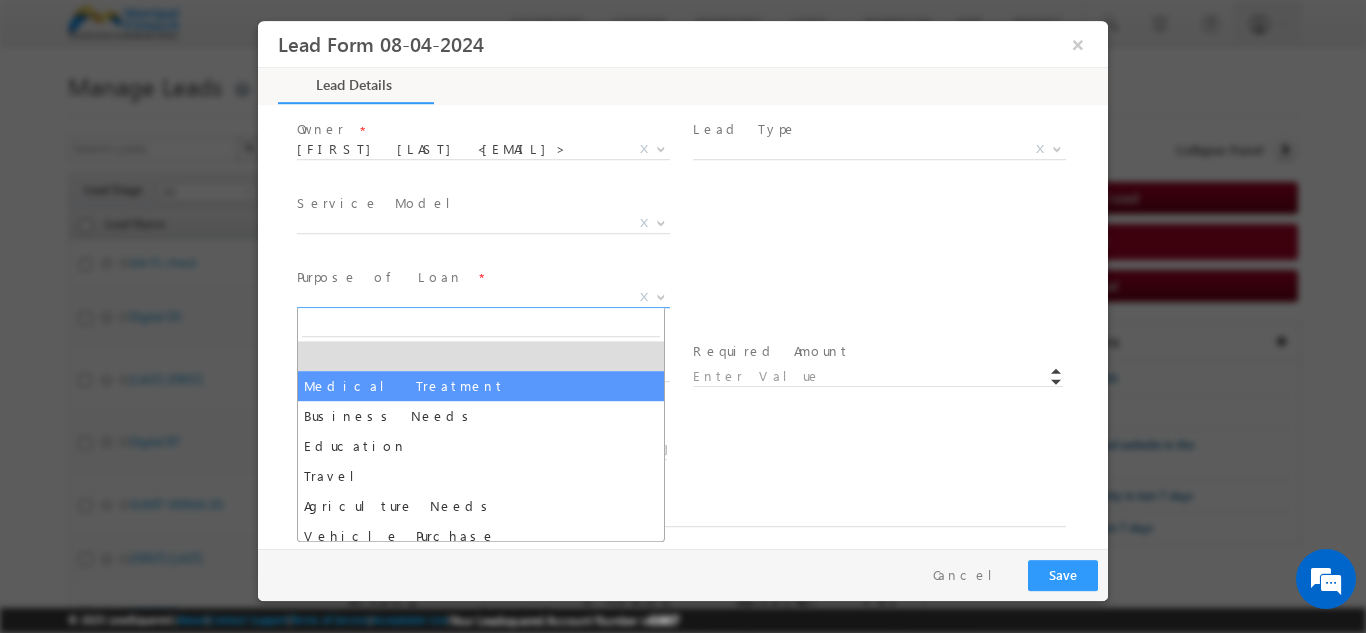 drag, startPoint x: 429, startPoint y: 306, endPoint x: 400, endPoint y: 384, distance: 83.21658 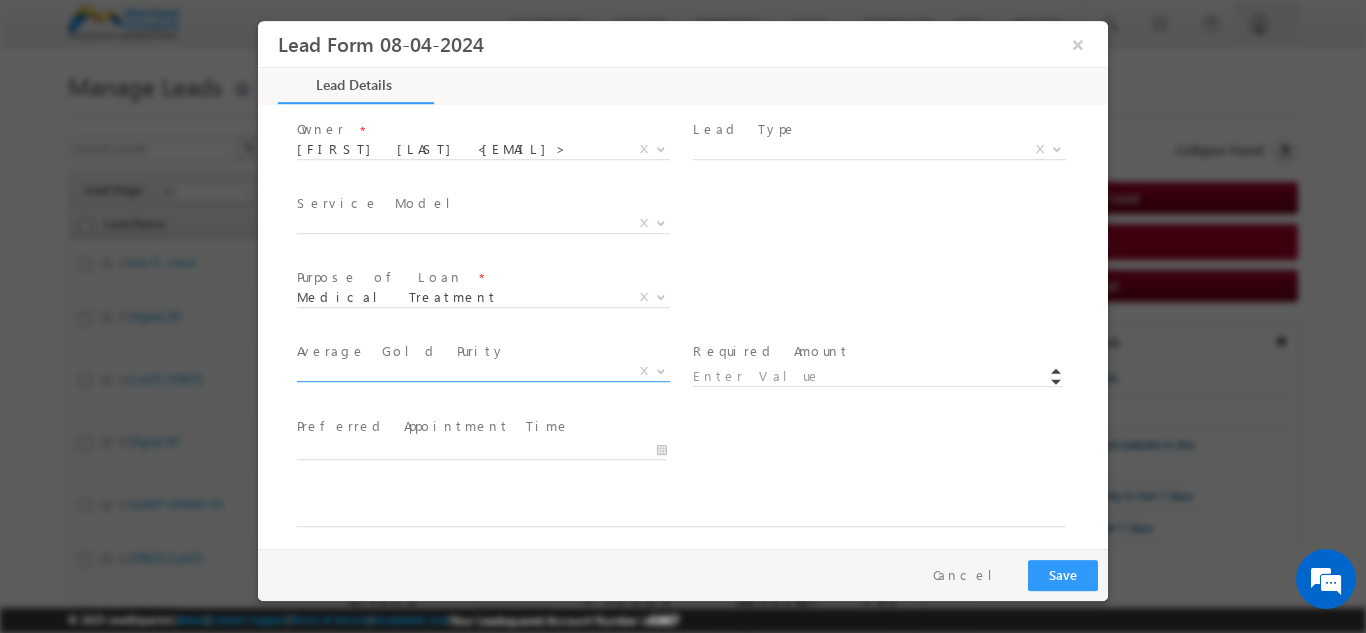 click on "X" at bounding box center (483, 375) 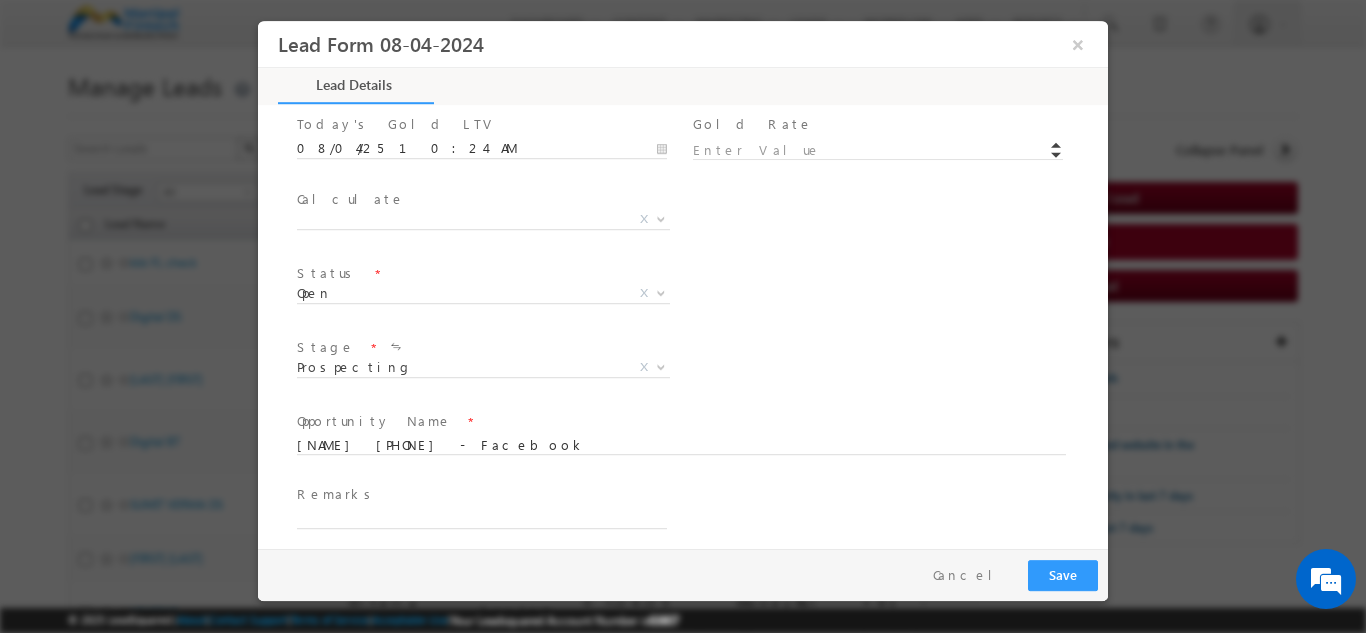 scroll, scrollTop: 1169, scrollLeft: 0, axis: vertical 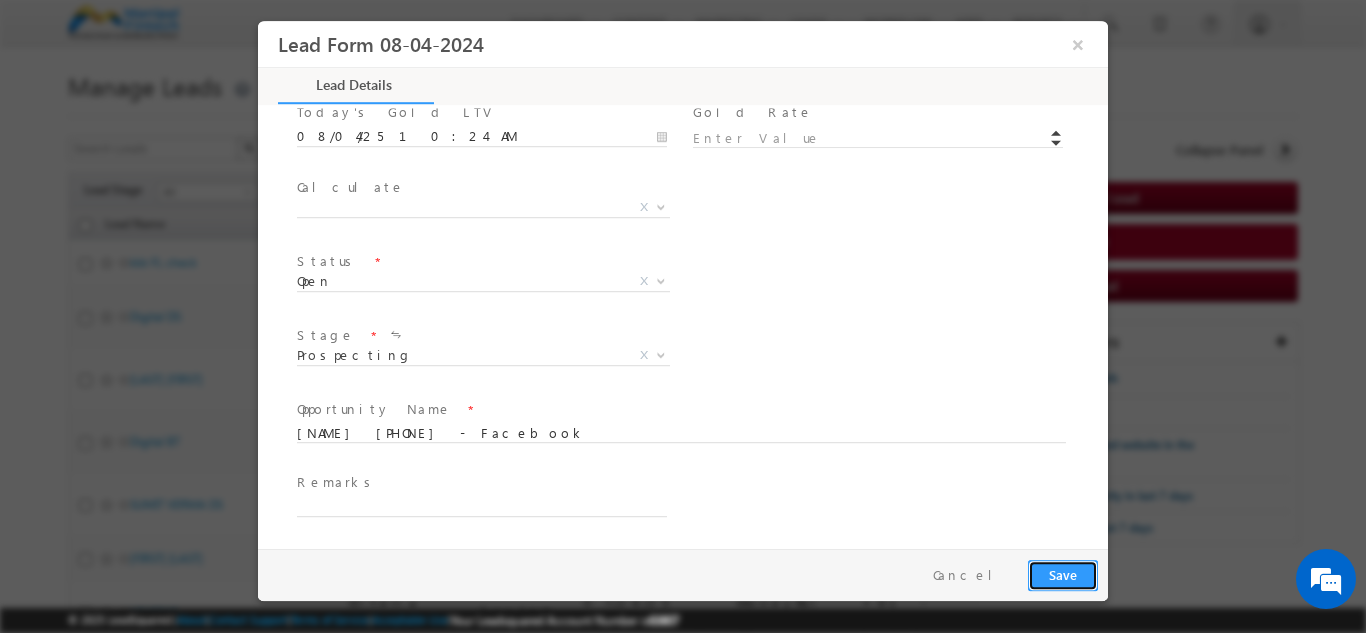 click on "Save" at bounding box center [1063, 574] 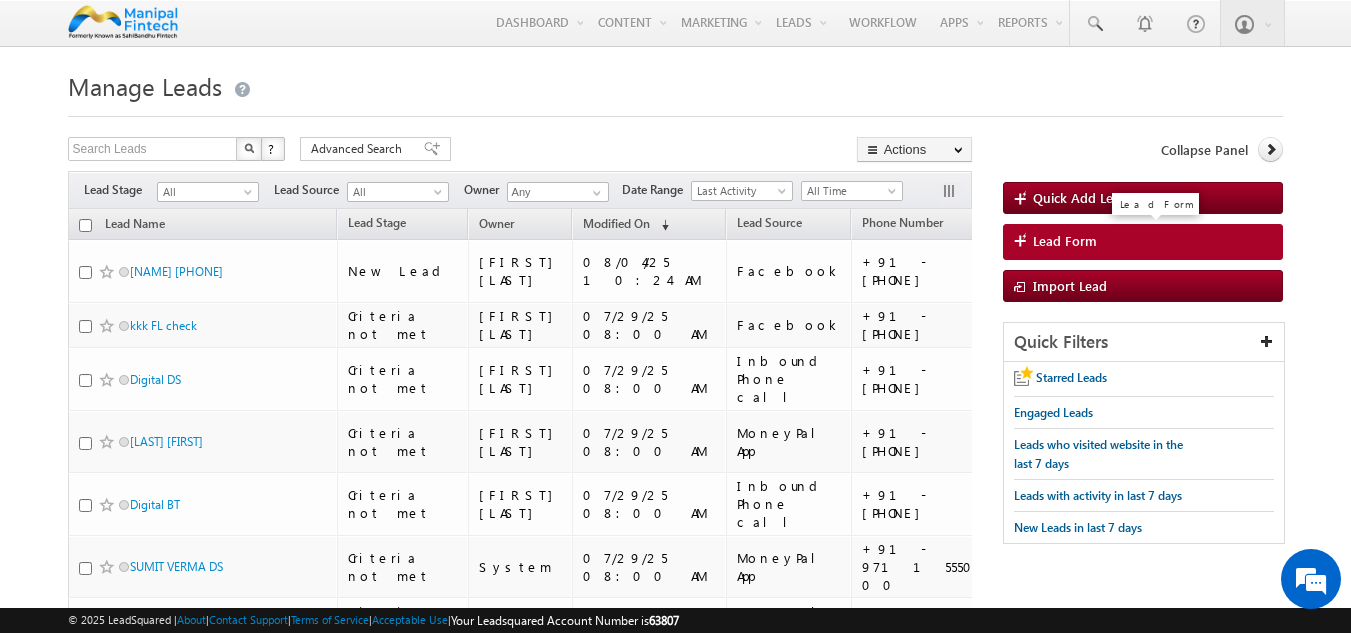 click on "Lead Form" at bounding box center [1065, 241] 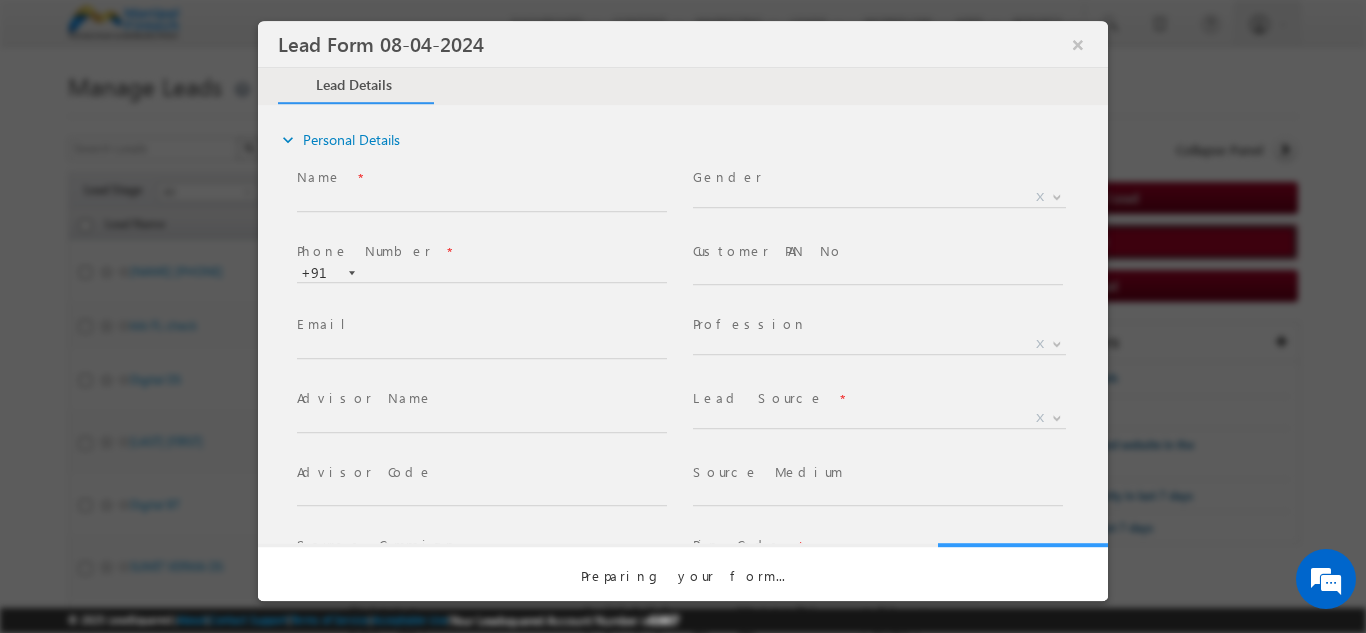 select on "Open" 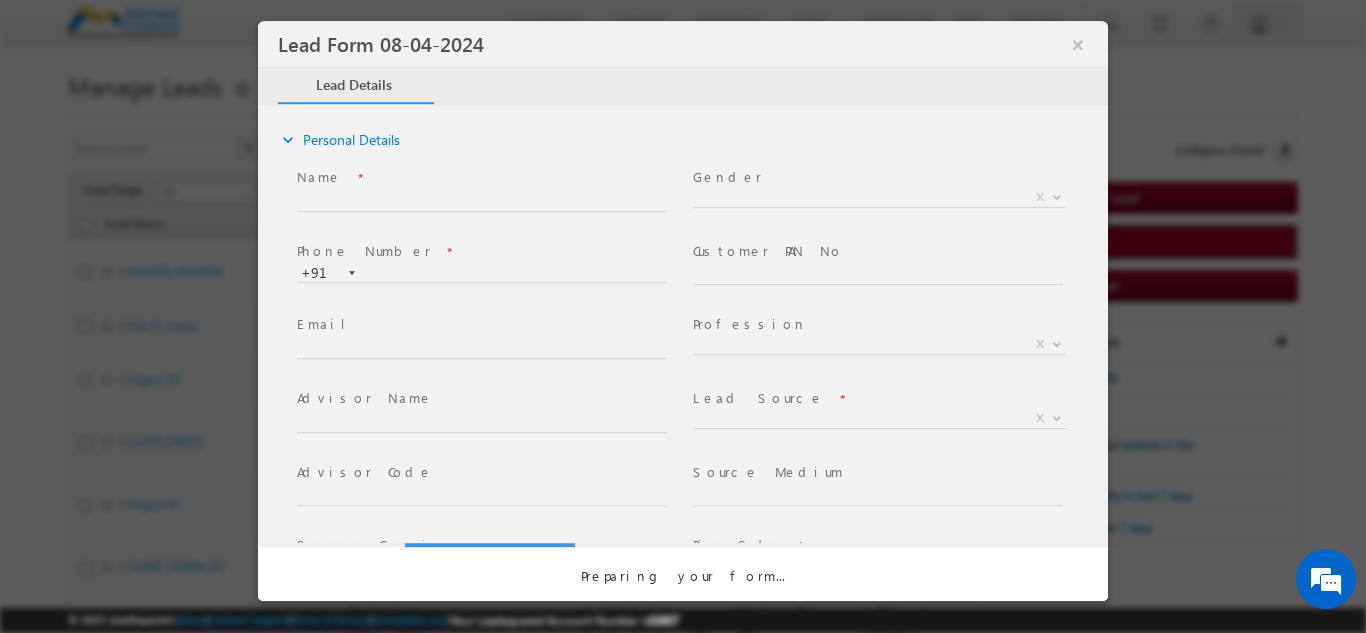 scroll, scrollTop: 0, scrollLeft: 0, axis: both 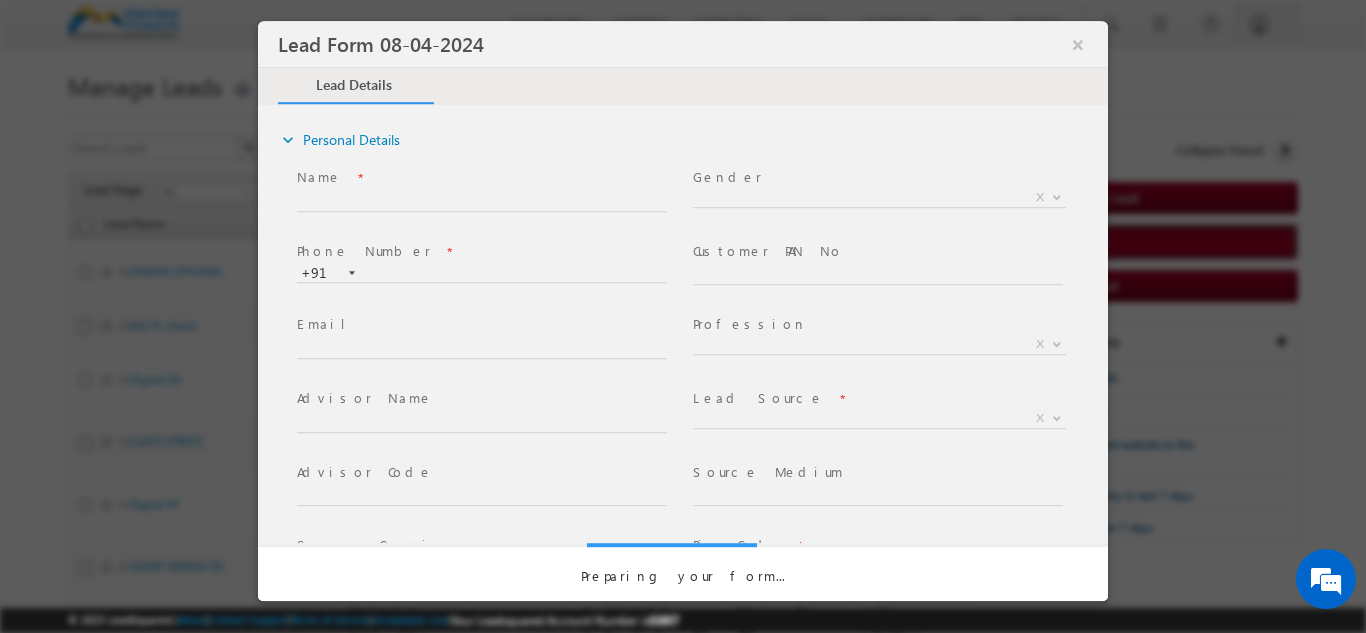 select on "ae926407-cf9e-11ed-a19b-0acc9d8b1d02" 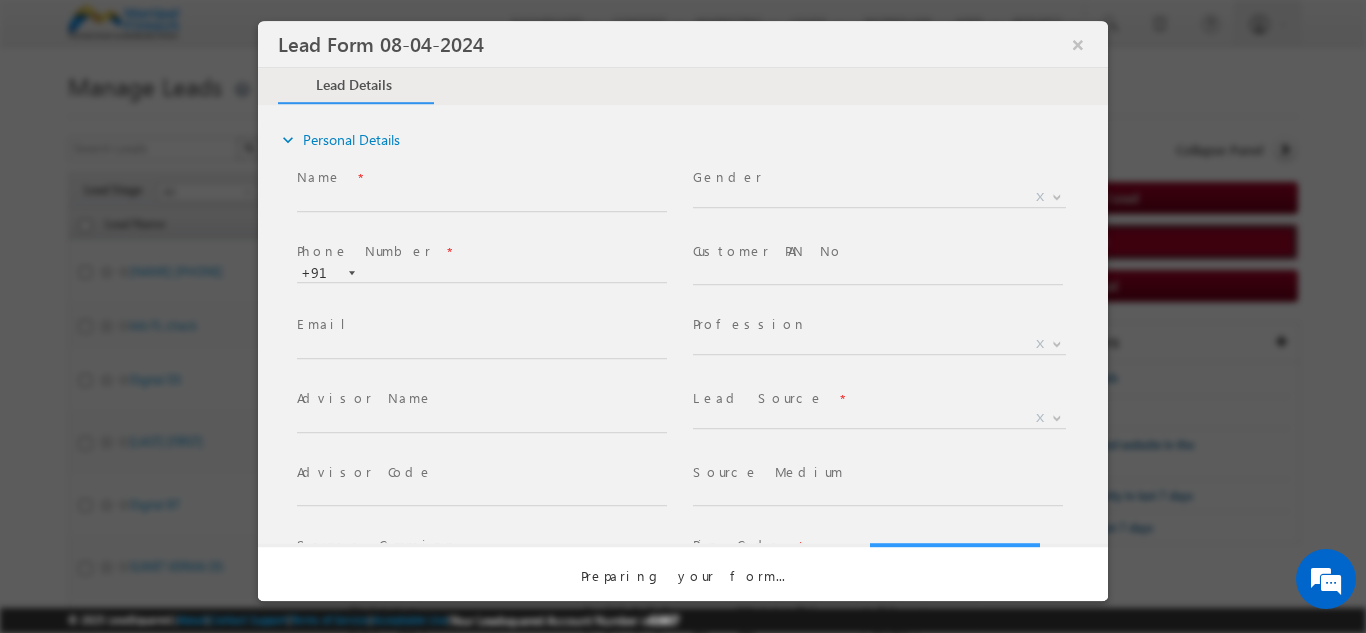 select on "Prospecting" 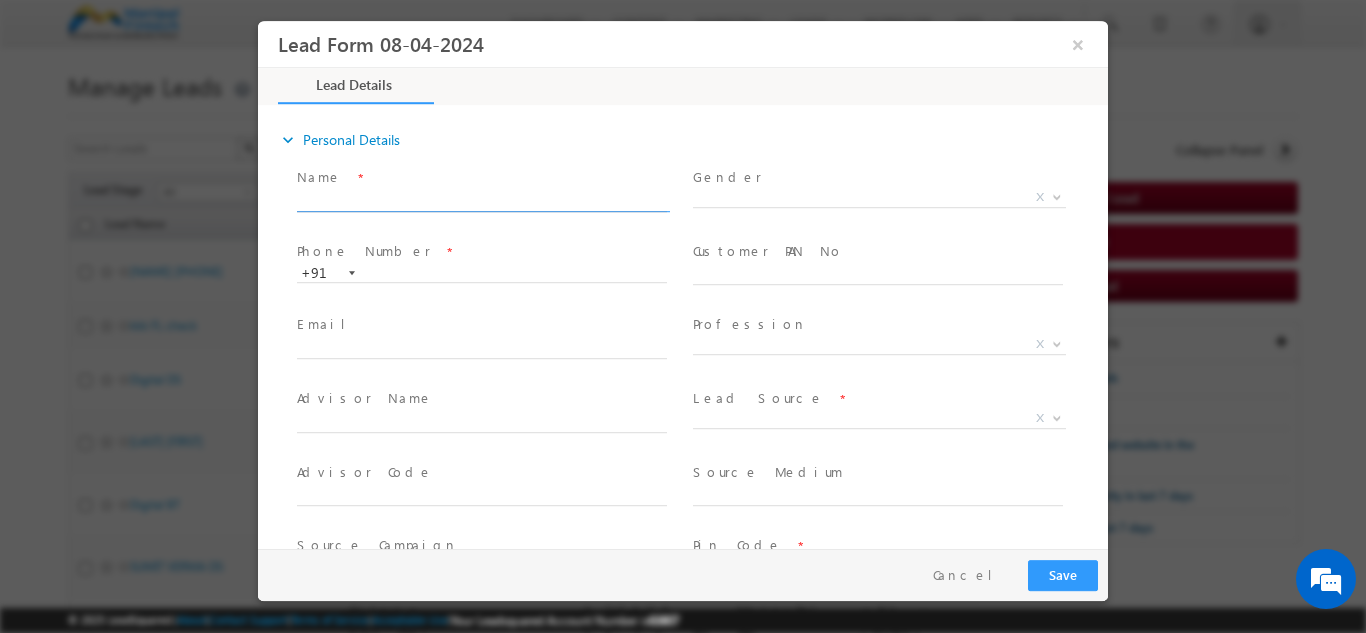 type on "08/04/25 10:24 AM" 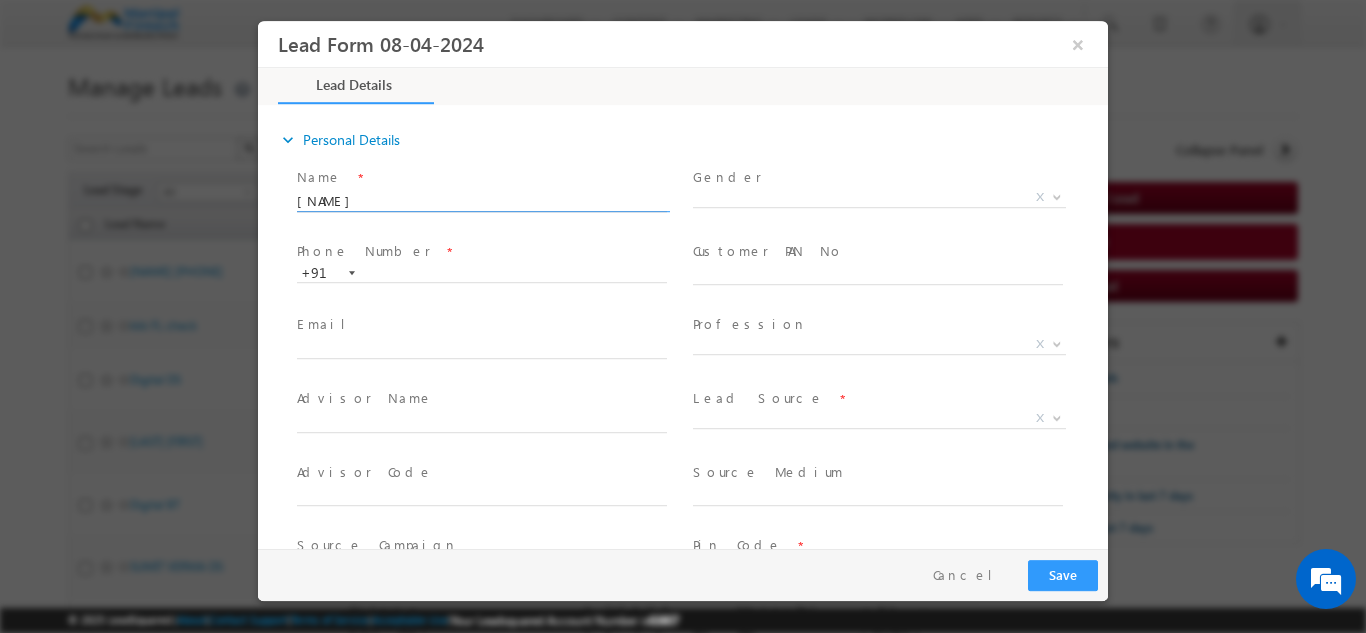 paste on "8723289093" 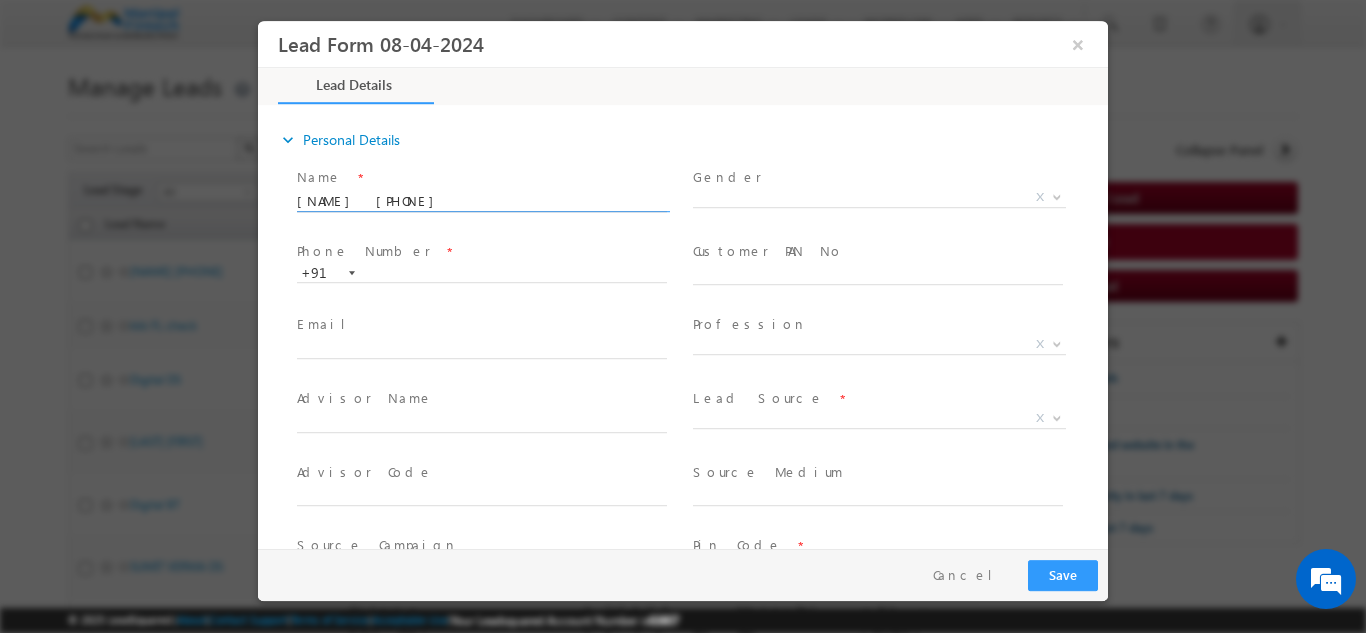 type on "badal 8723289093" 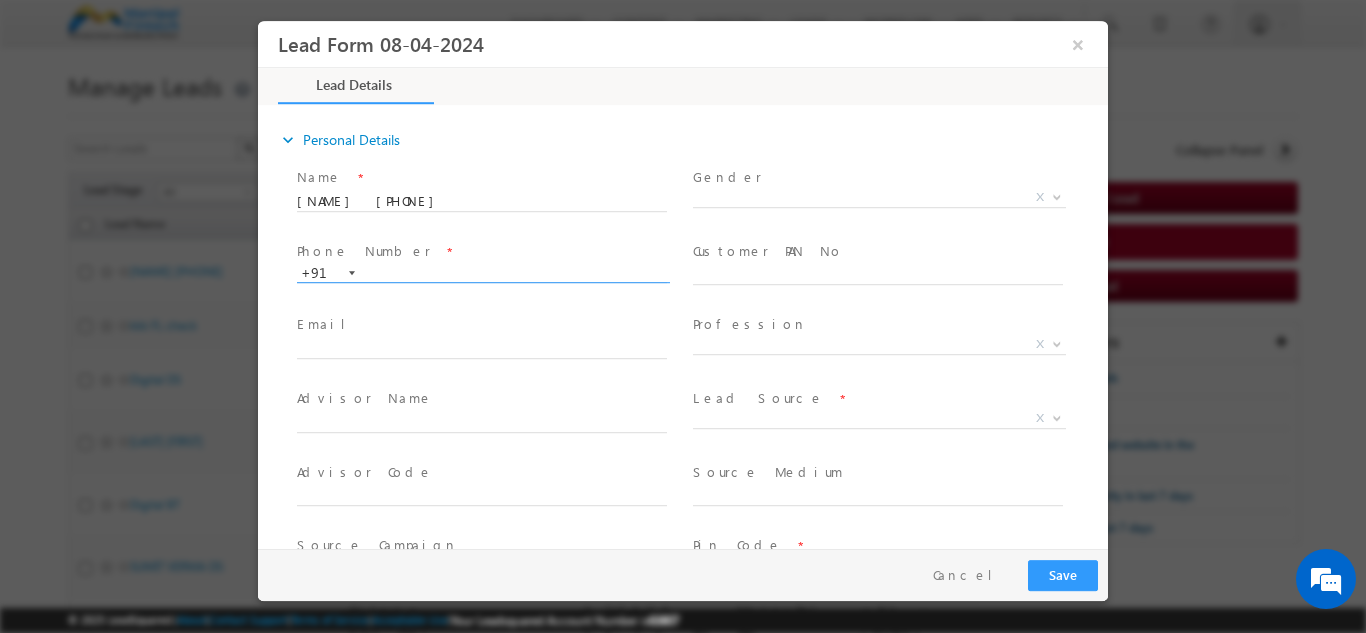 paste on "8723289093" 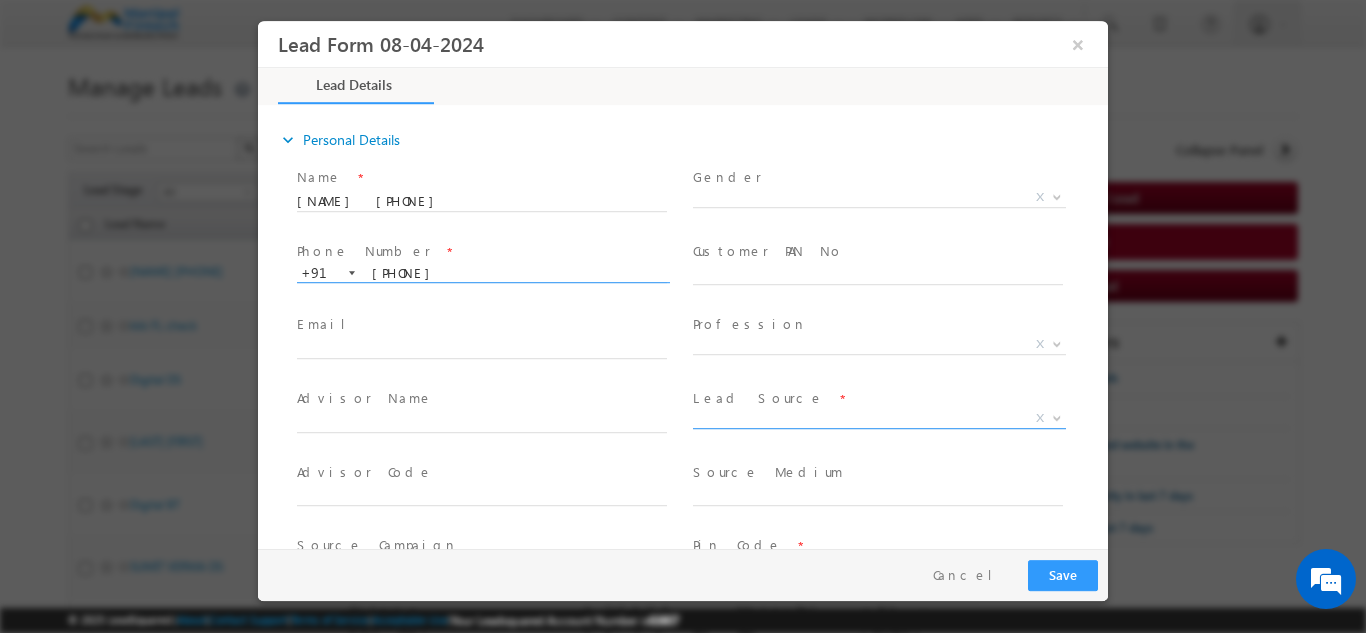 type on "8723289093" 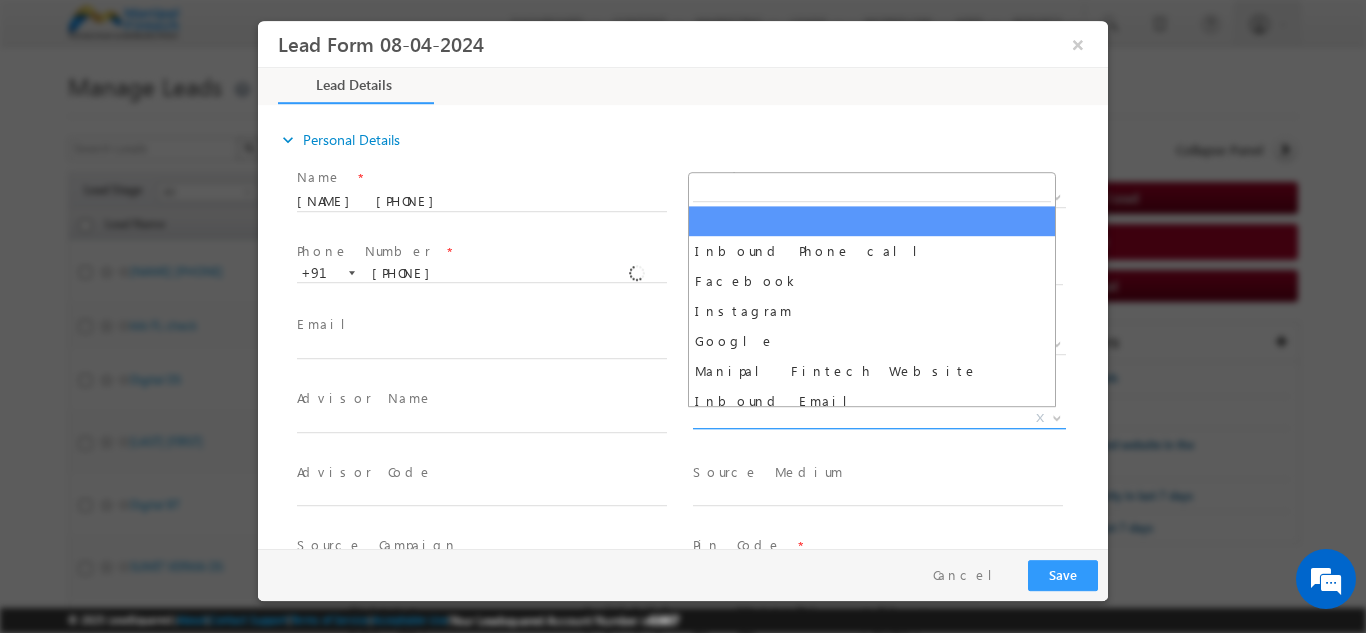 click on "X" at bounding box center (879, 418) 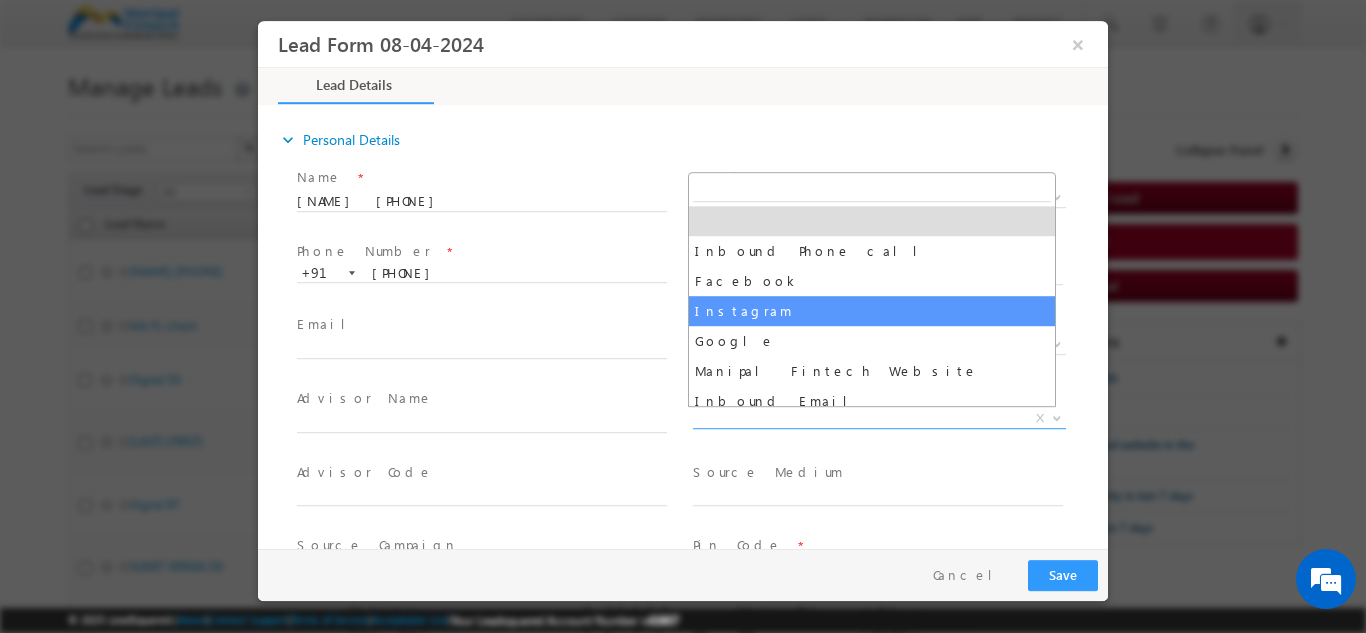 select on "Instagram" 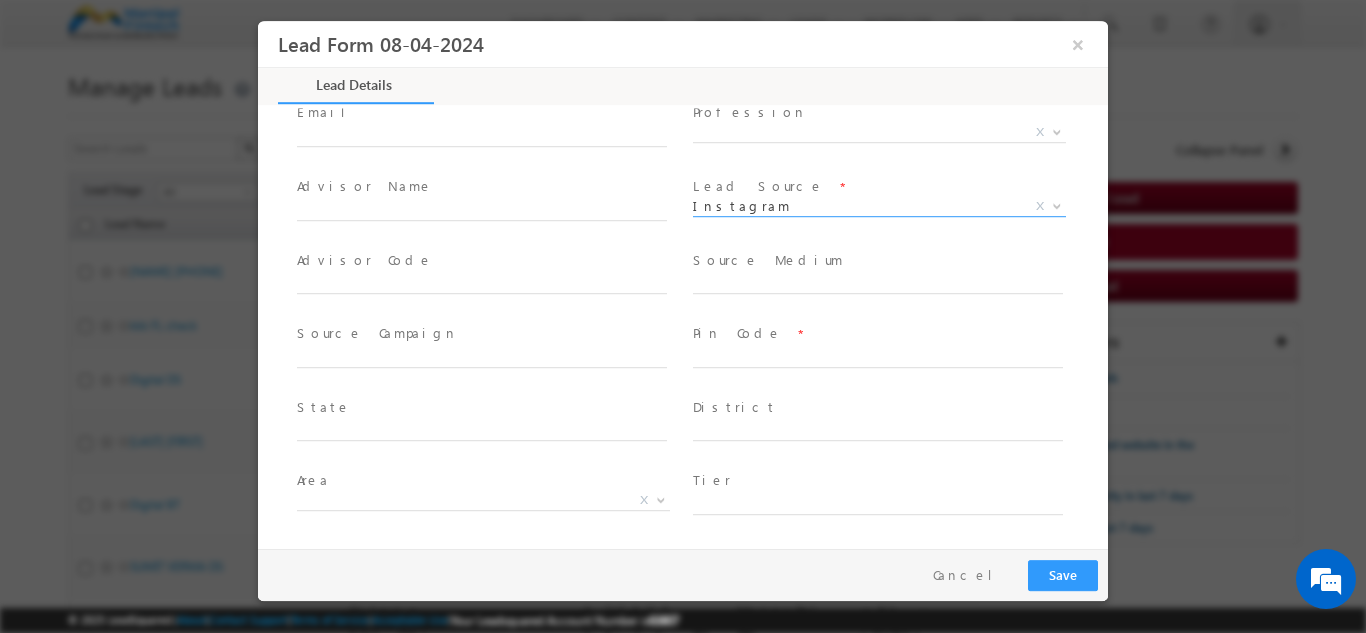 scroll, scrollTop: 213, scrollLeft: 0, axis: vertical 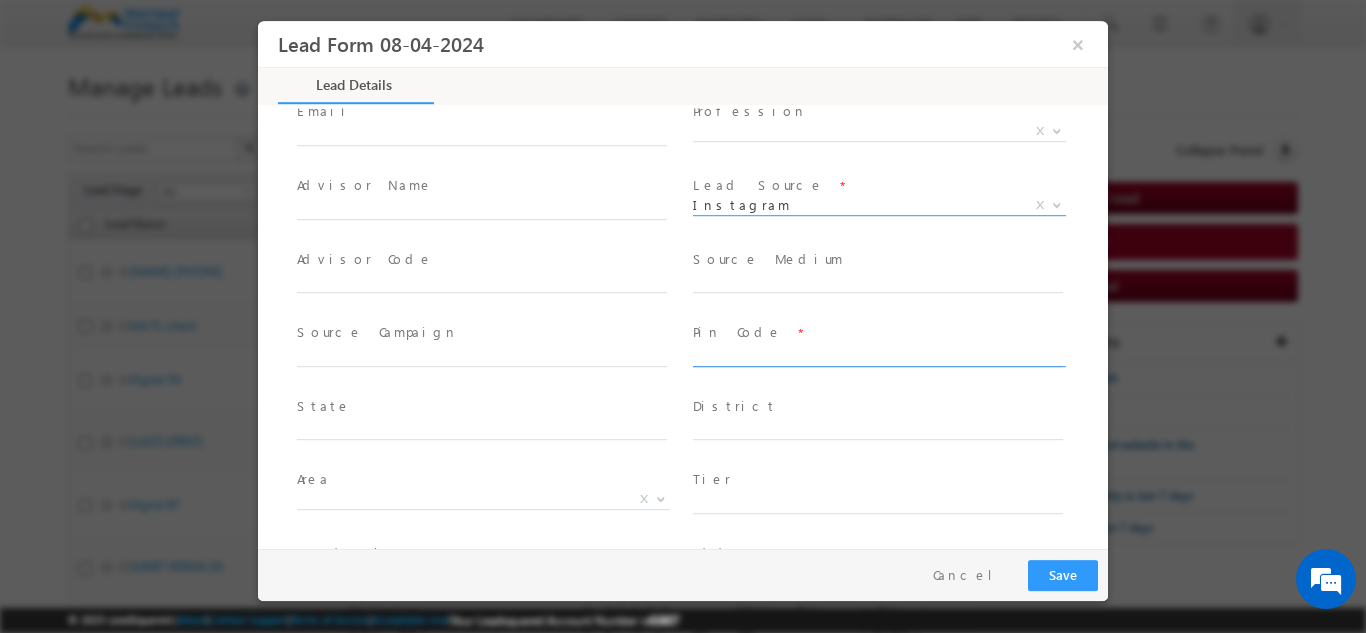 click at bounding box center [878, 356] 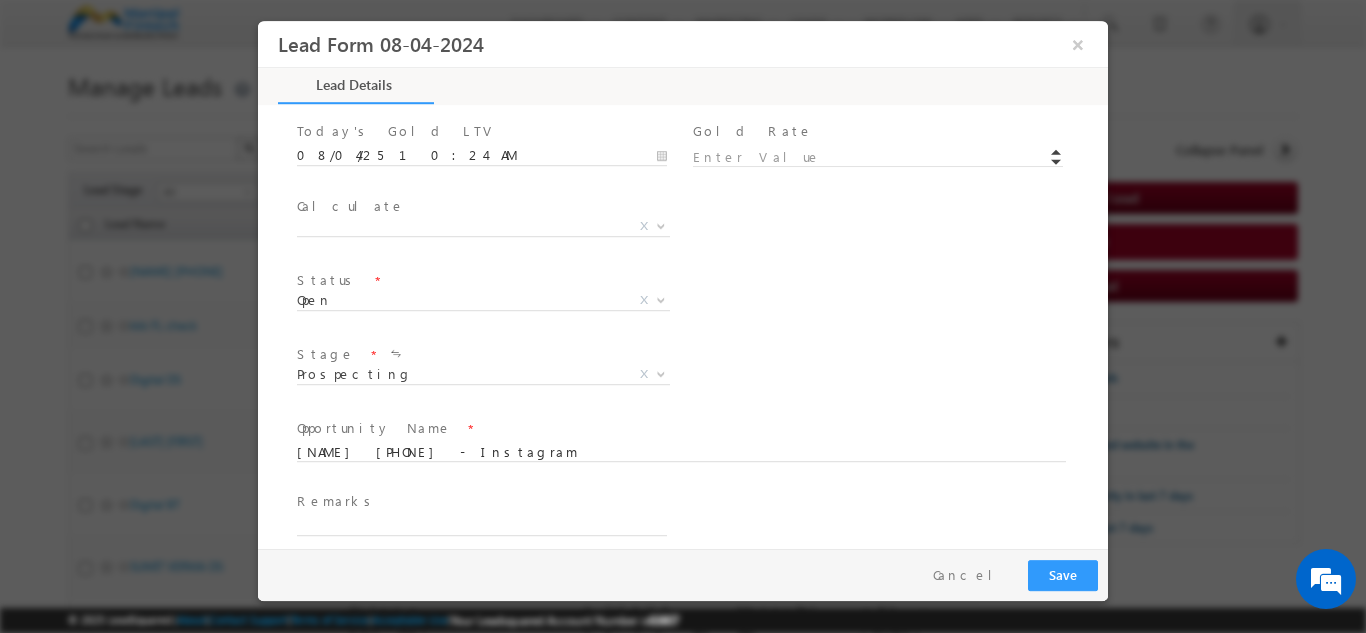 scroll, scrollTop: 1169, scrollLeft: 0, axis: vertical 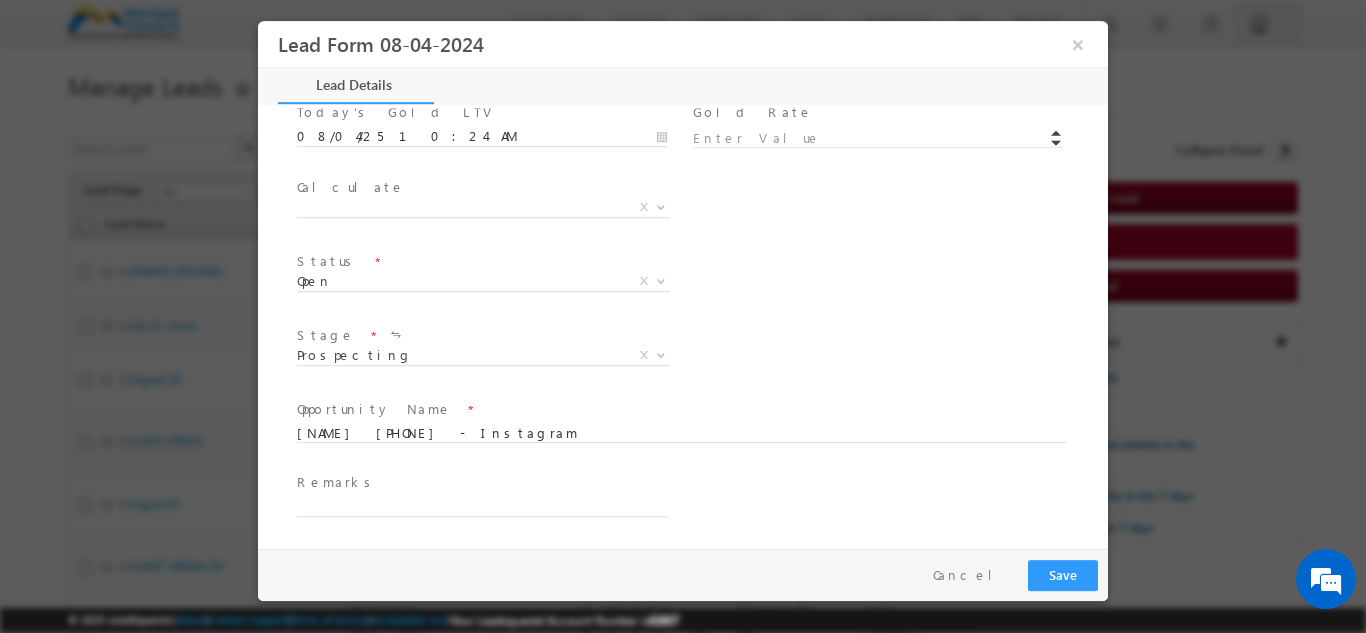 type on "201309" 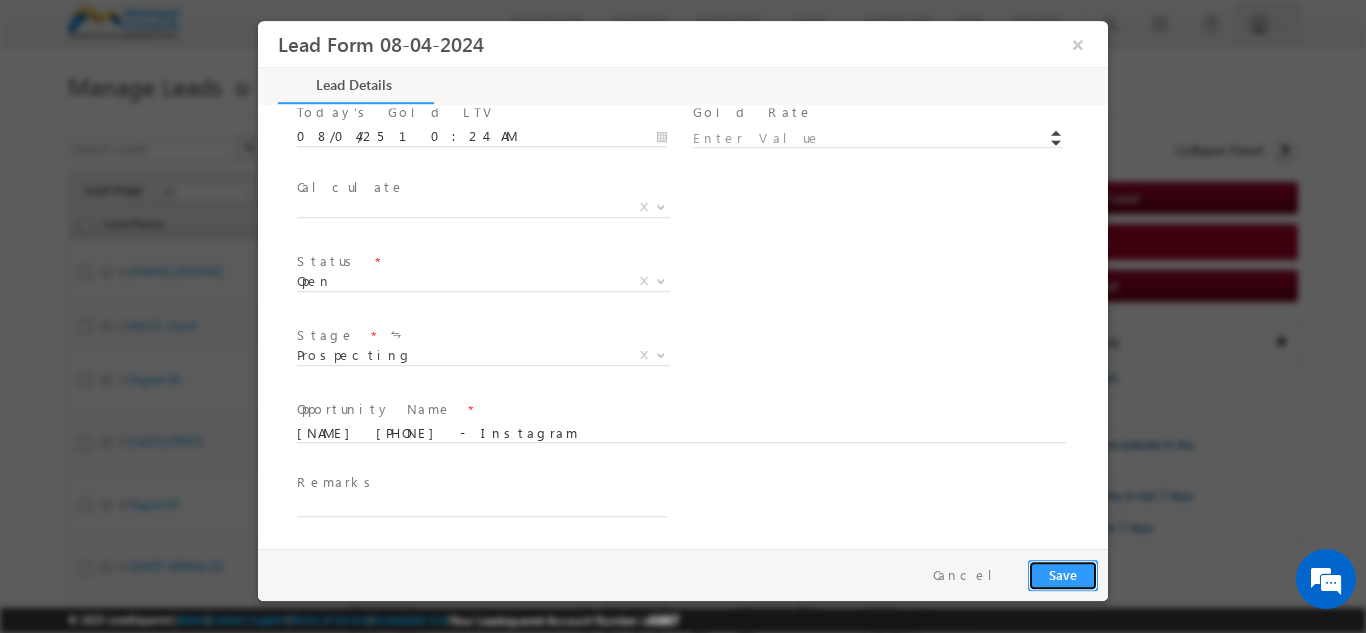 click on "Save" at bounding box center (1063, 574) 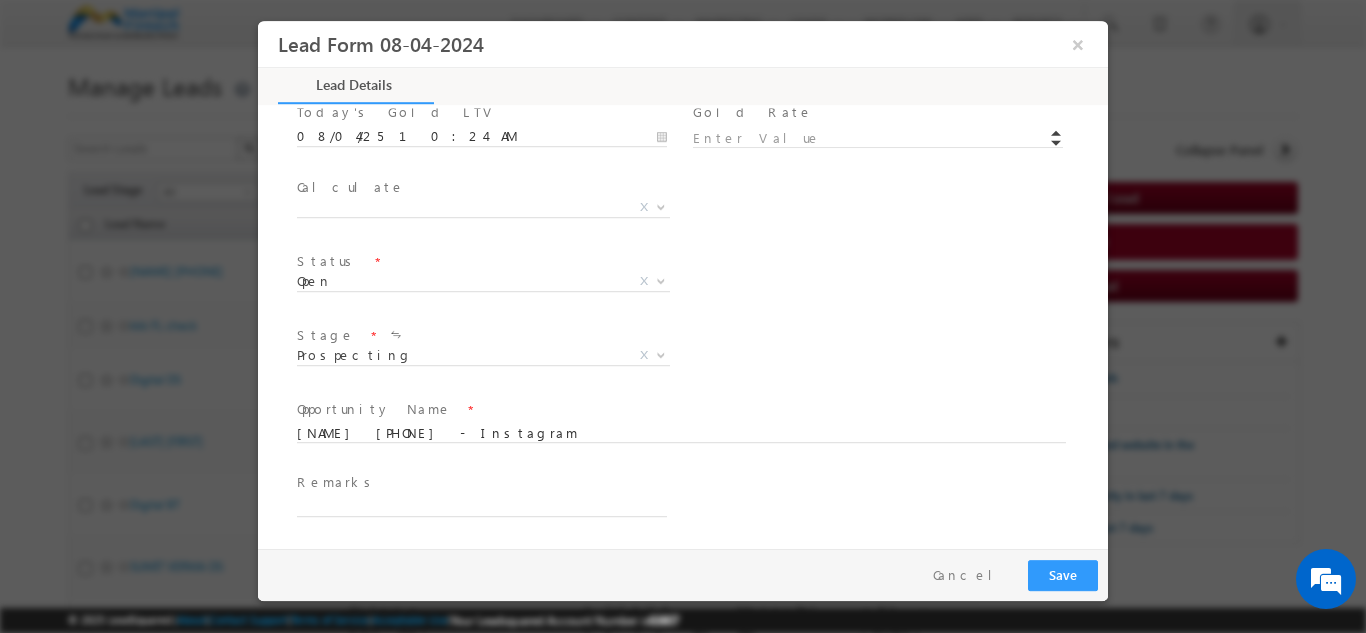 scroll, scrollTop: 682, scrollLeft: 0, axis: vertical 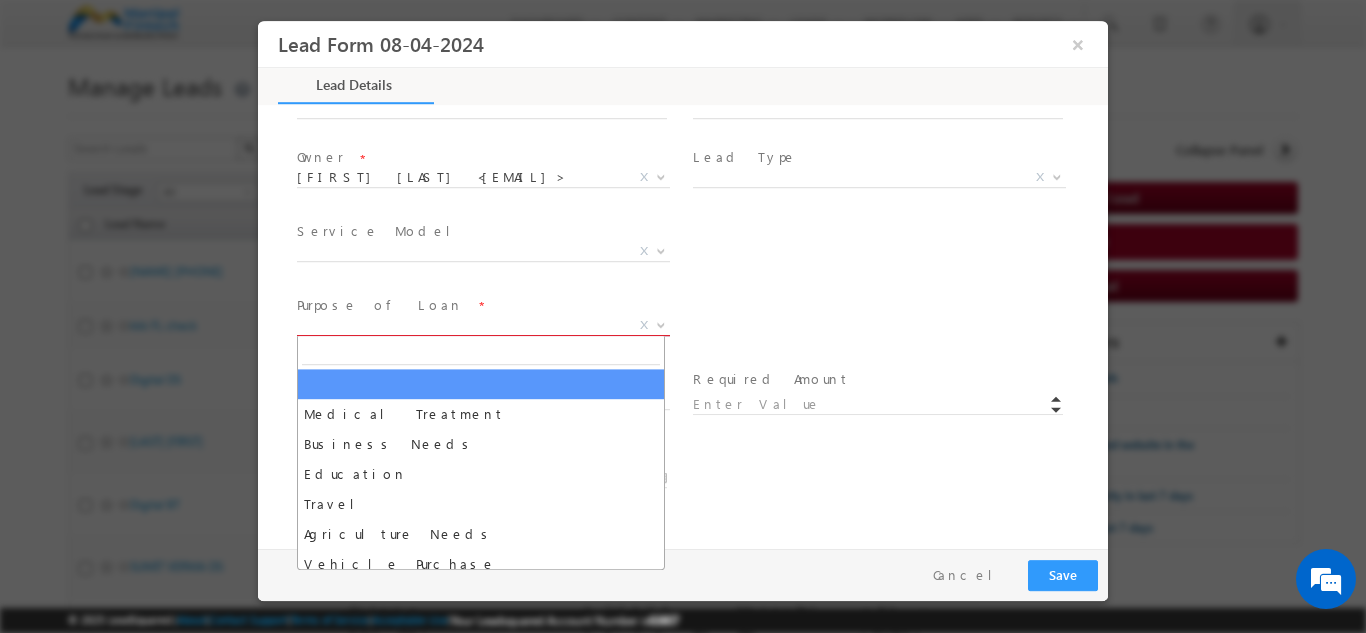 click on "X" at bounding box center (483, 325) 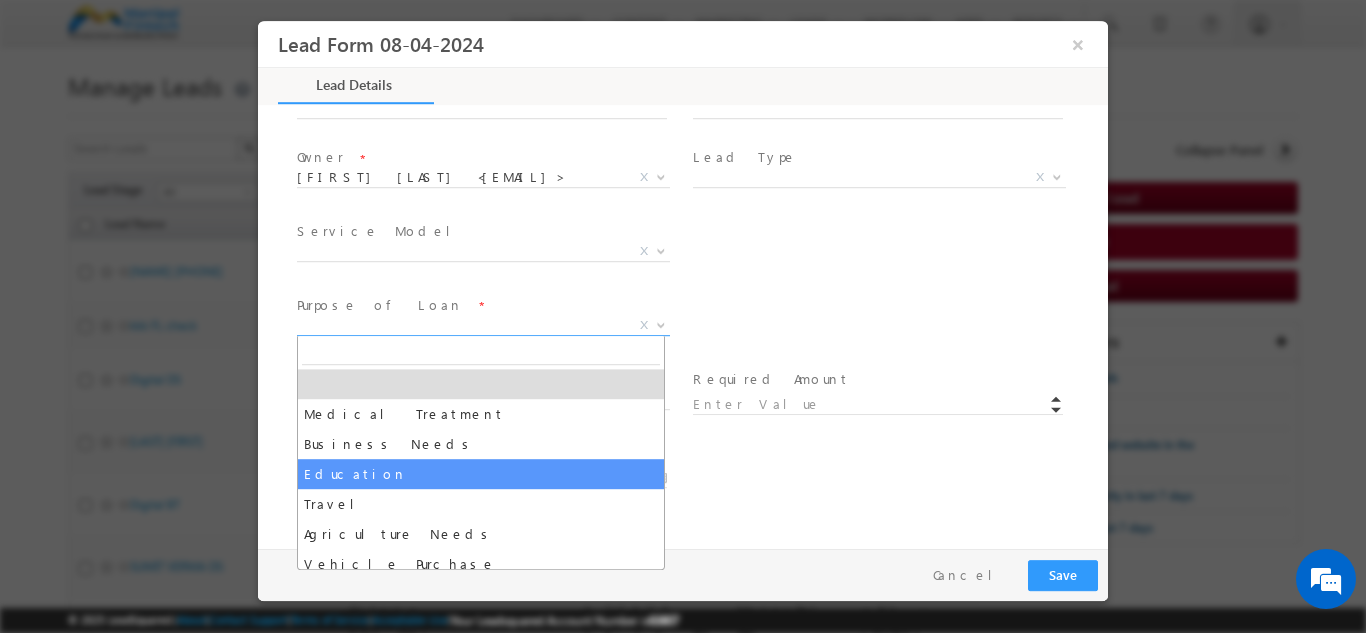 select on "Education" 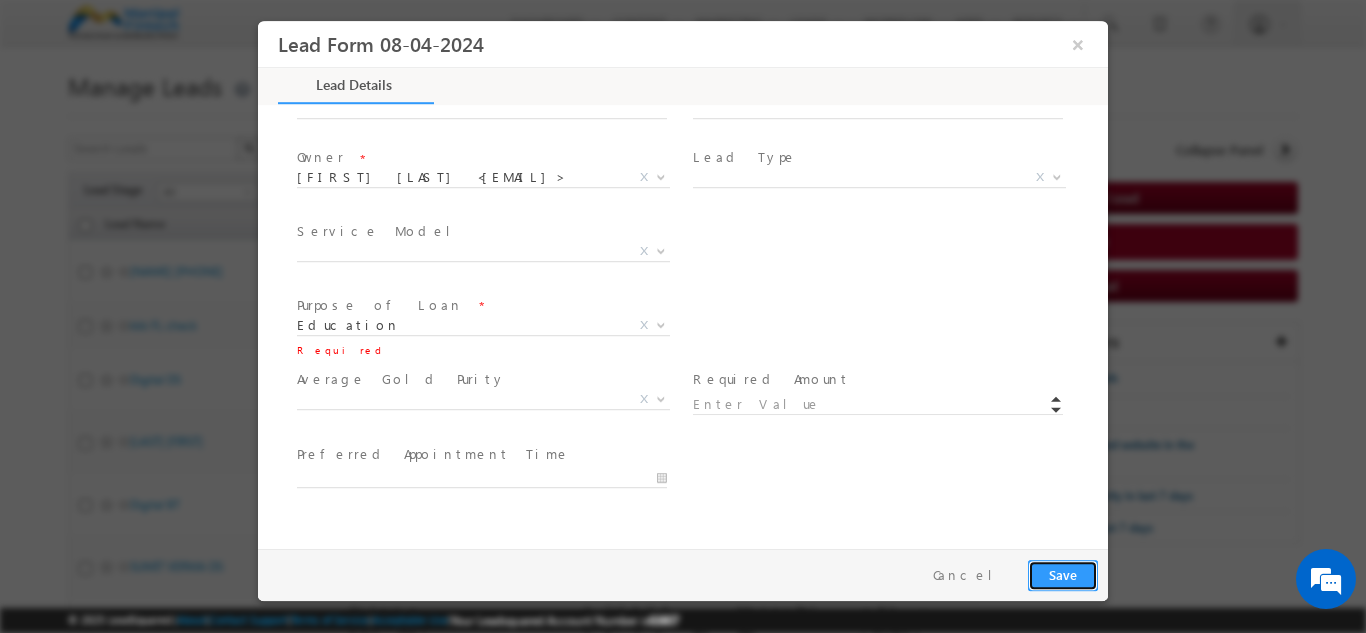 click on "Save" at bounding box center (1063, 574) 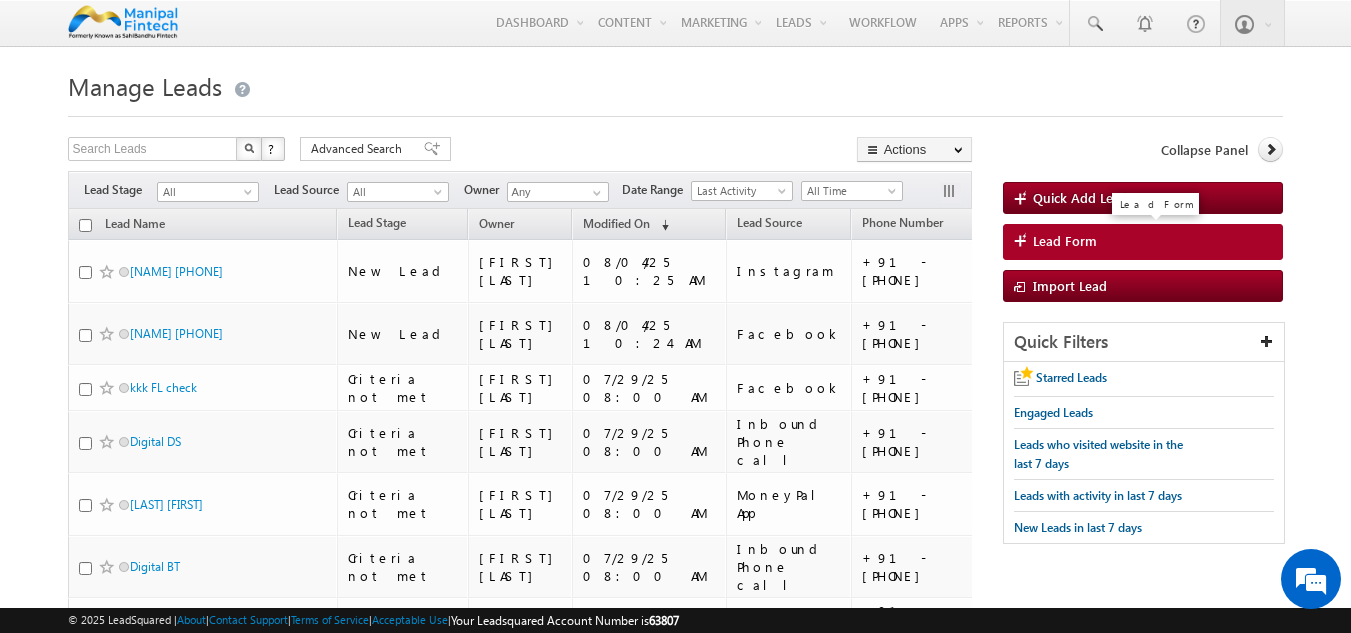 click on "Lead Form" at bounding box center [1065, 241] 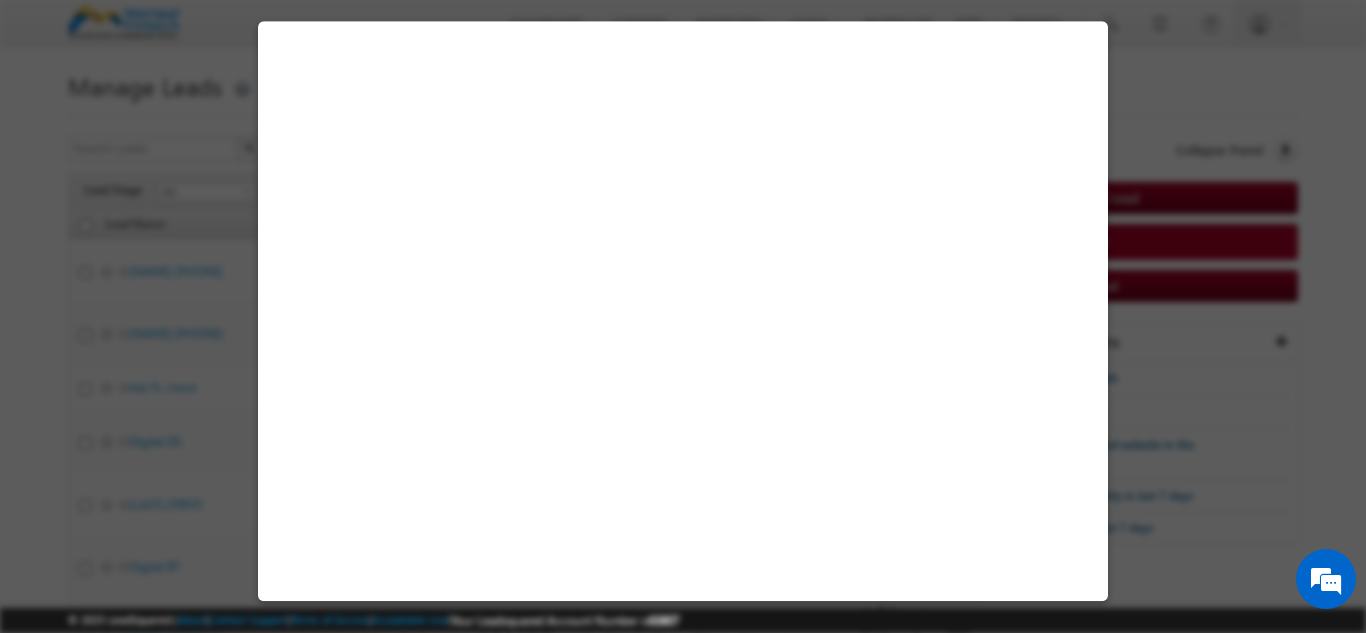 select on "Open" 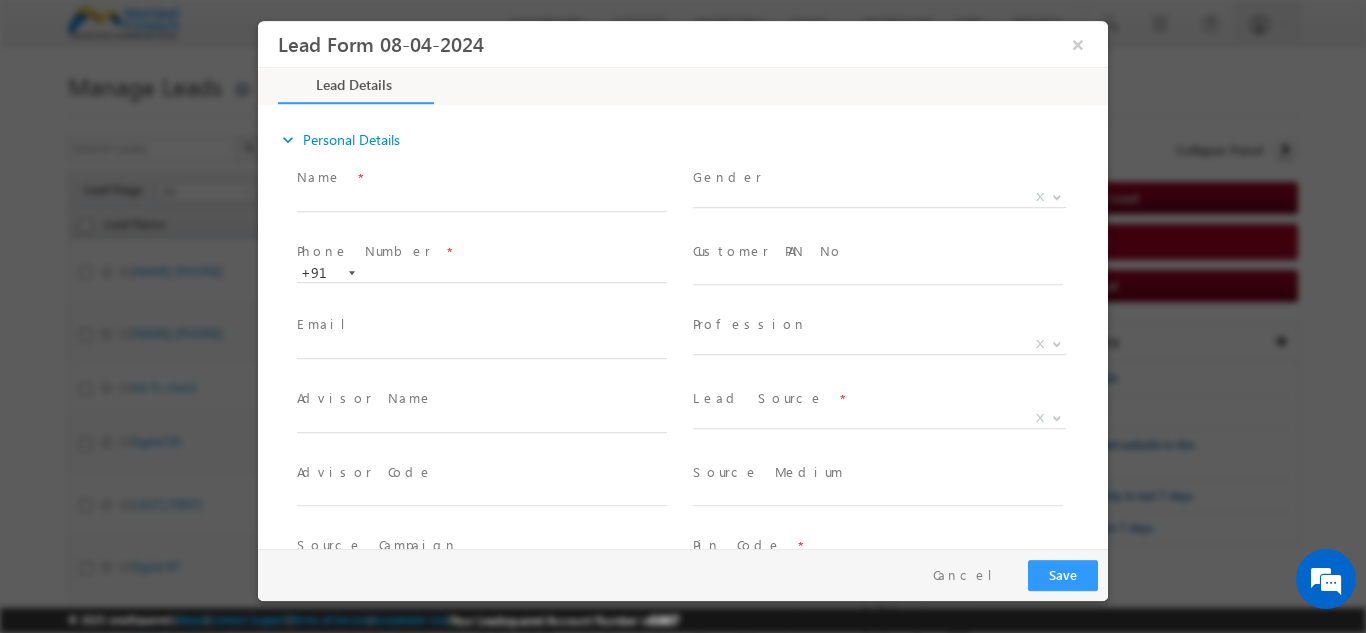 scroll, scrollTop: 0, scrollLeft: 0, axis: both 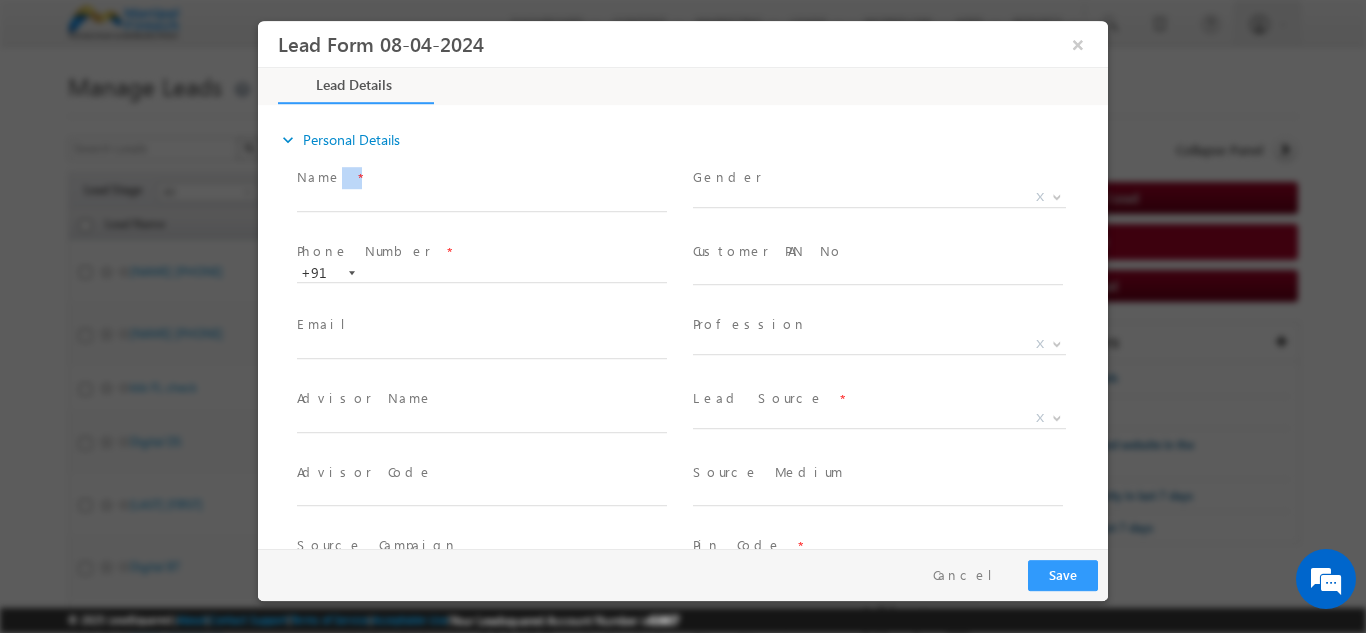 drag, startPoint x: 1309, startPoint y: 266, endPoint x: 361, endPoint y: 201, distance: 950.22577 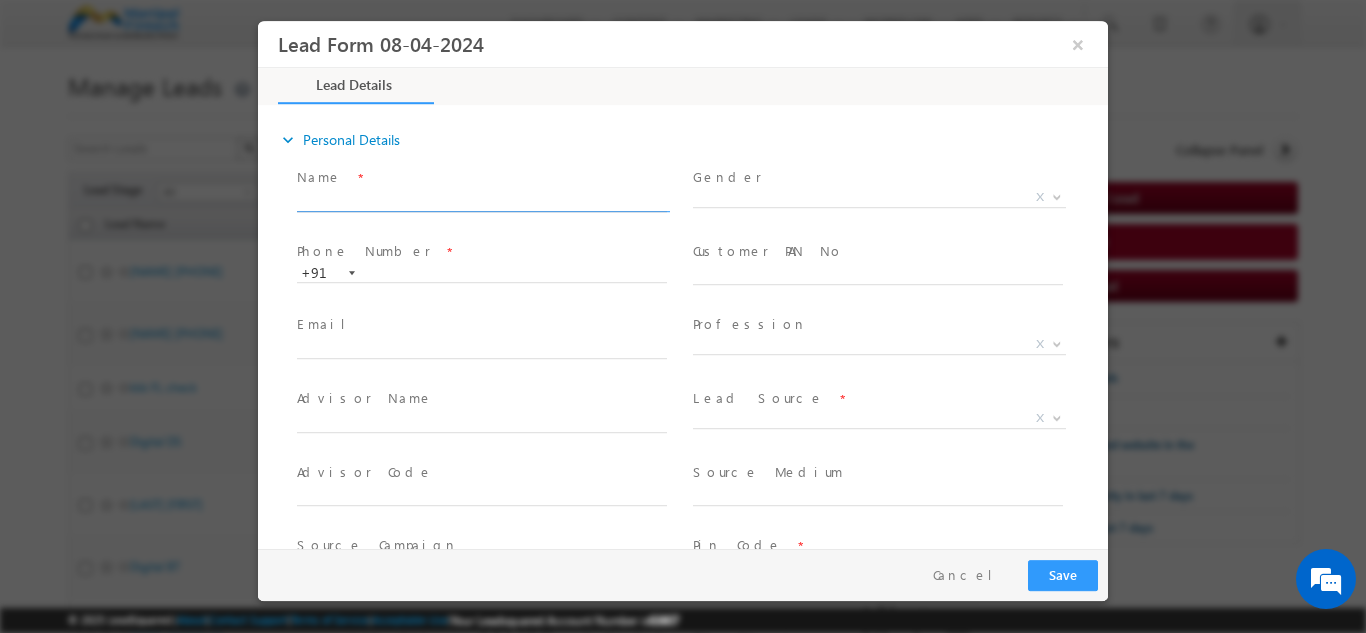 click at bounding box center (482, 201) 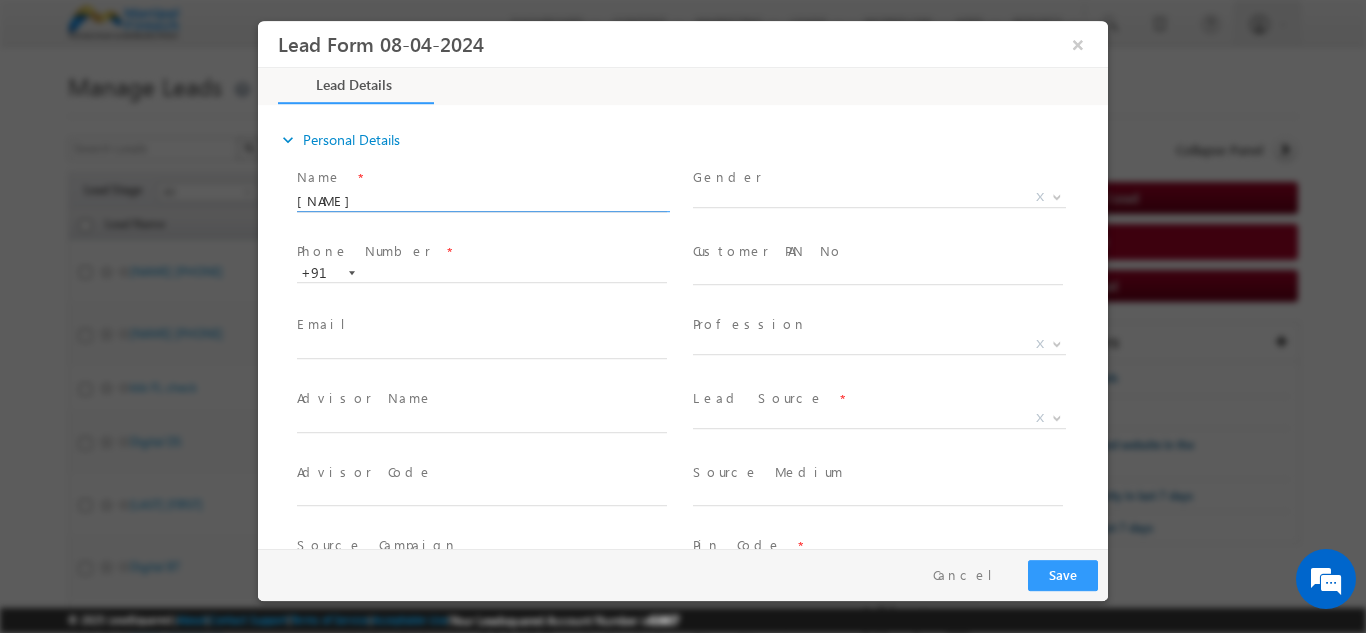 paste on "8631418484" 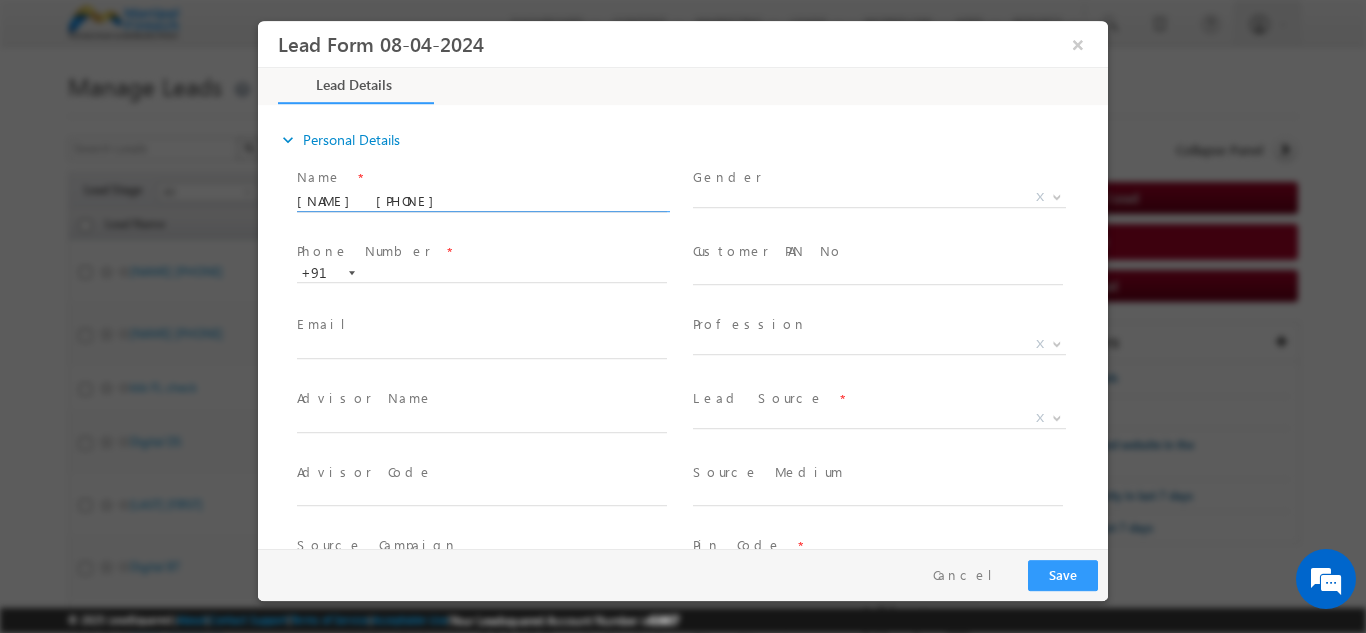 type on "badal 8631418484" 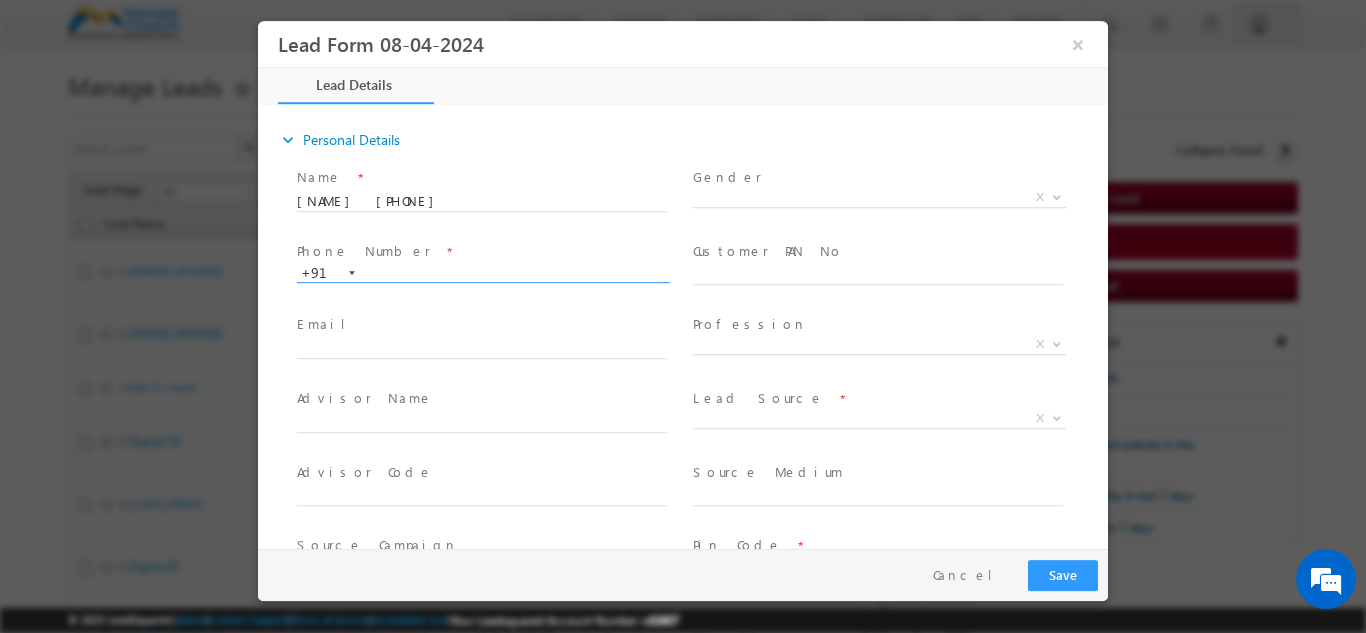 paste on "8631418484" 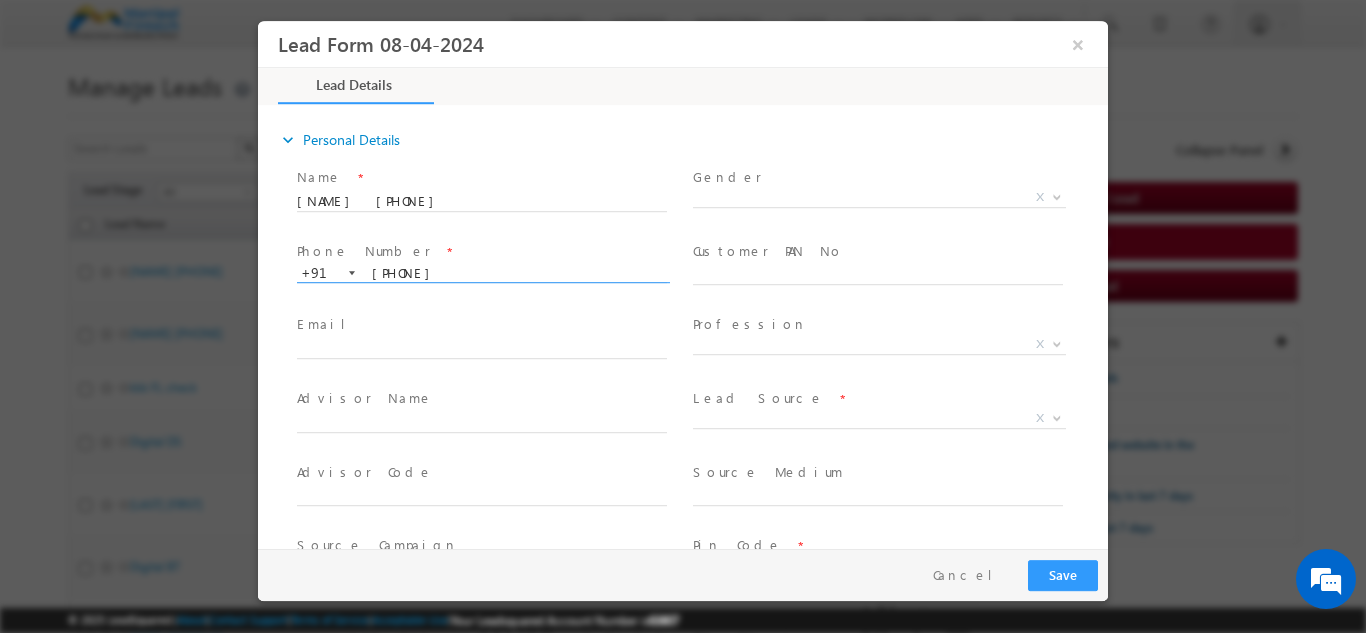 type on "8631418484" 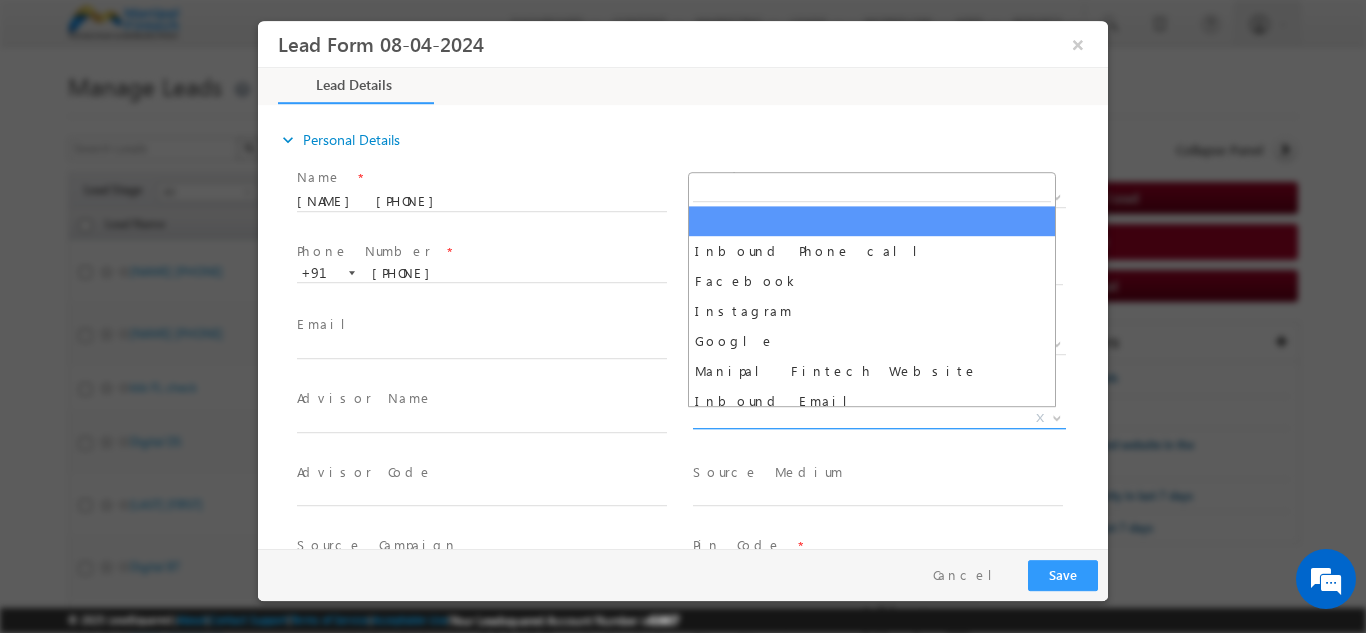 click on "X" at bounding box center [879, 418] 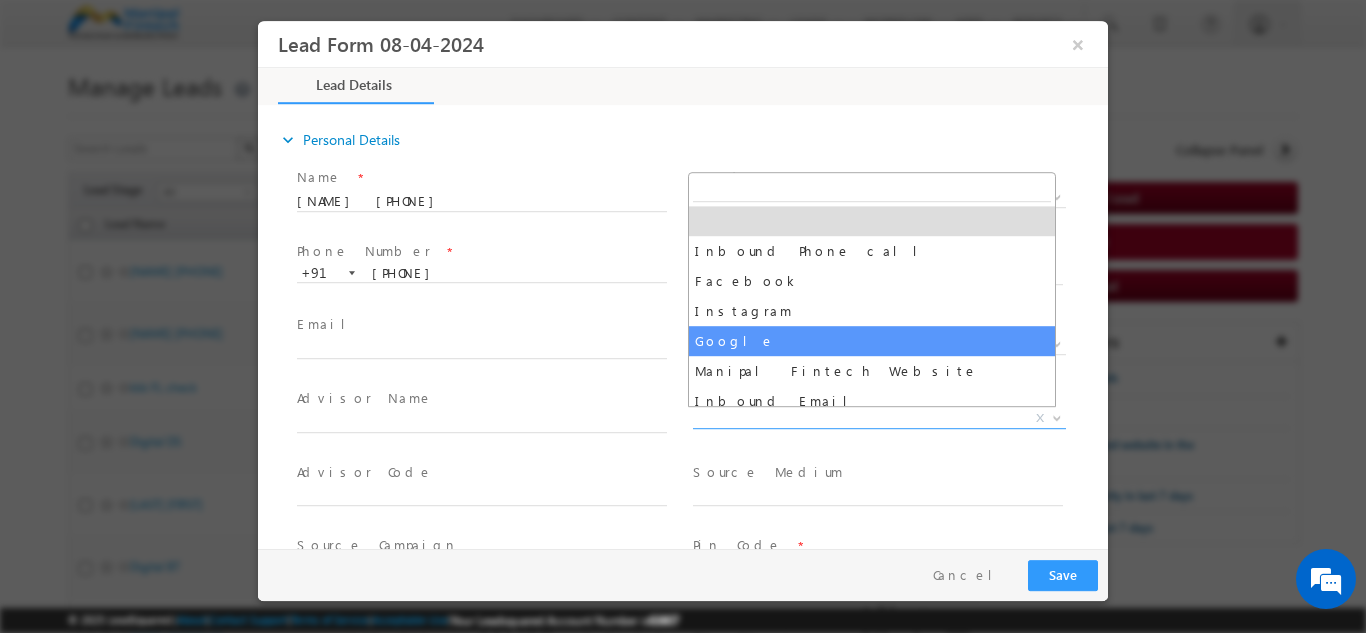 select on "Google" 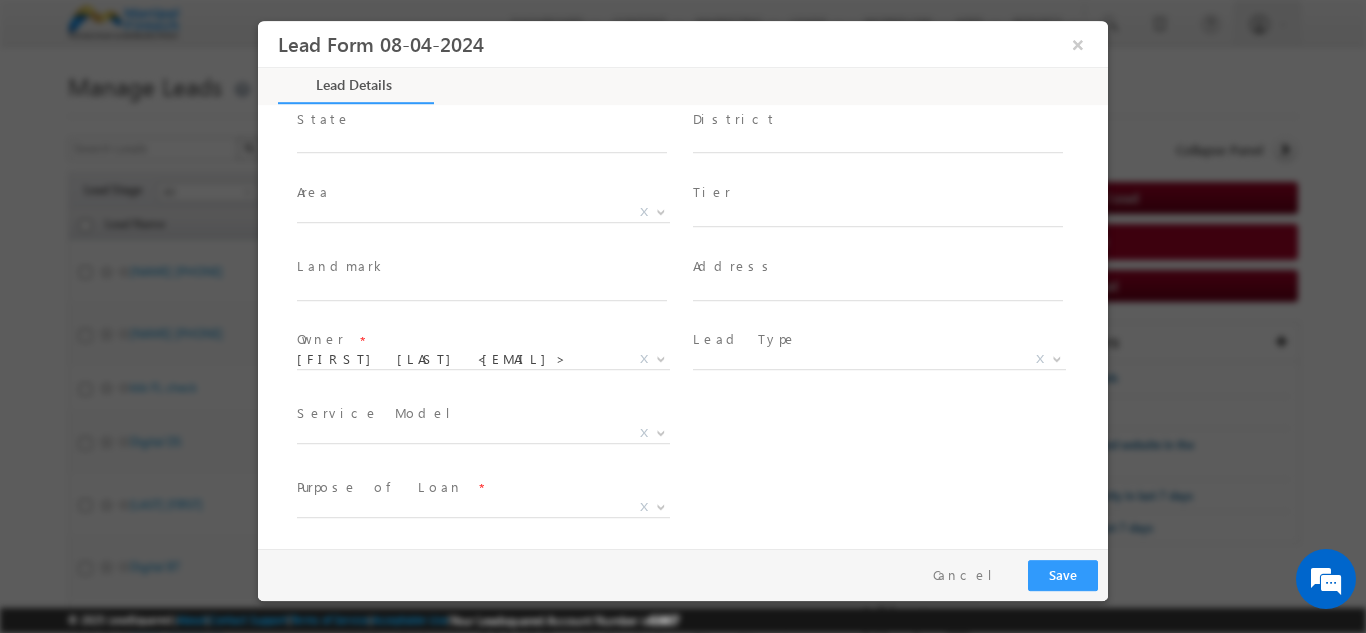 scroll, scrollTop: 584, scrollLeft: 0, axis: vertical 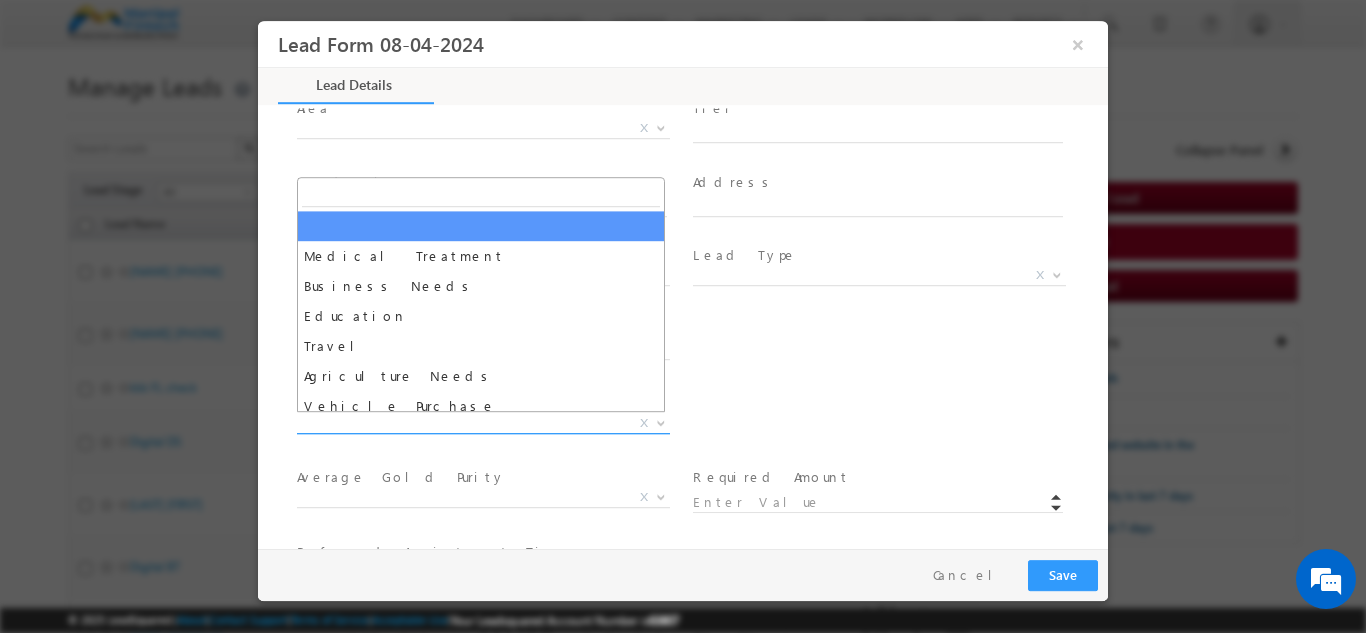 click on "X" at bounding box center (483, 423) 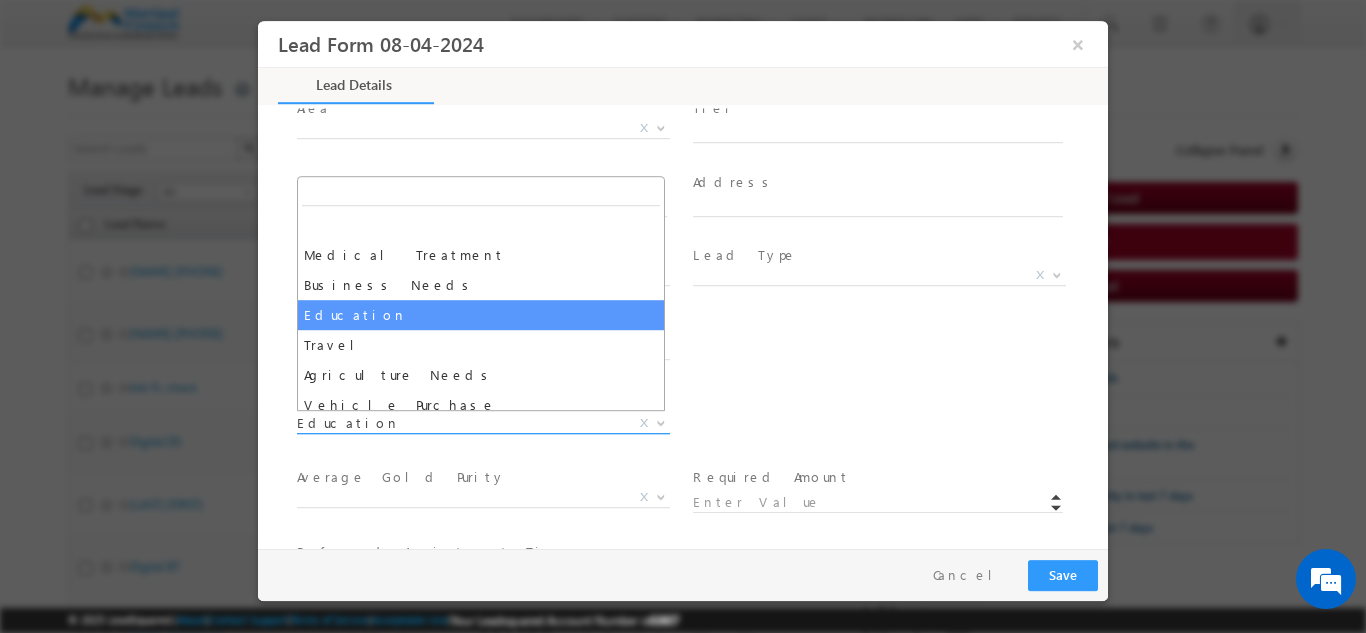 click on "Education" at bounding box center [459, 422] 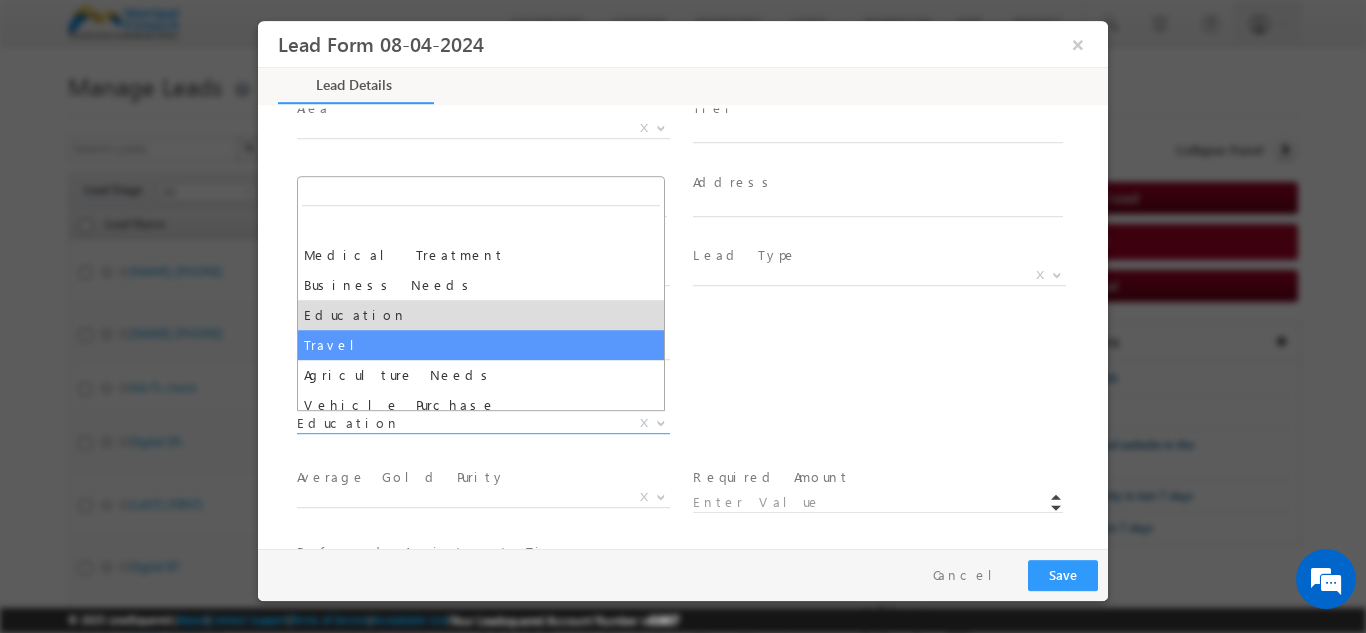 select on "Travel" 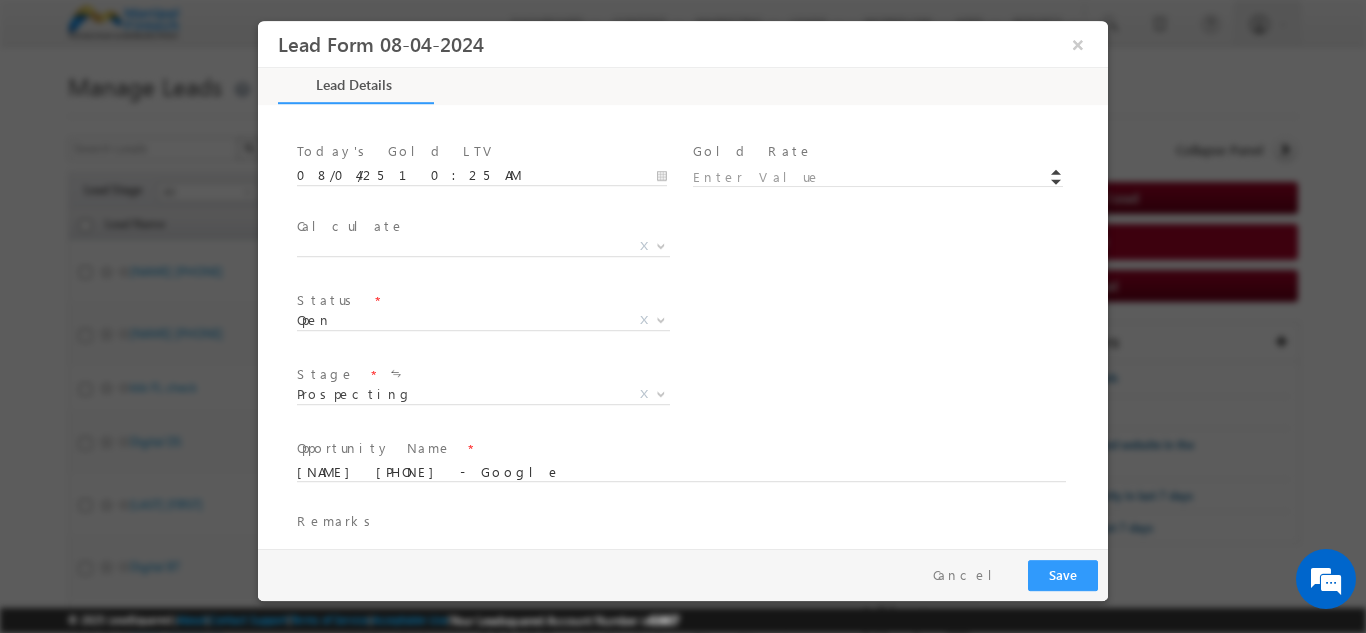 scroll, scrollTop: 1169, scrollLeft: 0, axis: vertical 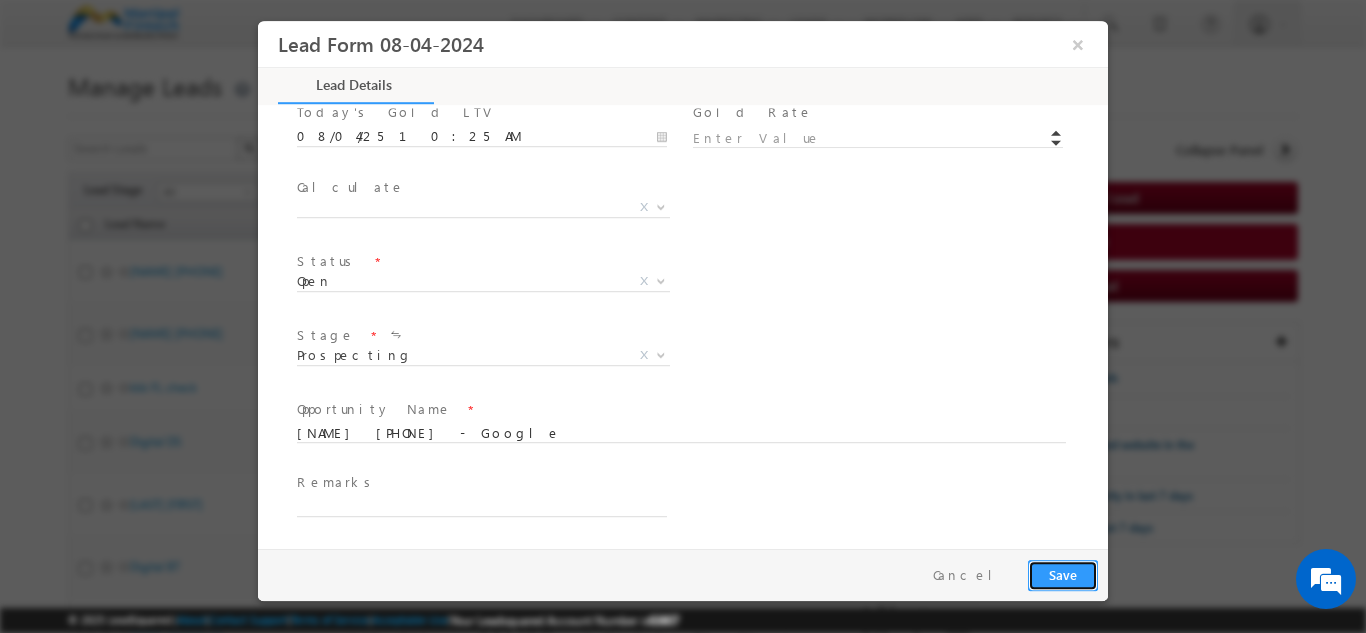 click on "Save" at bounding box center (1063, 574) 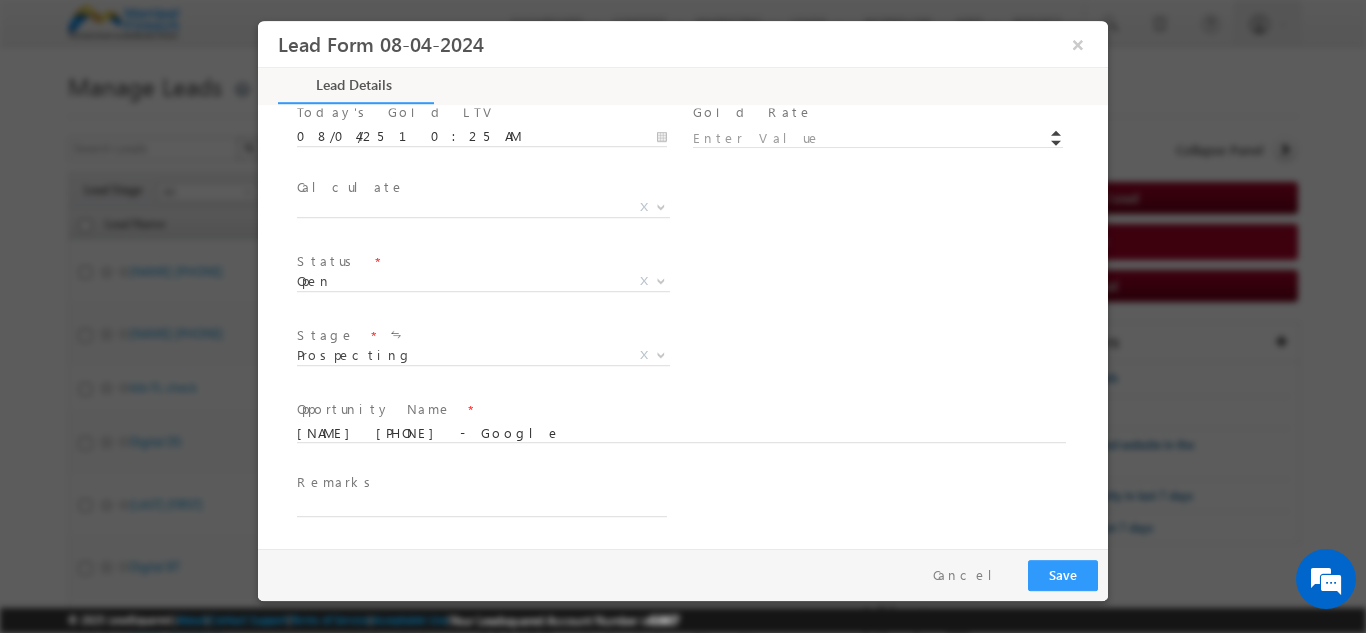 scroll, scrollTop: 240, scrollLeft: 0, axis: vertical 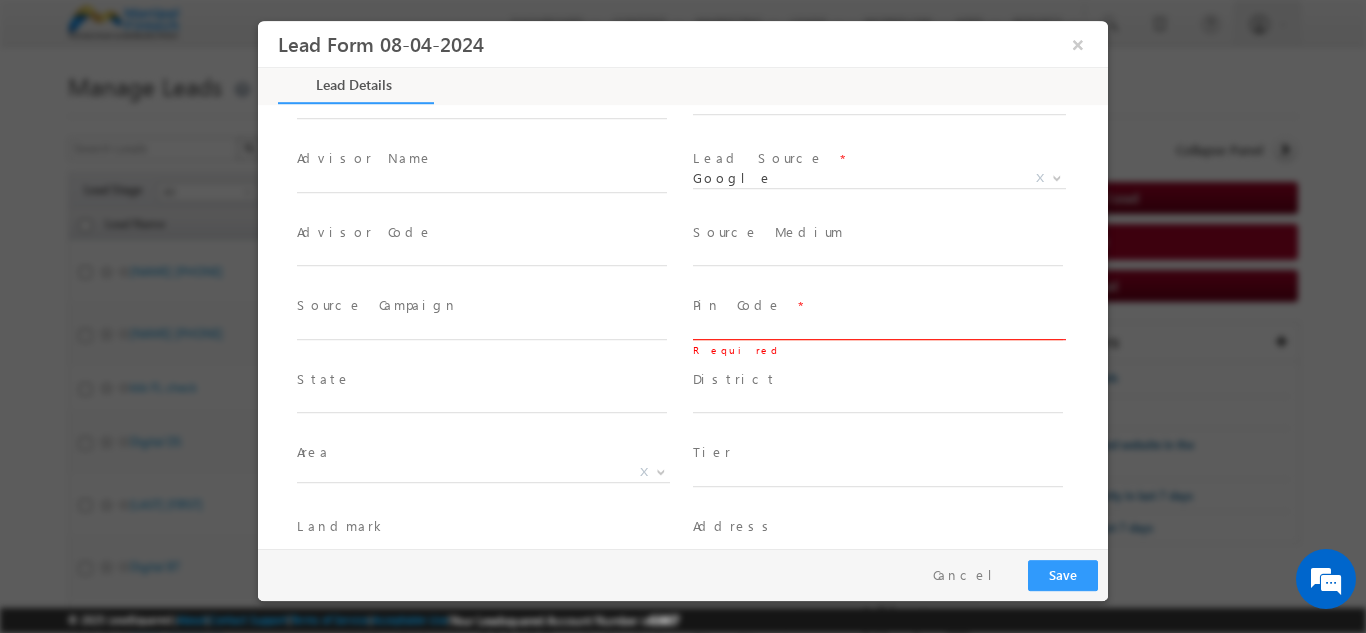 click at bounding box center [878, 329] 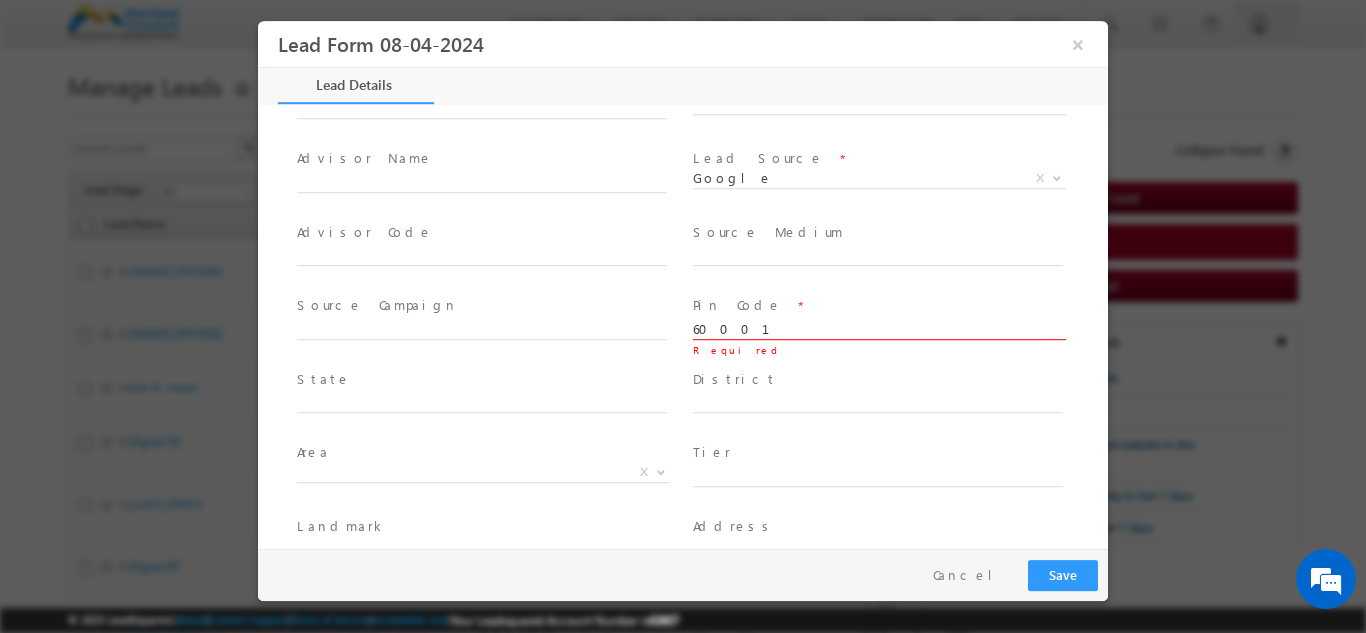 type on "600001" 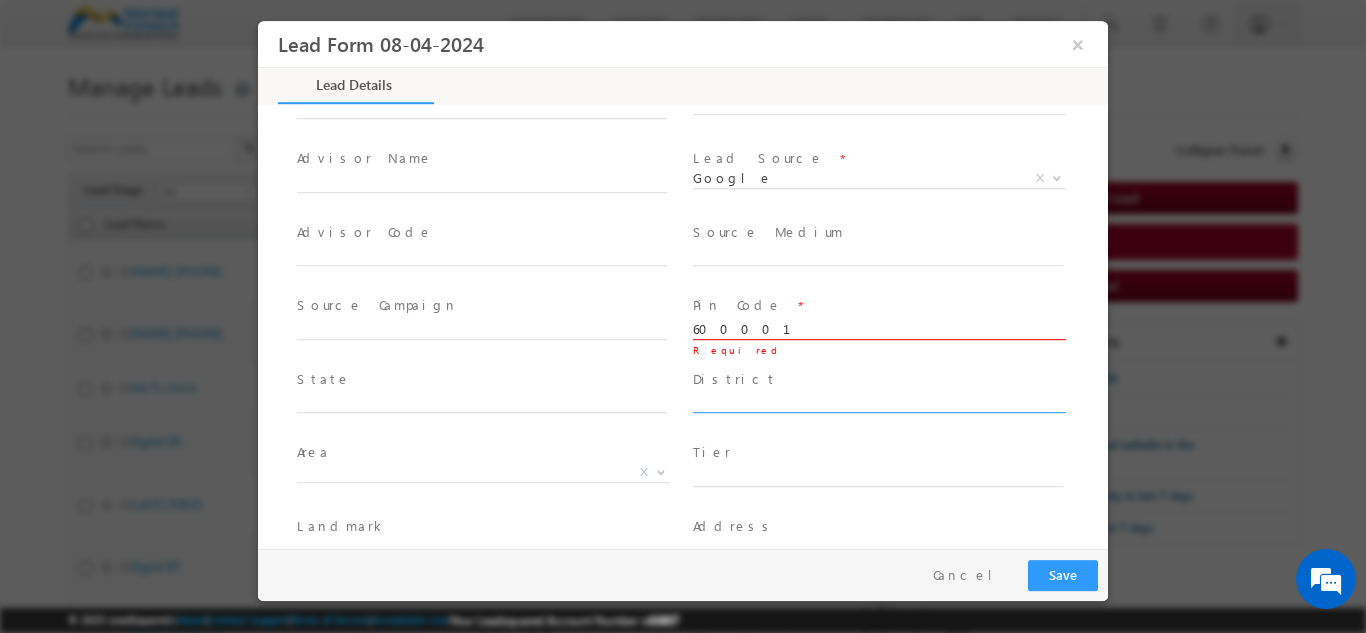 scroll, scrollTop: 808, scrollLeft: 0, axis: vertical 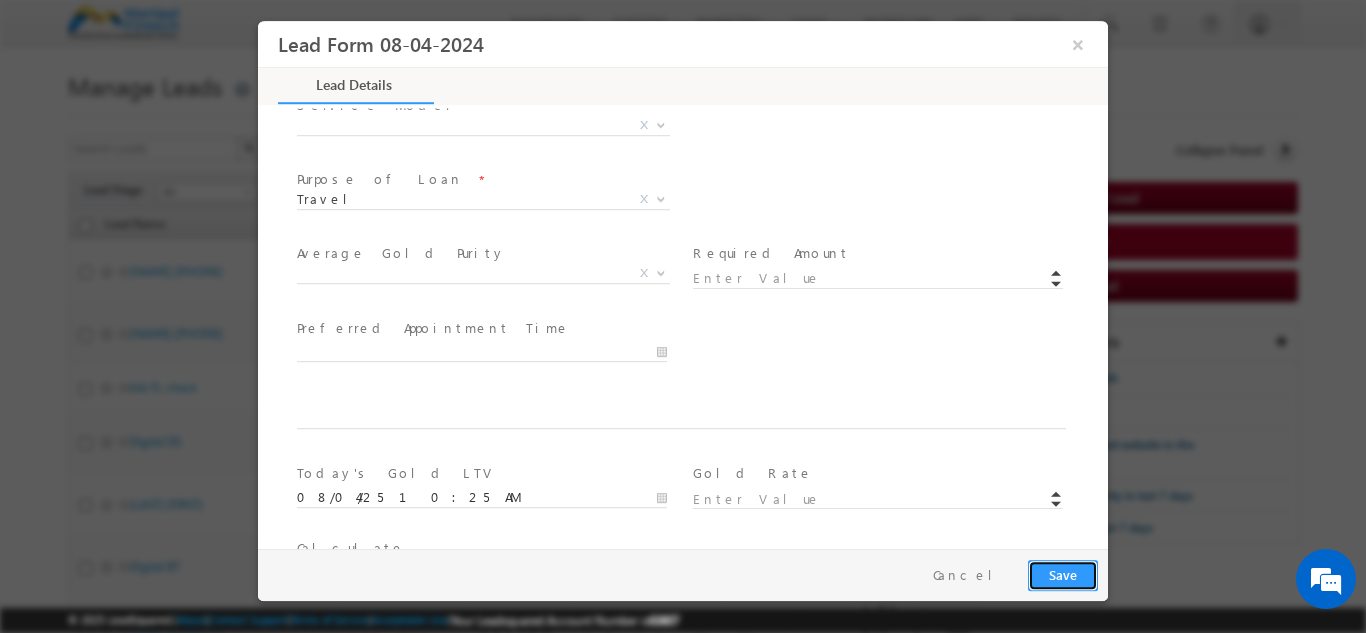 click on "Save" at bounding box center [1063, 574] 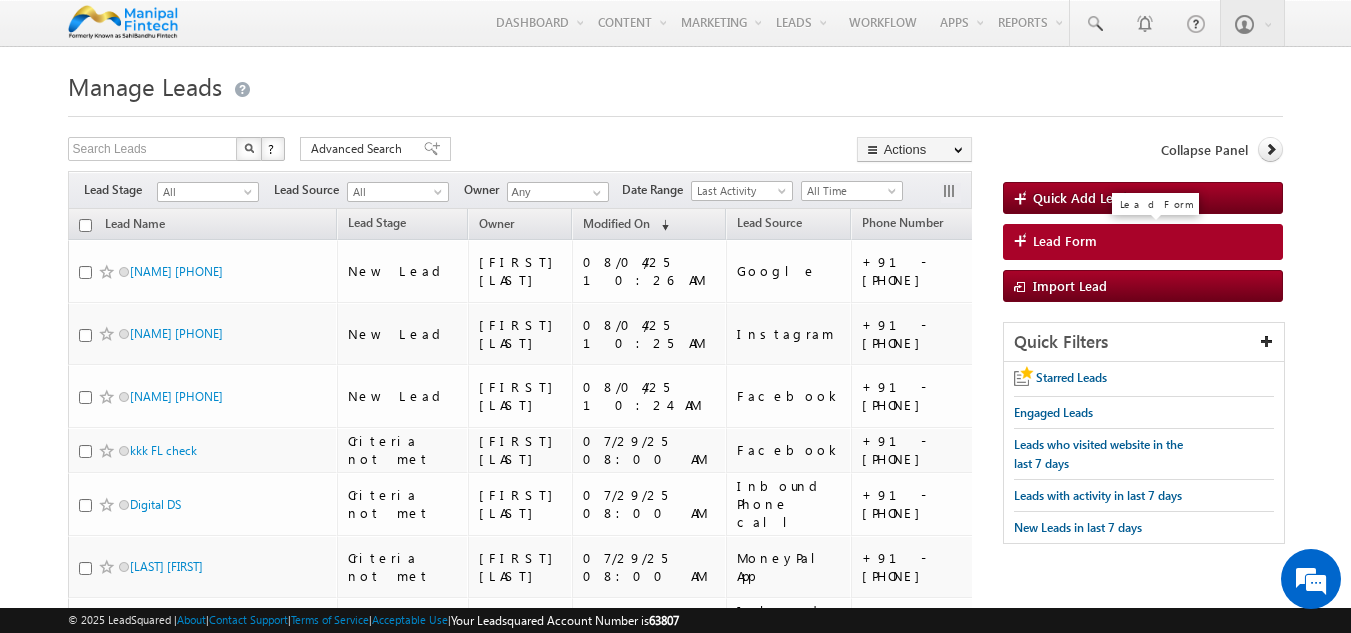 click at bounding box center (1023, 242) 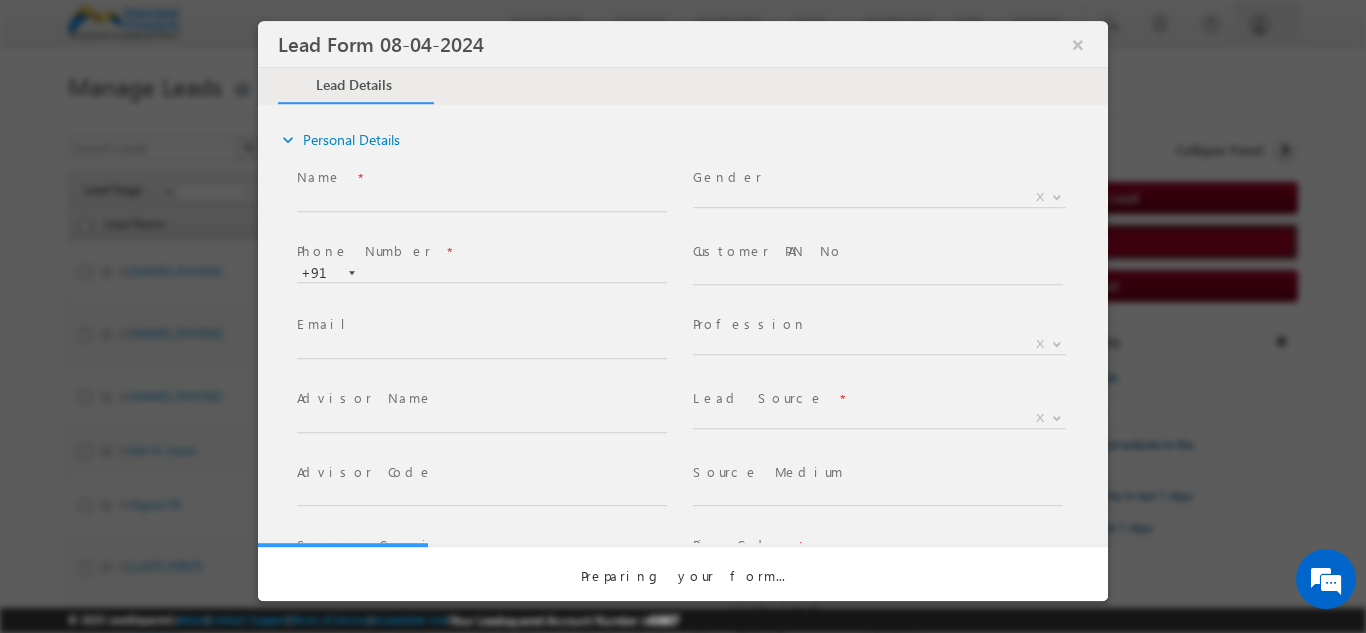 select on "Open" 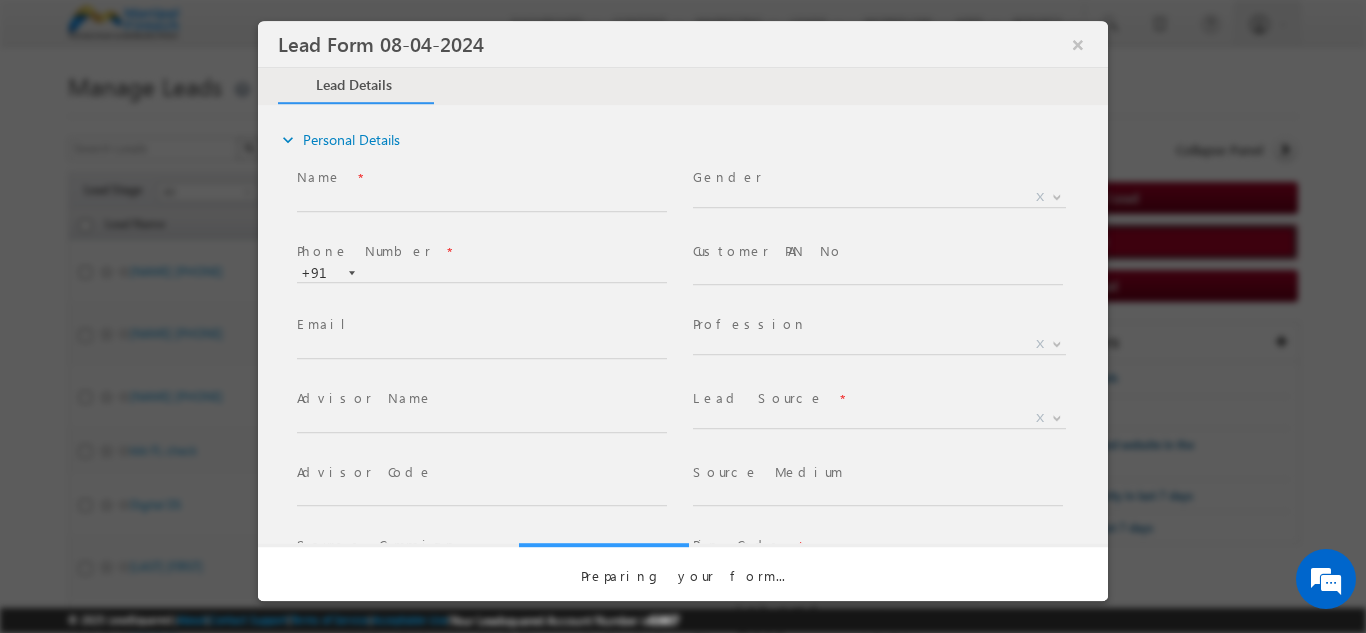 scroll, scrollTop: 0, scrollLeft: 0, axis: both 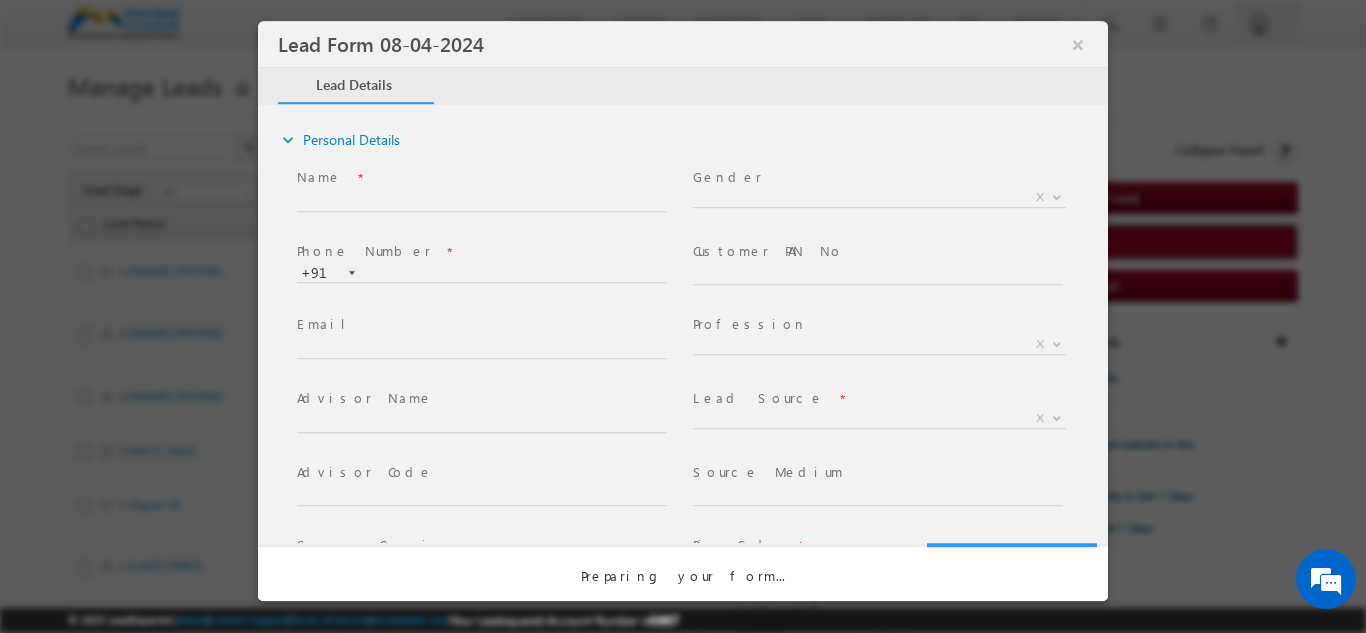 select on "Prospecting" 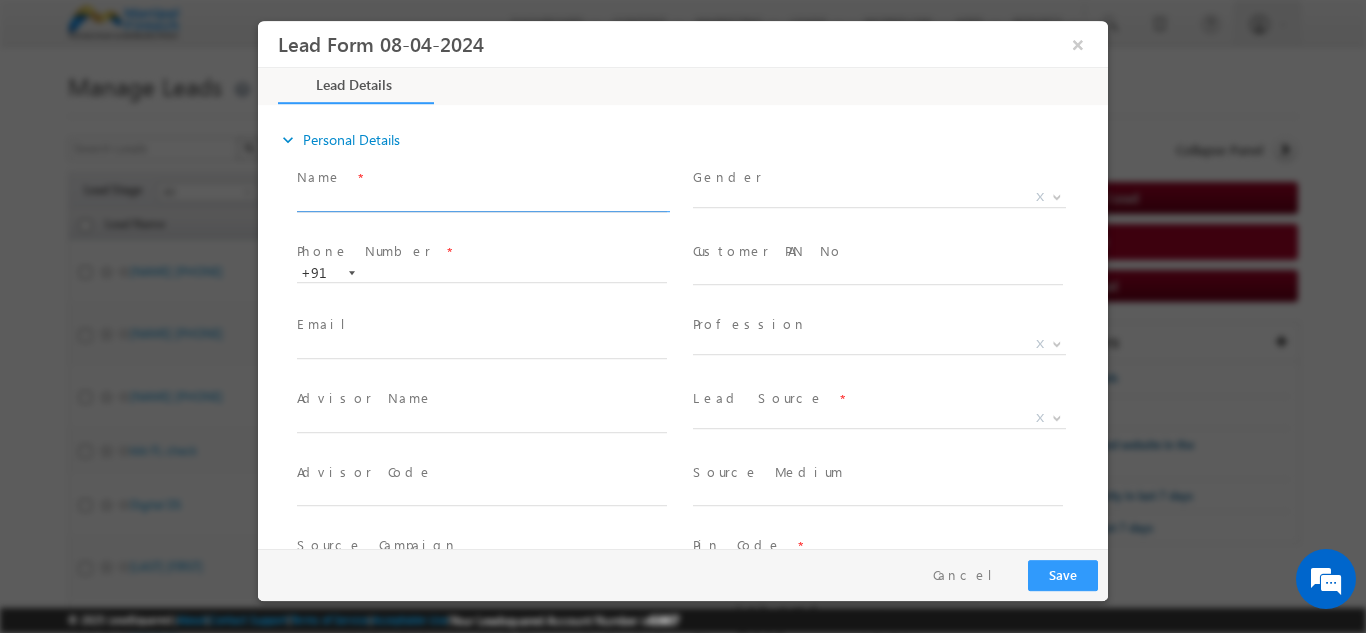 click at bounding box center [482, 201] 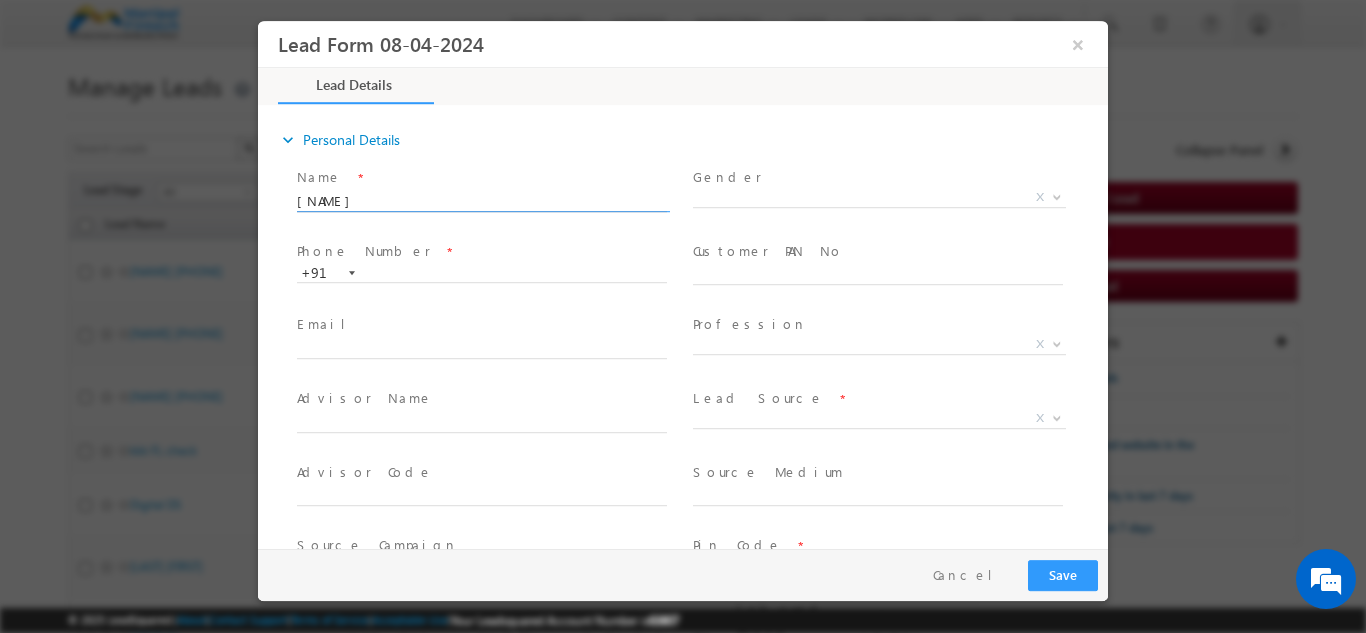 type on "badal" 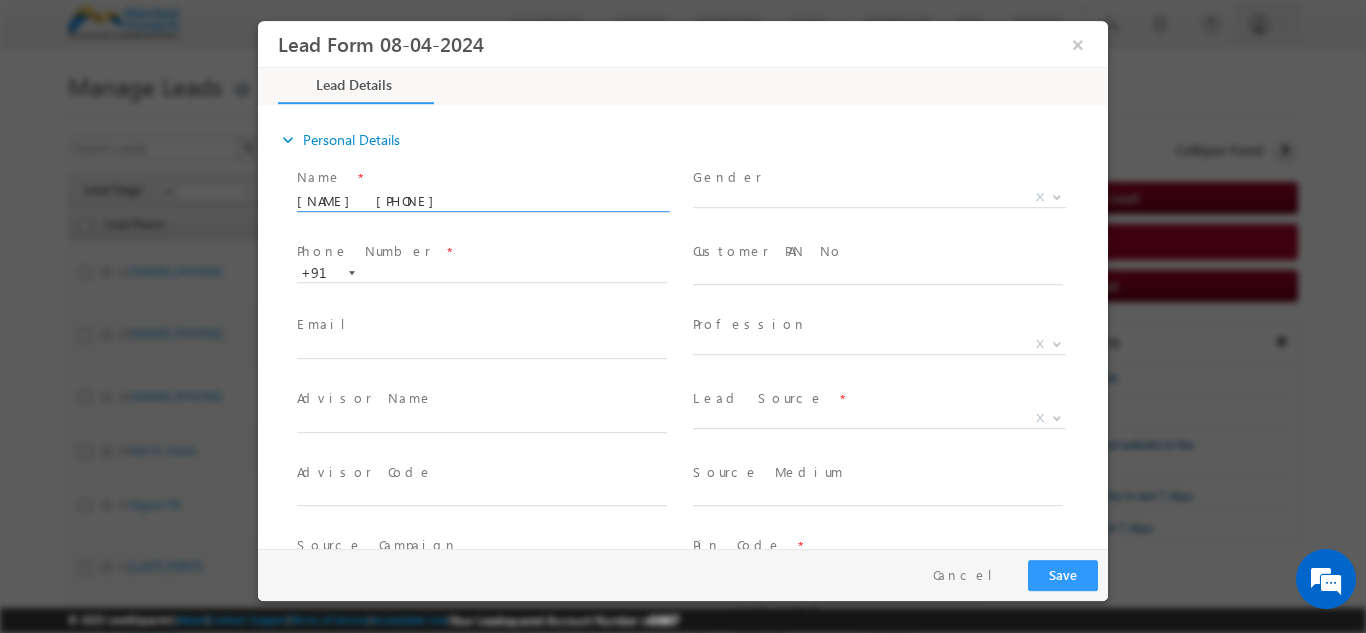 type on "[NAME] [PHONE]" 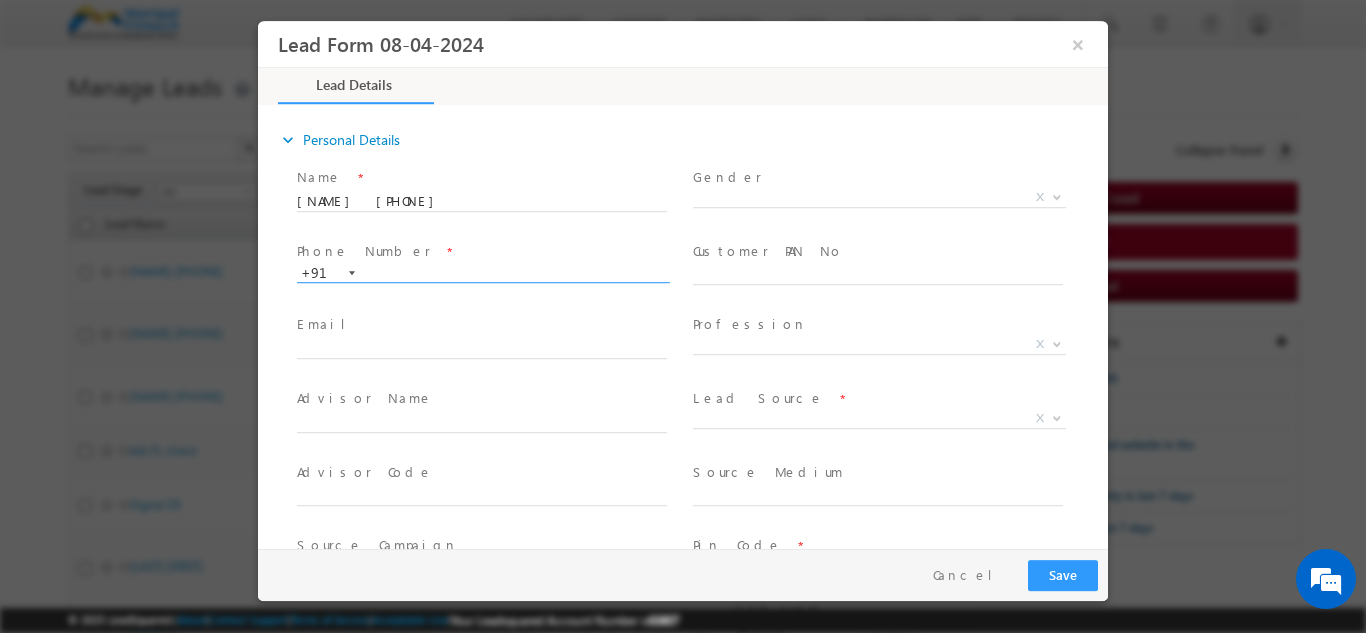 paste on "[PHONE]" 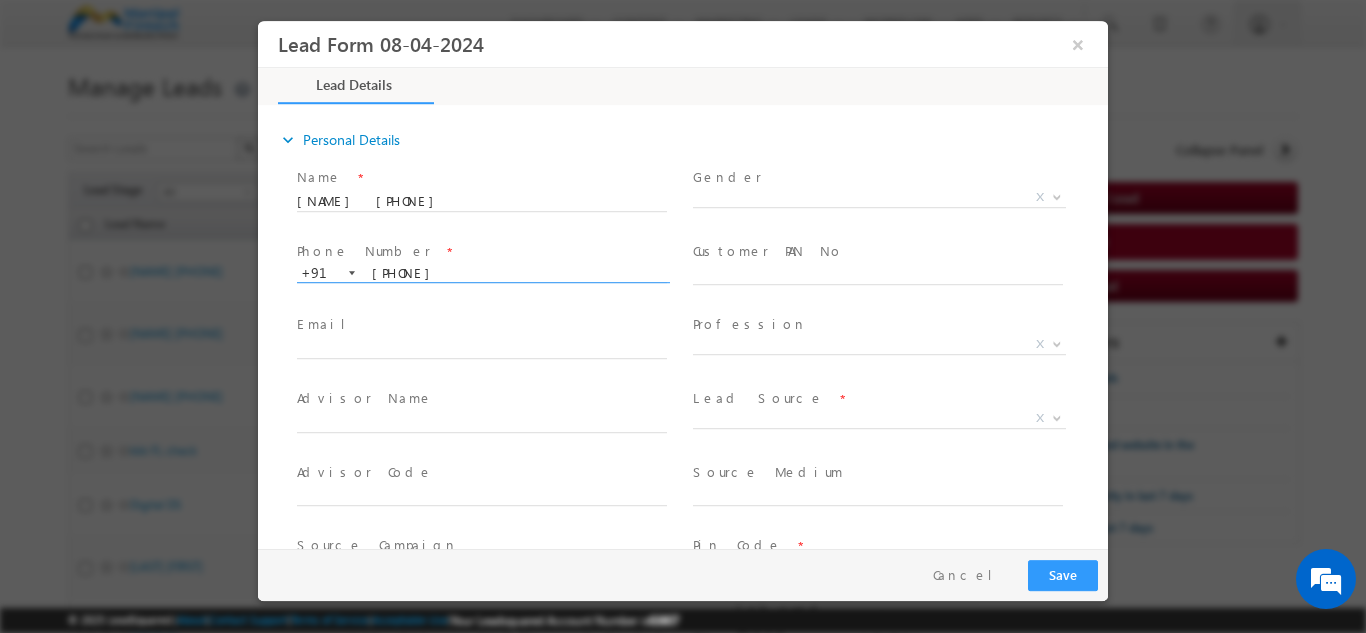 type on "[PHONE]" 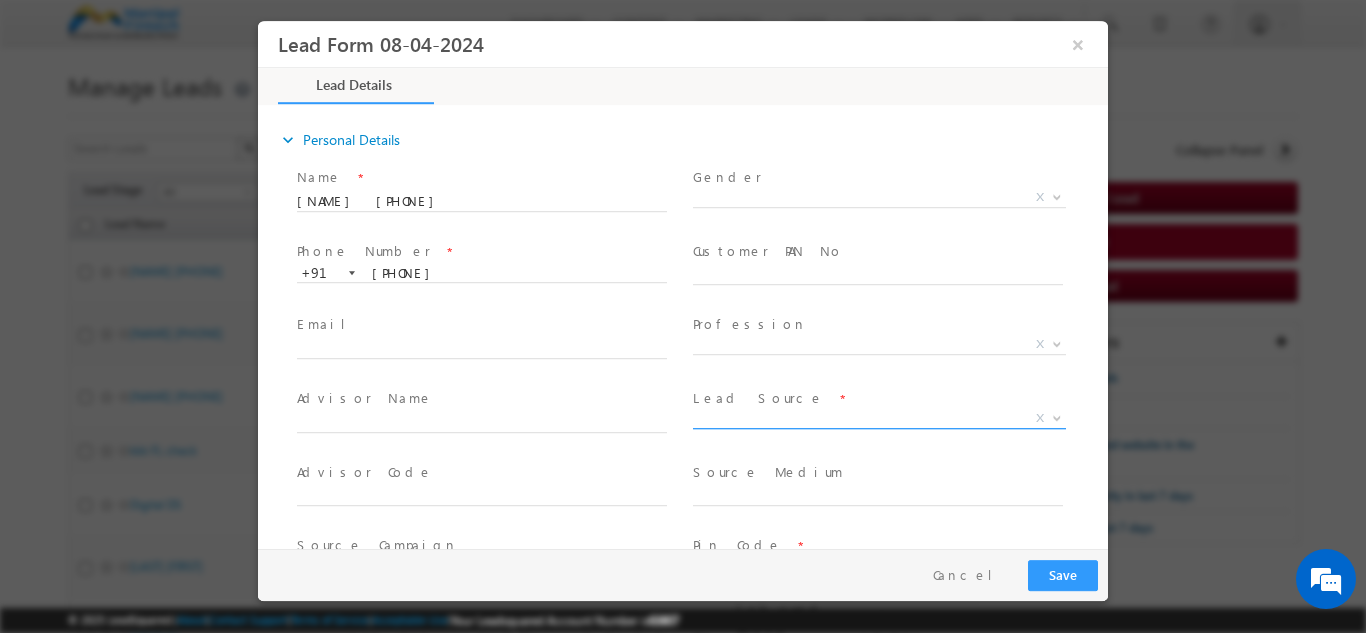 click on "X" at bounding box center [879, 418] 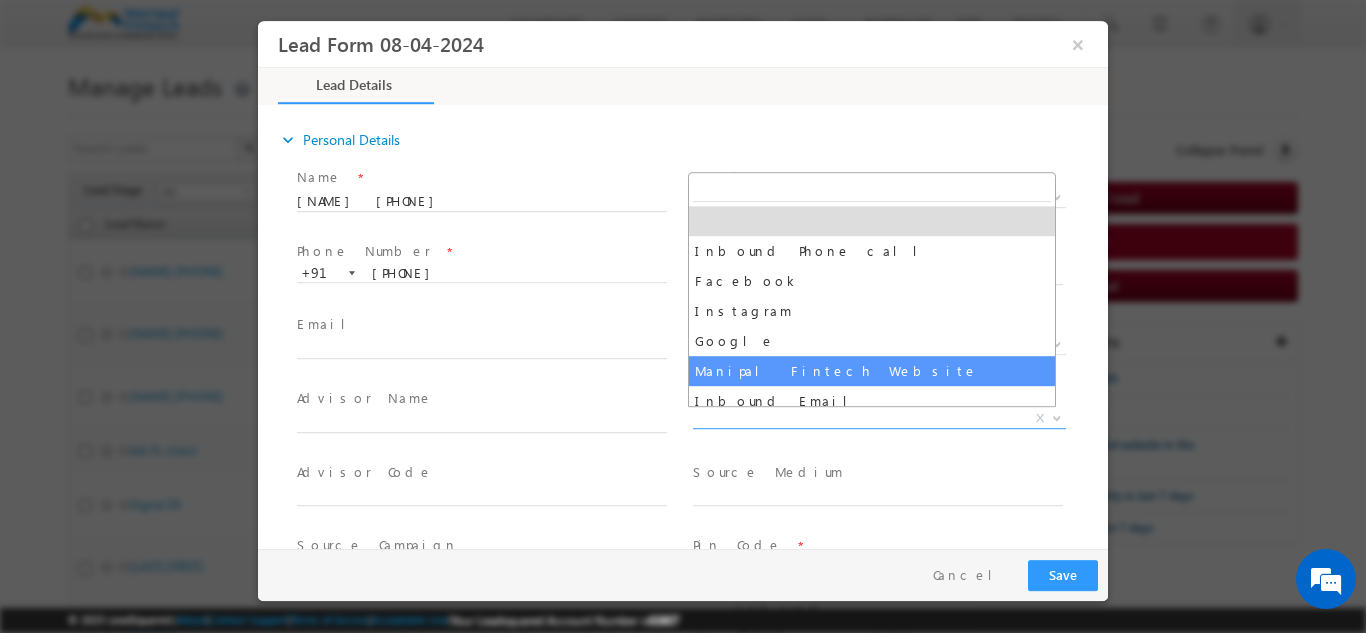 select on "Manipal Fintech Website" 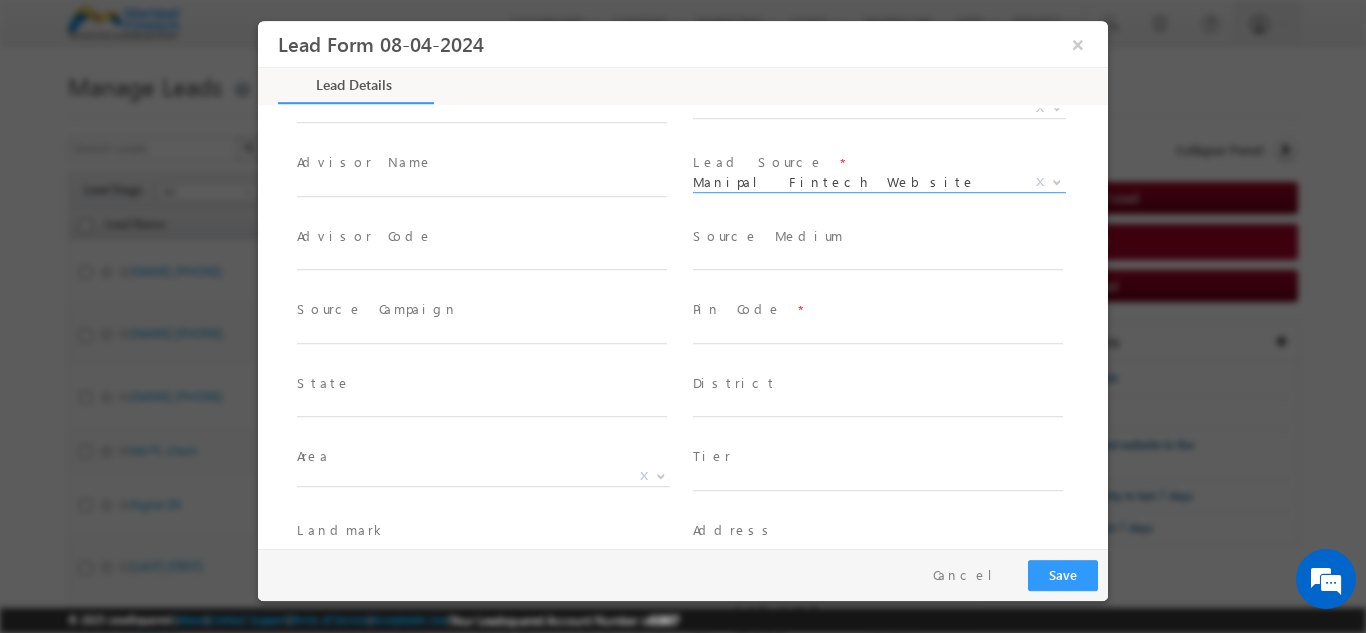 scroll, scrollTop: 274, scrollLeft: 0, axis: vertical 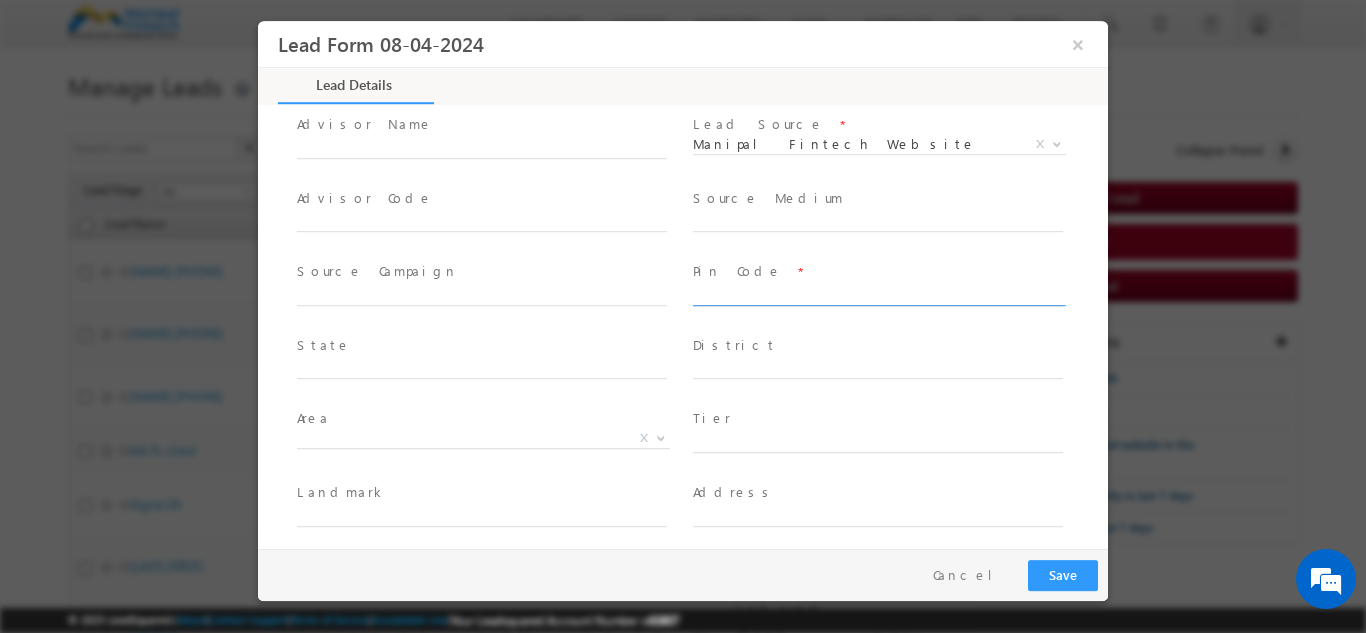click at bounding box center (878, 295) 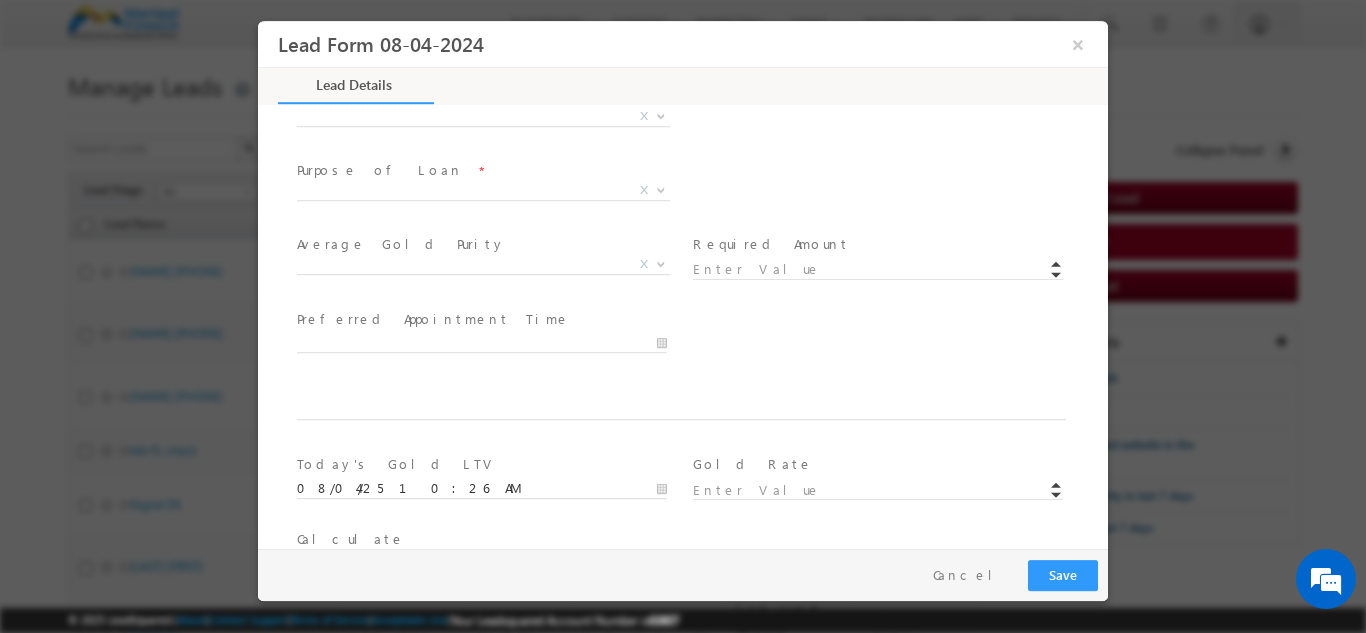 scroll, scrollTop: 803, scrollLeft: 0, axis: vertical 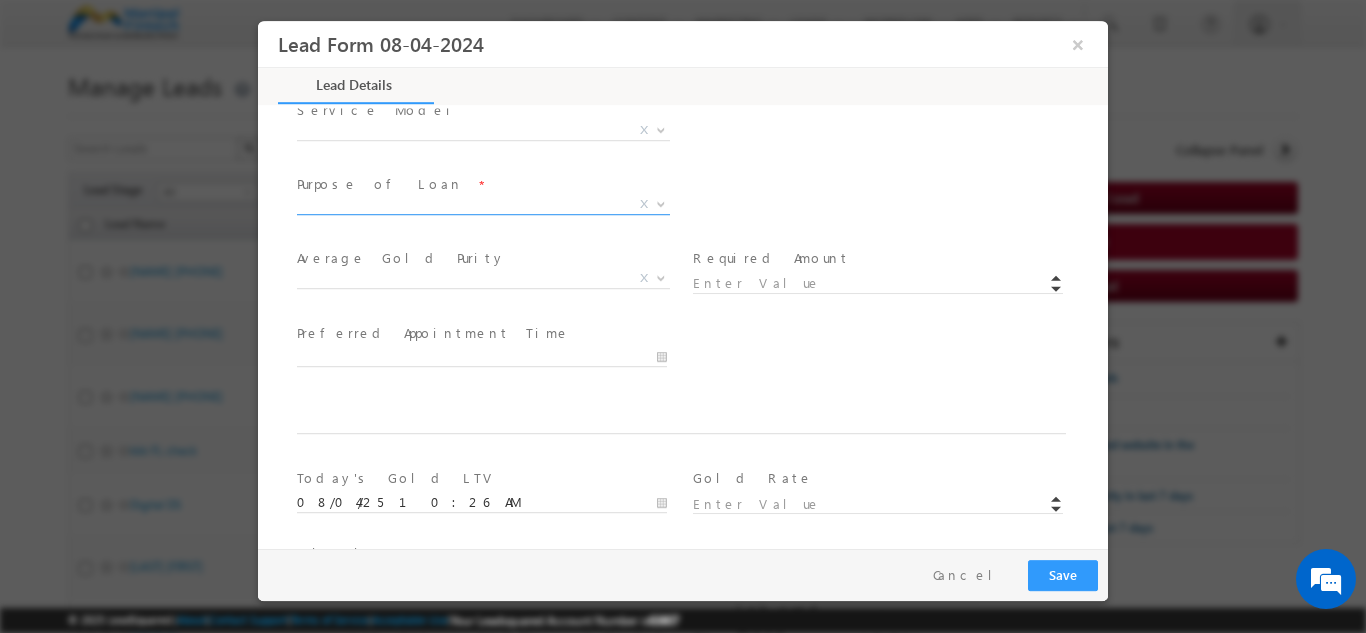type on "600002" 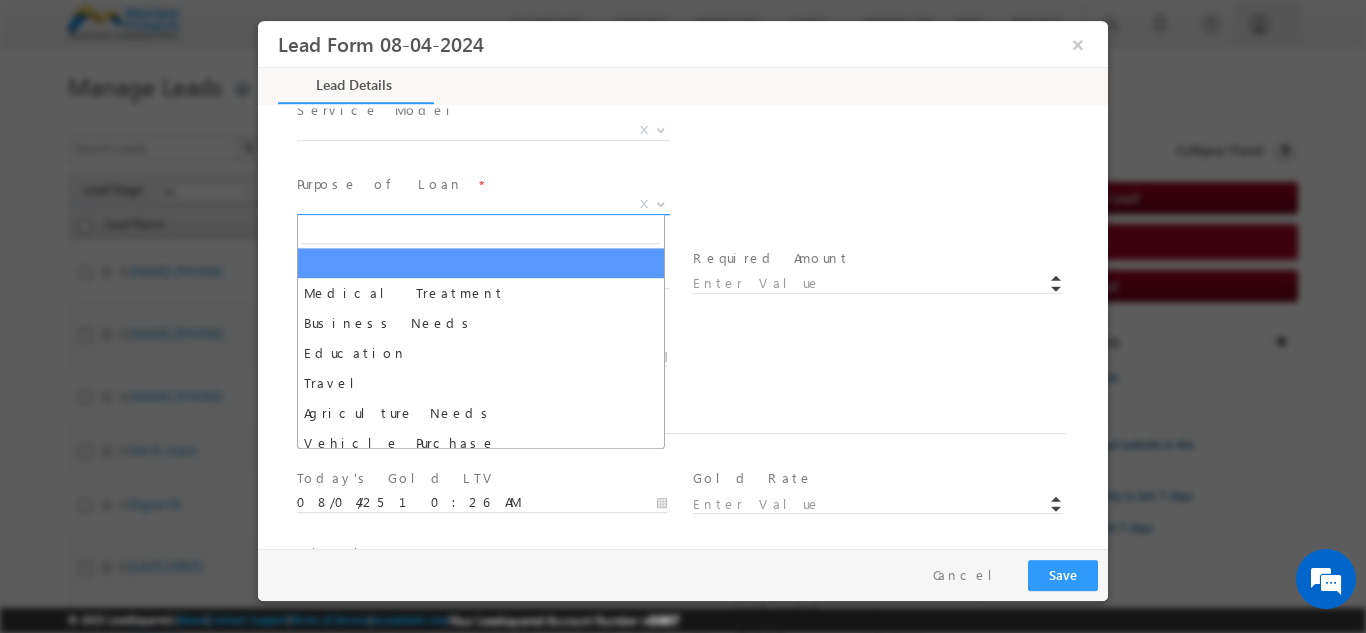 click on "X" at bounding box center [483, 204] 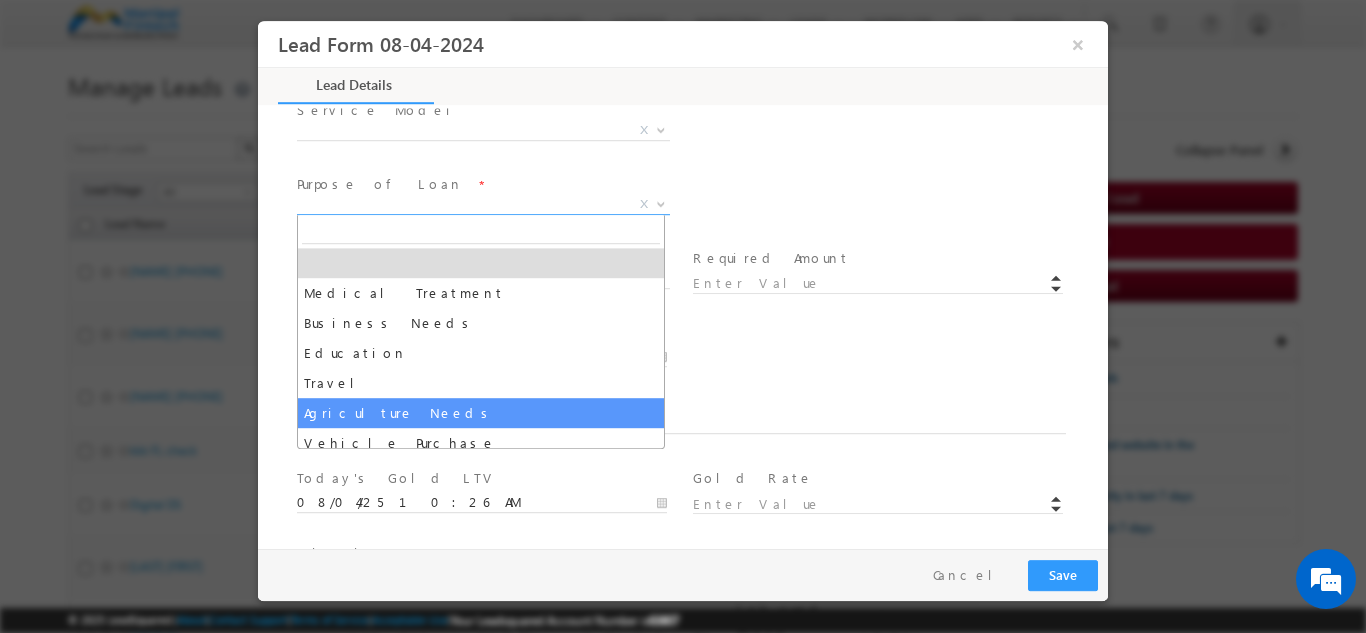 select on "Agriculture Needs" 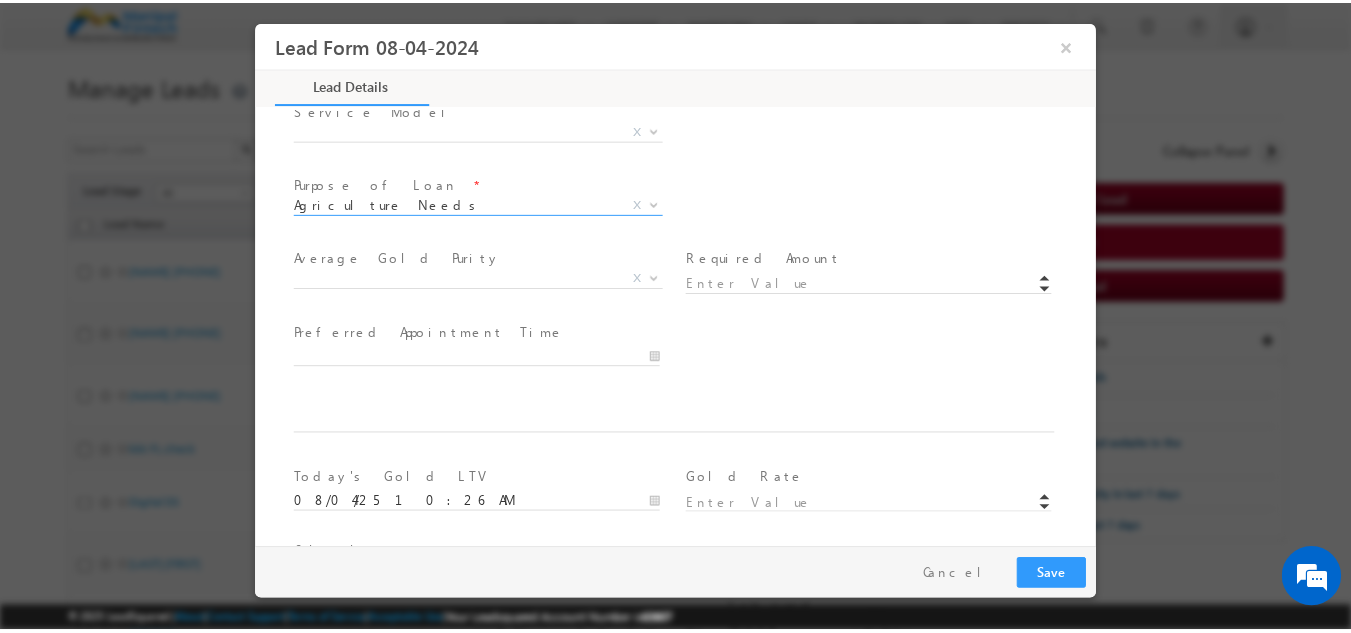 scroll, scrollTop: 1169, scrollLeft: 0, axis: vertical 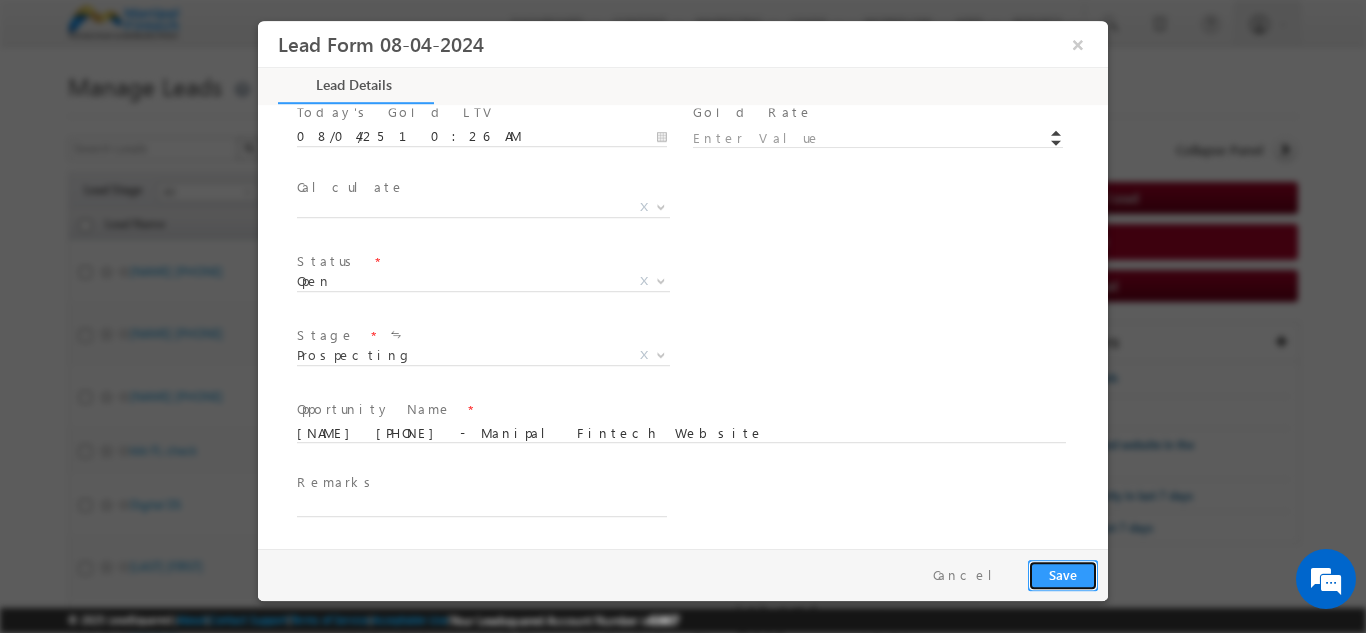 click on "Save" at bounding box center (1063, 574) 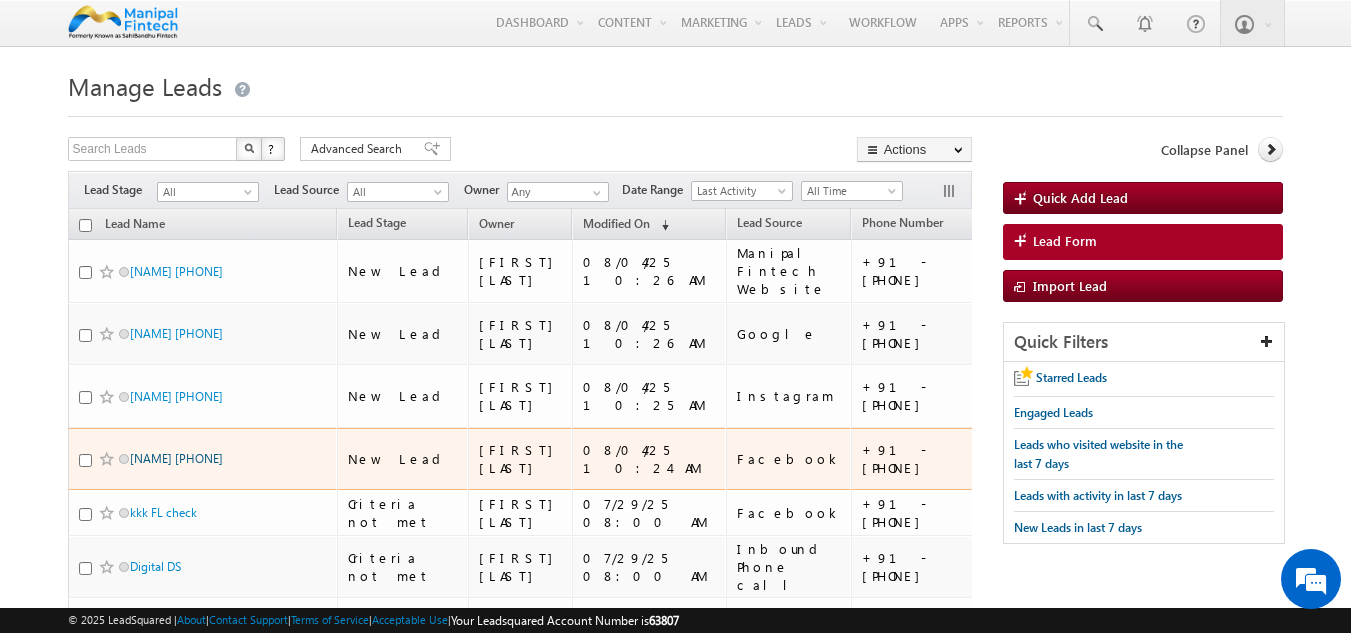 click on "badal 8700665615" at bounding box center (176, 458) 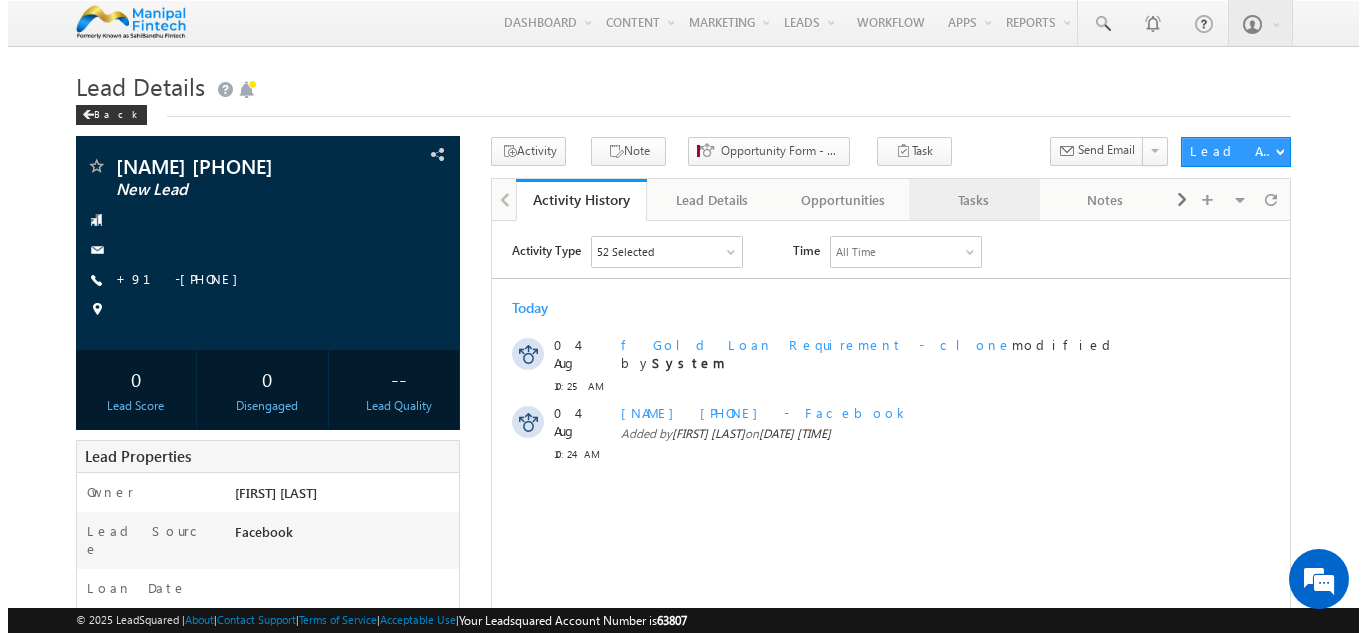 scroll, scrollTop: 0, scrollLeft: 0, axis: both 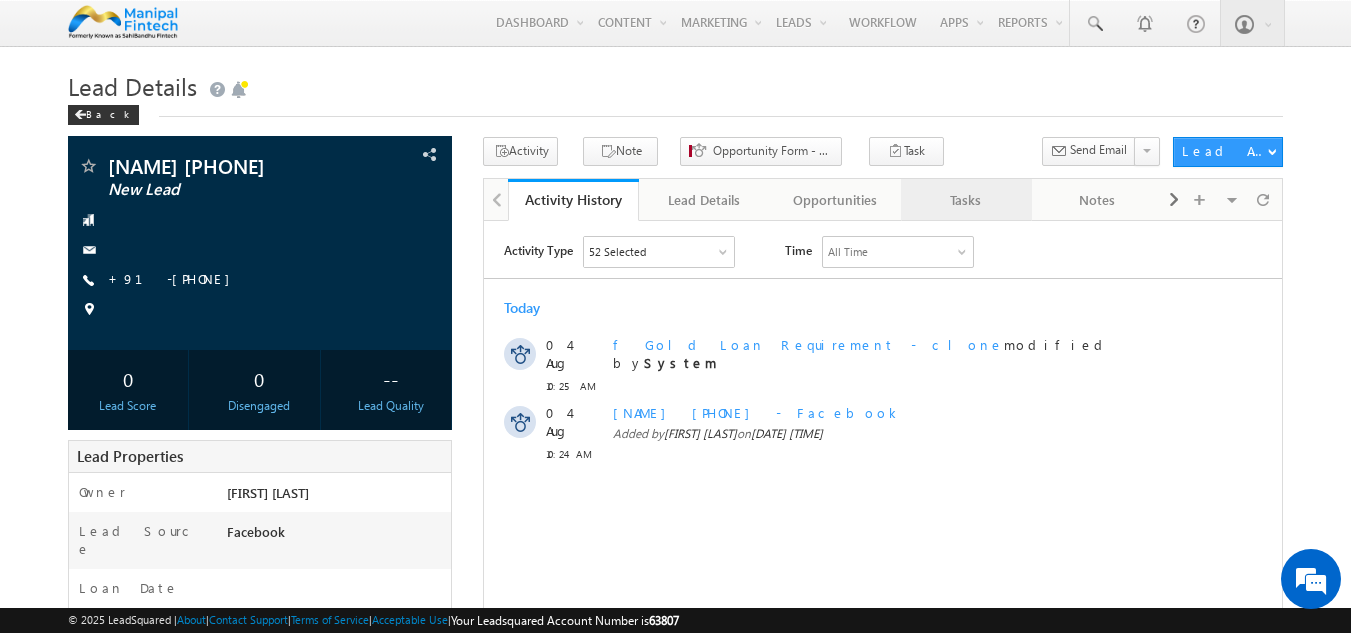 click on "Tasks" at bounding box center (965, 200) 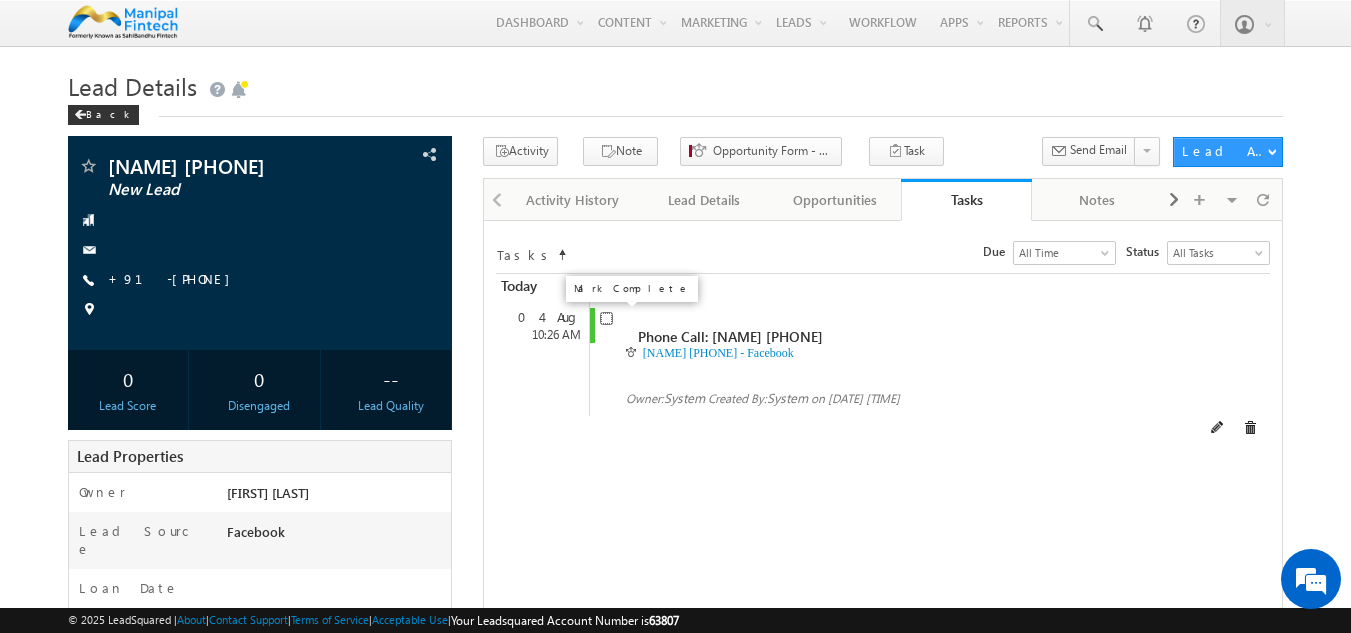 click at bounding box center (606, 318) 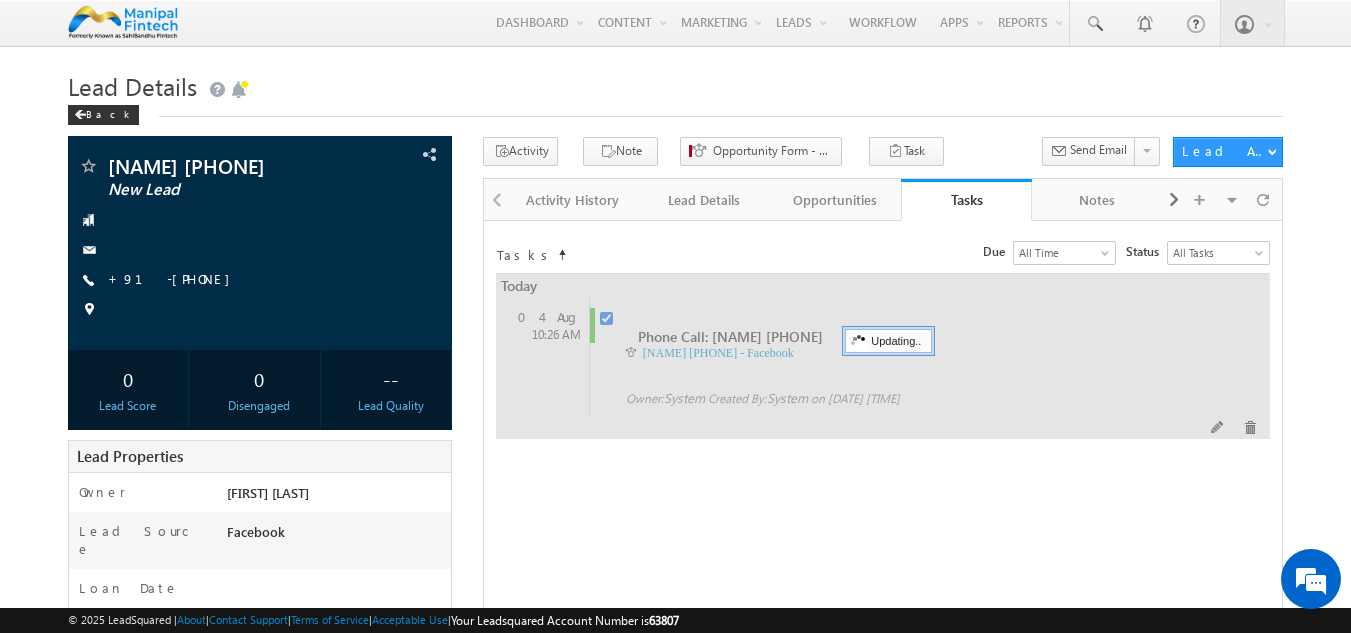 checkbox on "false" 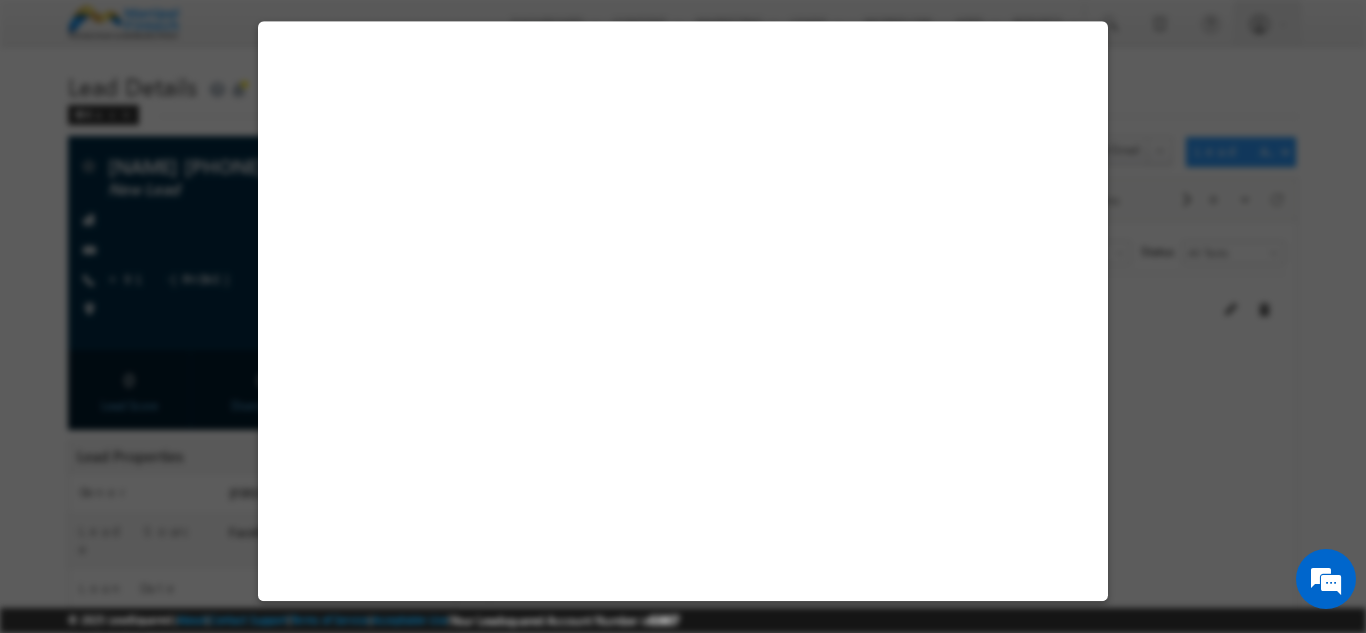 select on "Facebook" 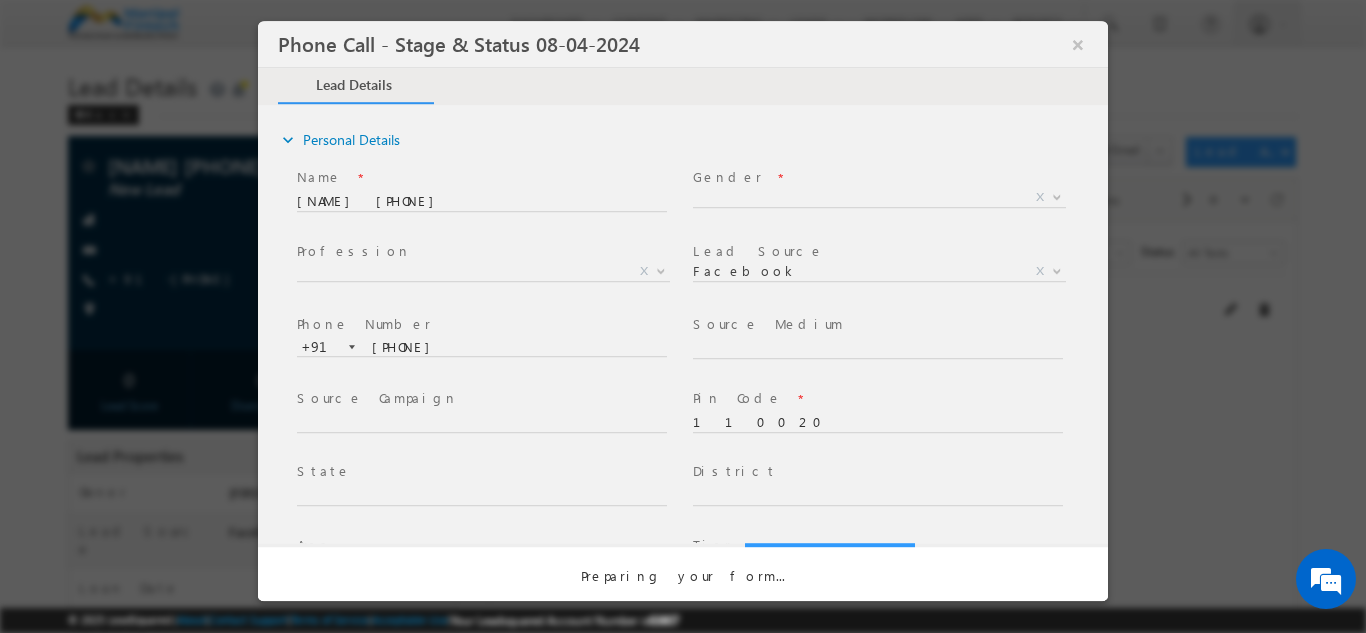 select on "Open" 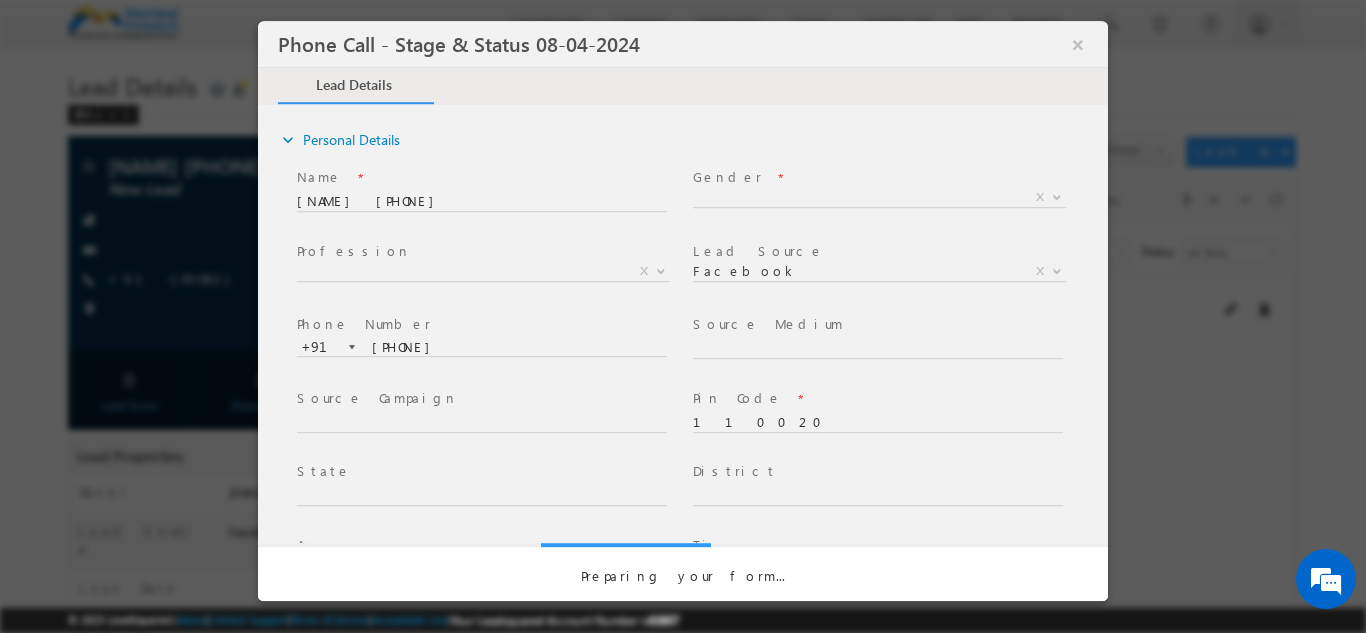 scroll, scrollTop: 0, scrollLeft: 0, axis: both 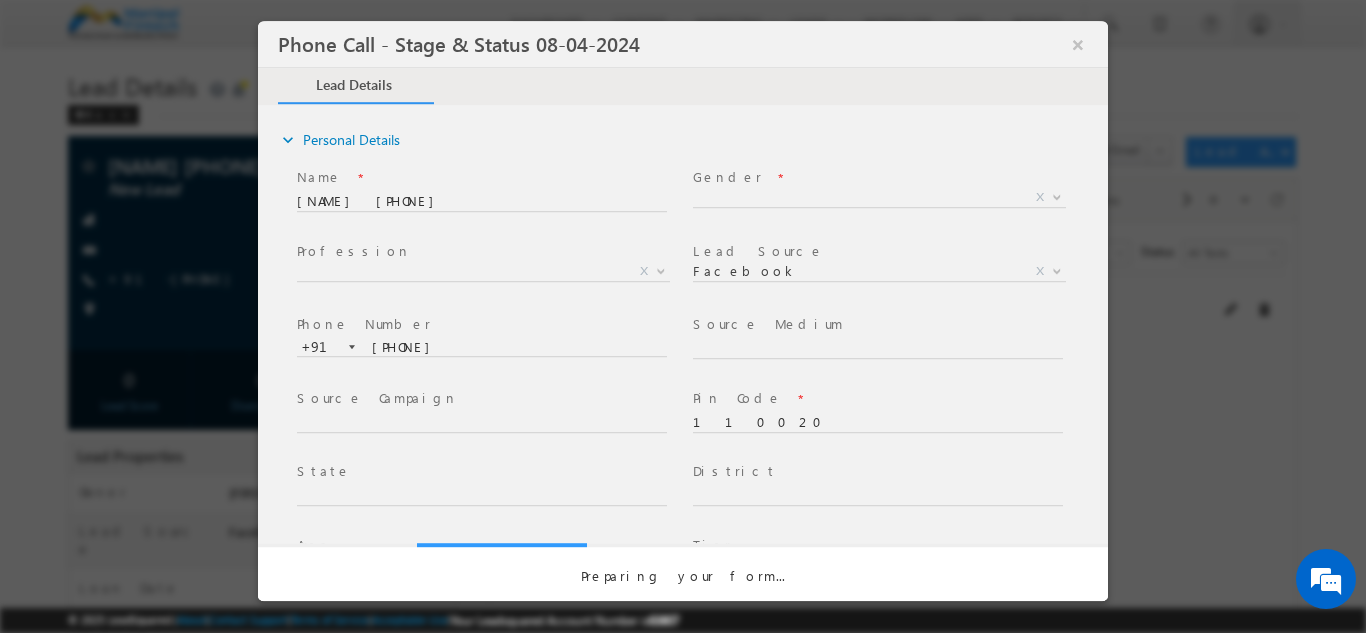 select on "Fresh Lead" 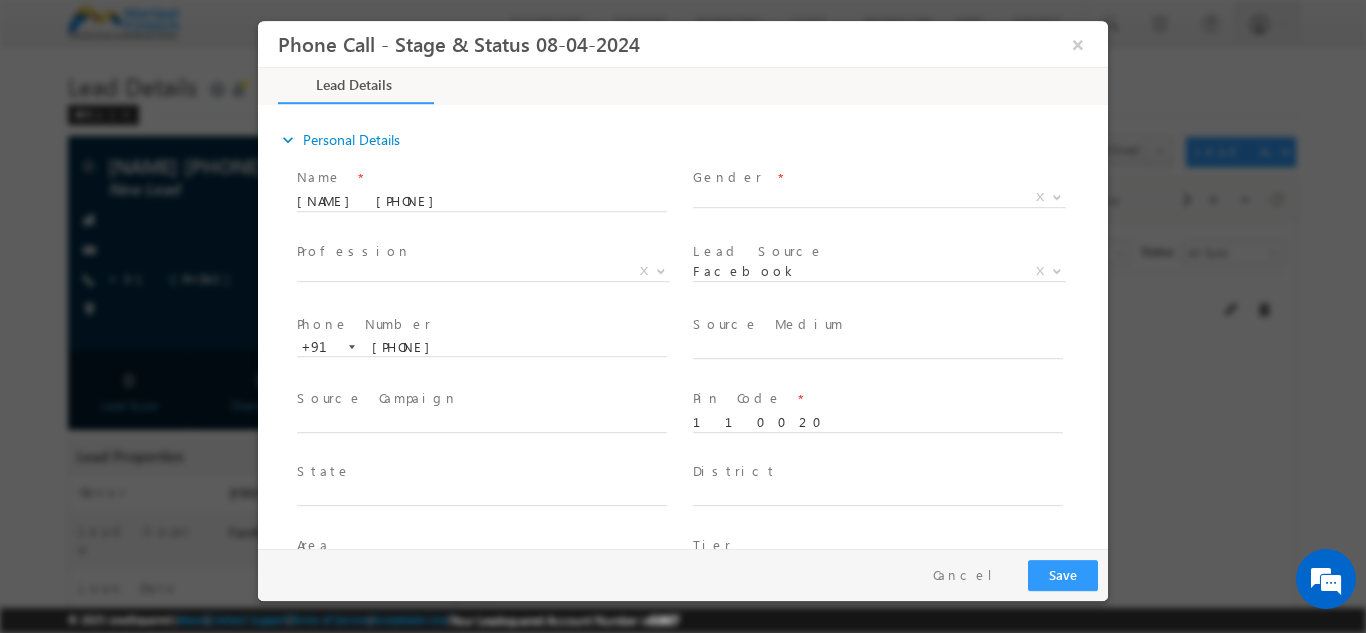 type on "08/04/25 10:27 AM" 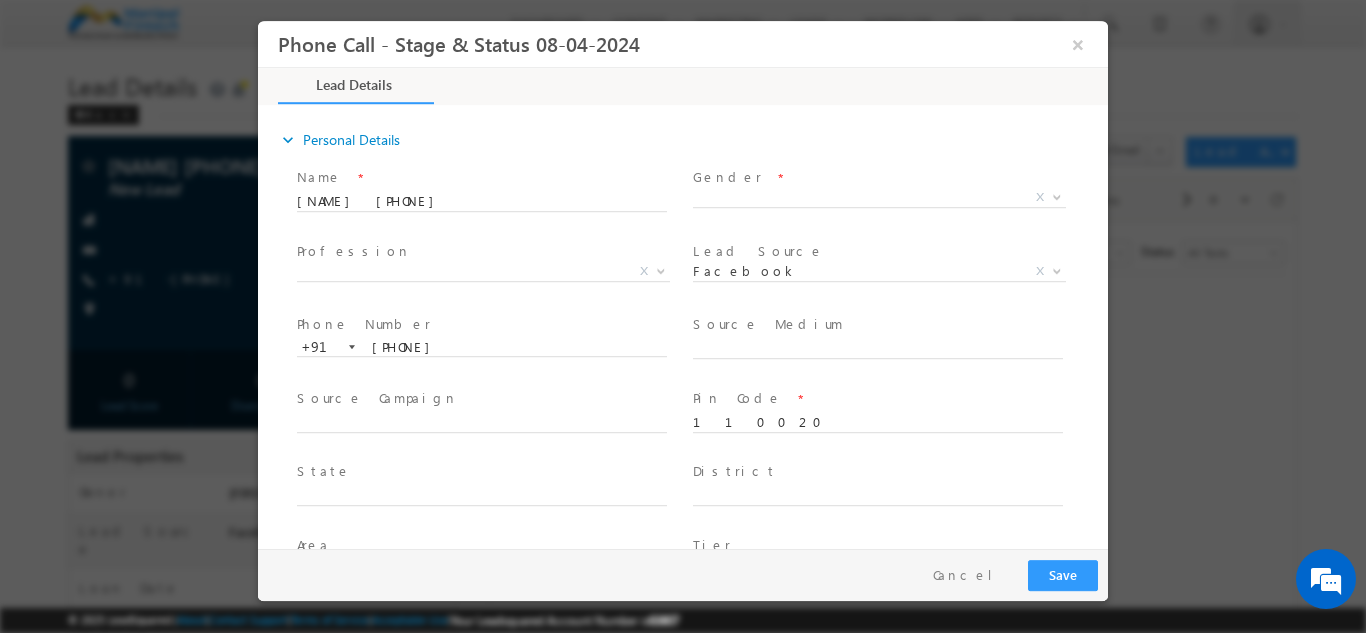 click on "Male
Female
X" at bounding box center [887, 200] 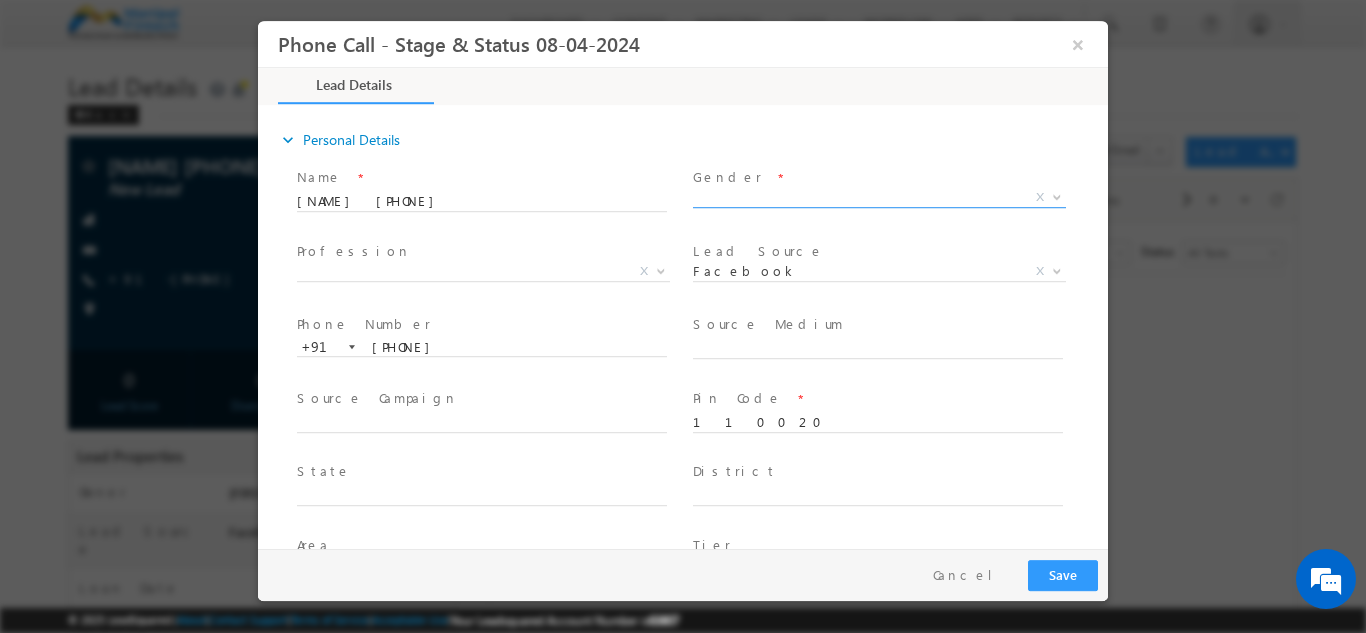 scroll, scrollTop: 0, scrollLeft: 0, axis: both 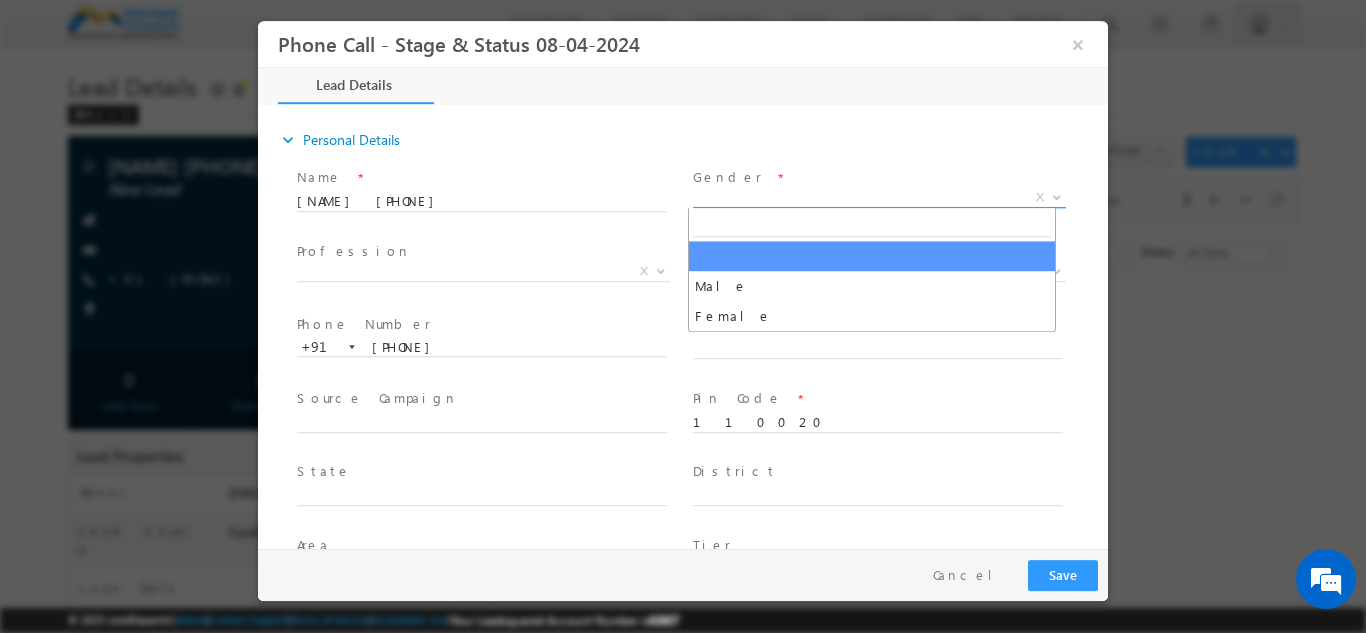 click on "X" at bounding box center (879, 197) 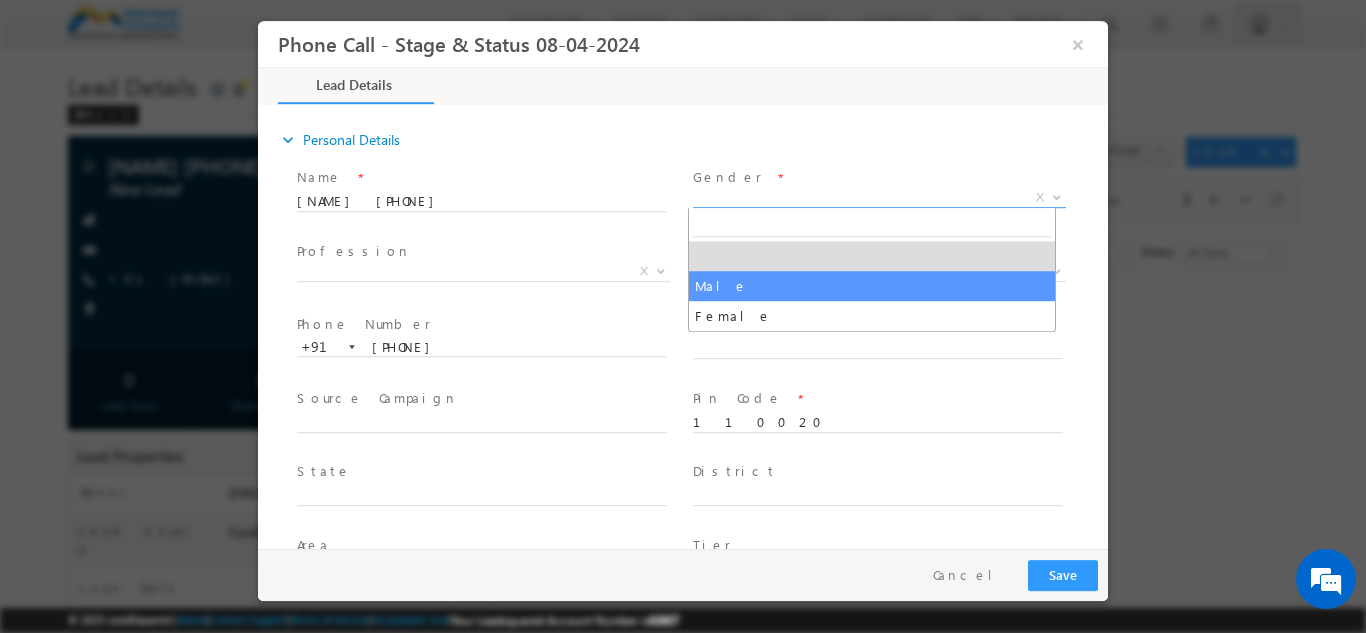 select on "Male" 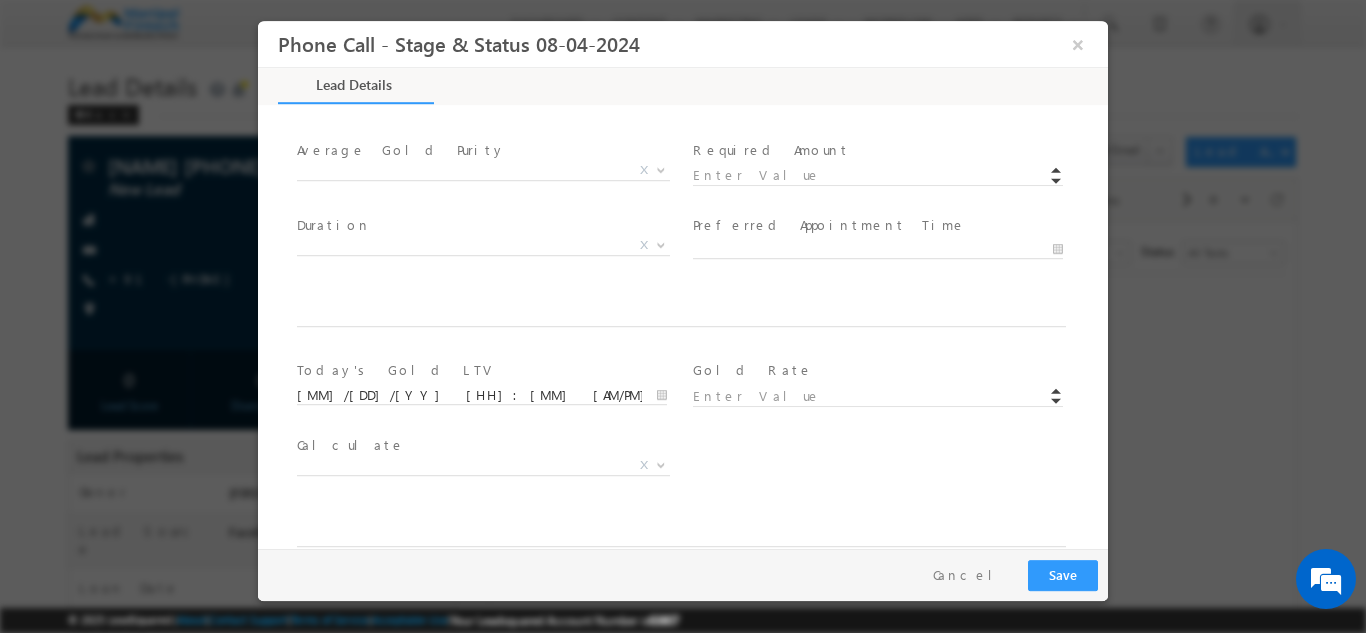 scroll, scrollTop: 1020, scrollLeft: 0, axis: vertical 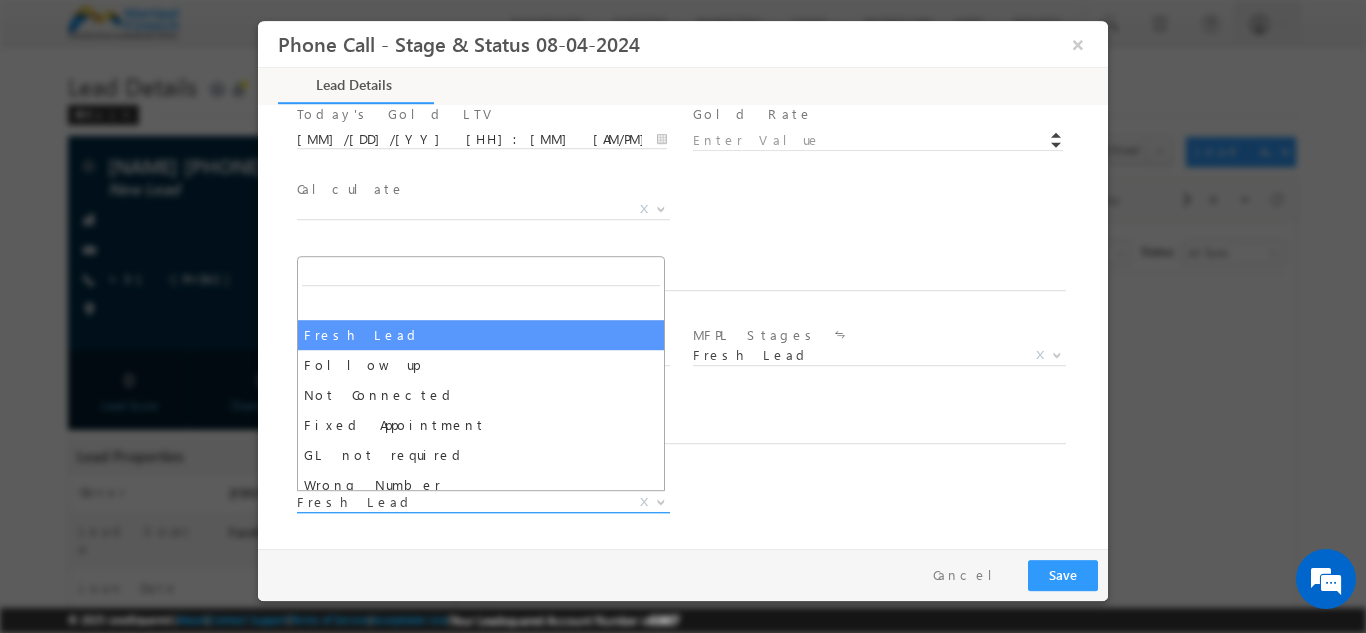 click on "Fresh Lead" at bounding box center [459, 501] 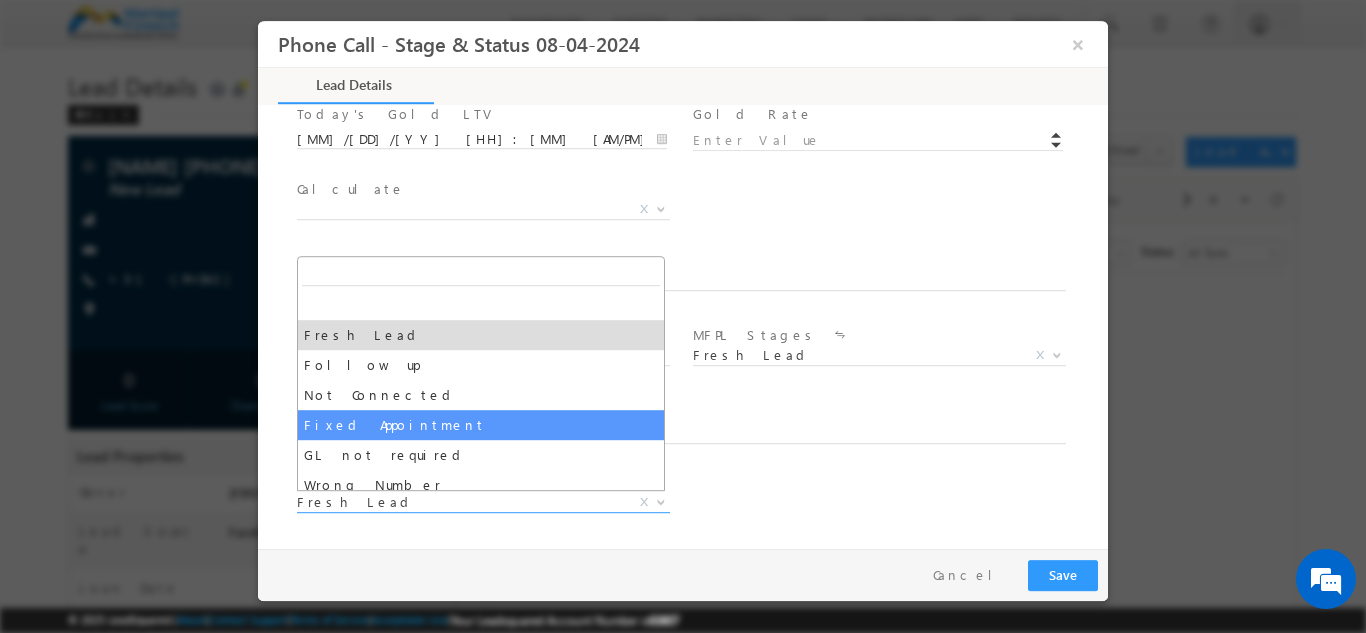 select on "Fixed Appointment" 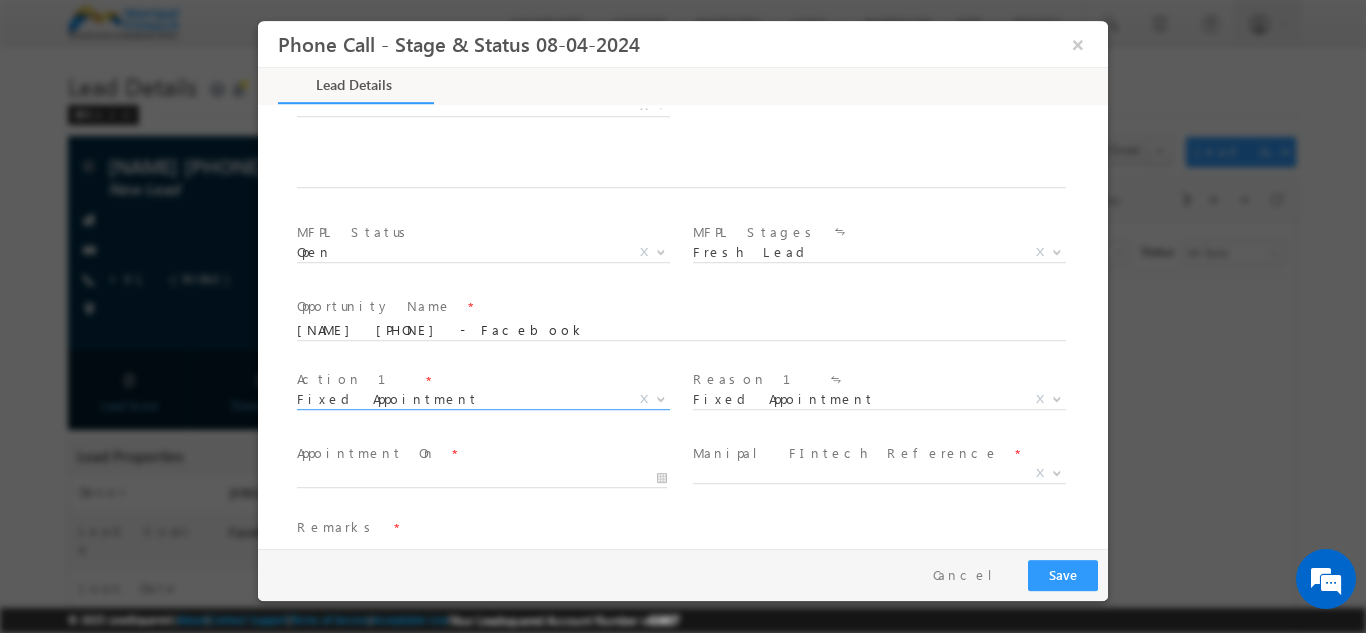 scroll, scrollTop: 1168, scrollLeft: 0, axis: vertical 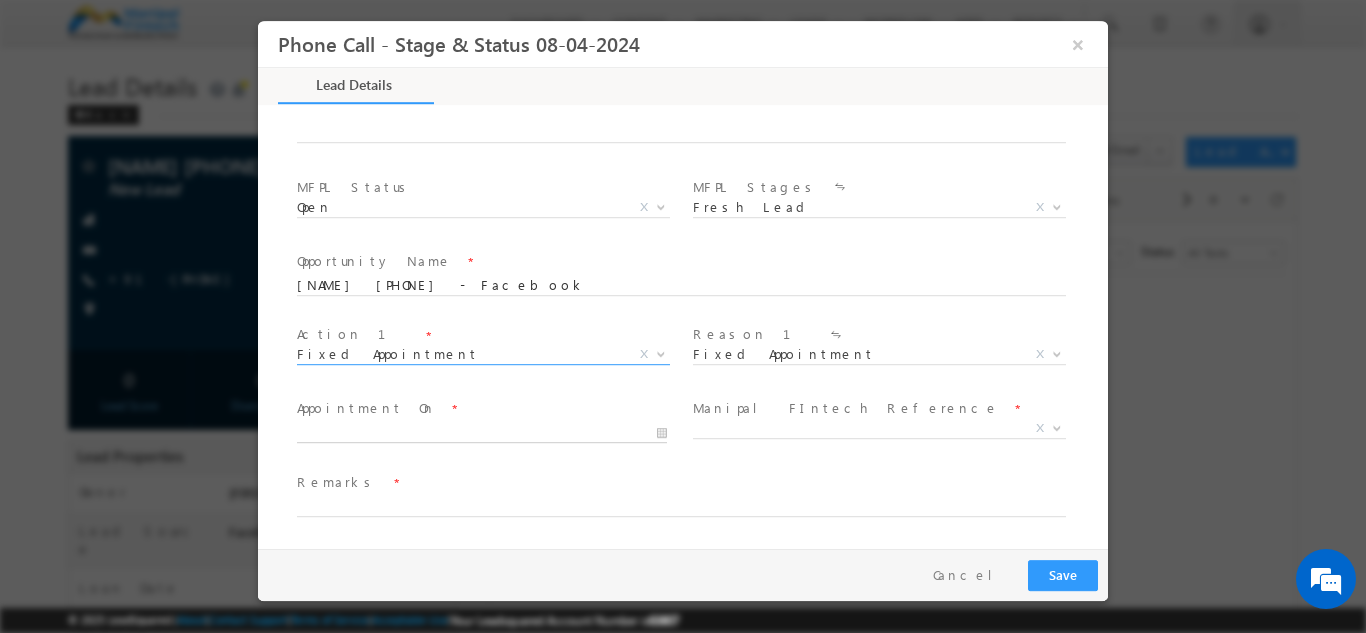 type on "08/04/25 10:28 AM" 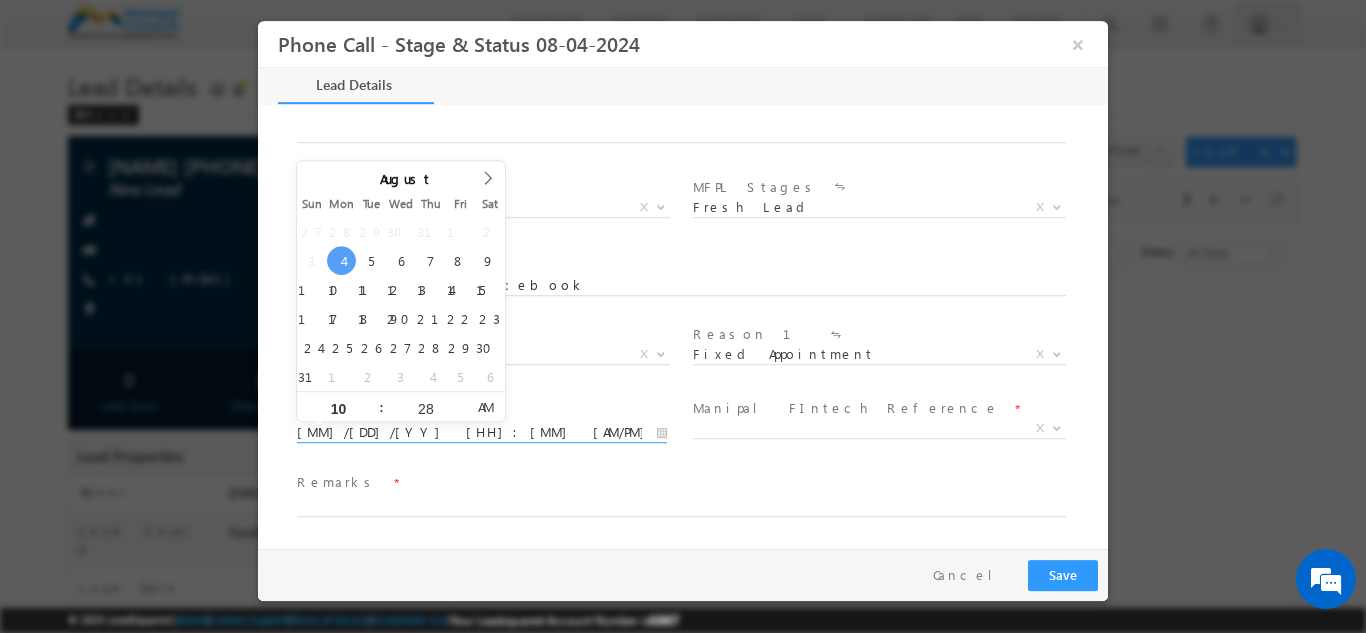 click on "08/04/25 10:28 AM" at bounding box center [482, 432] 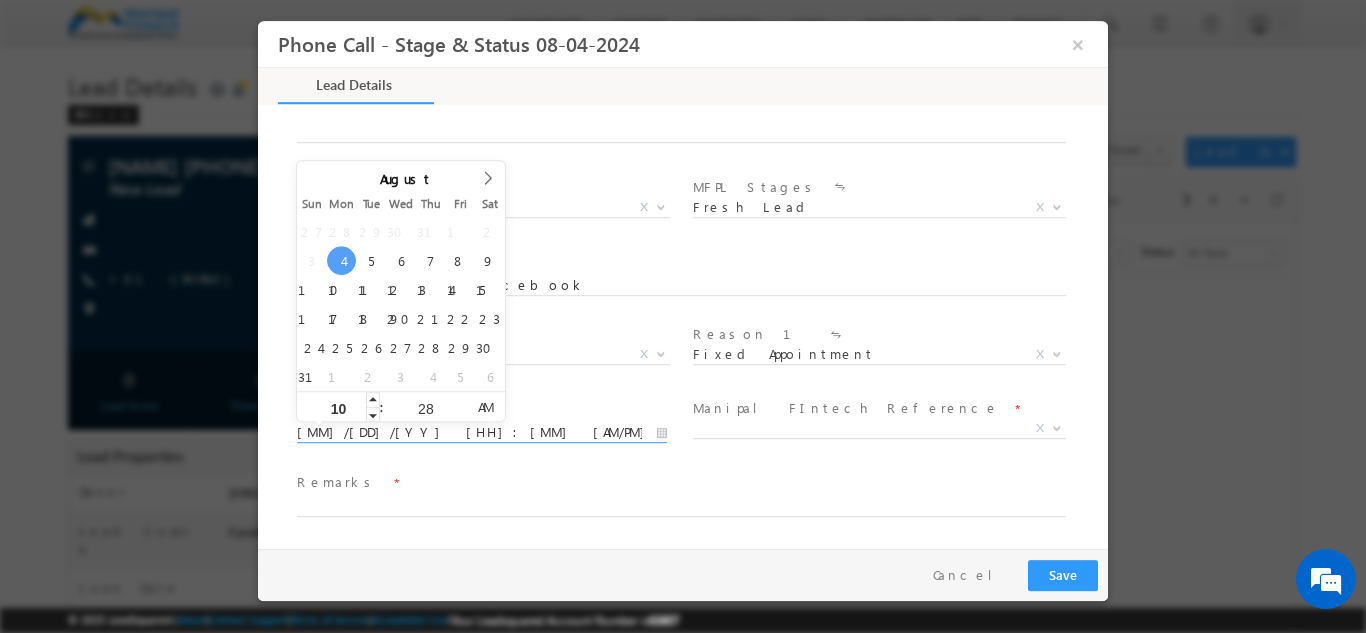 click on "10" at bounding box center [338, 408] 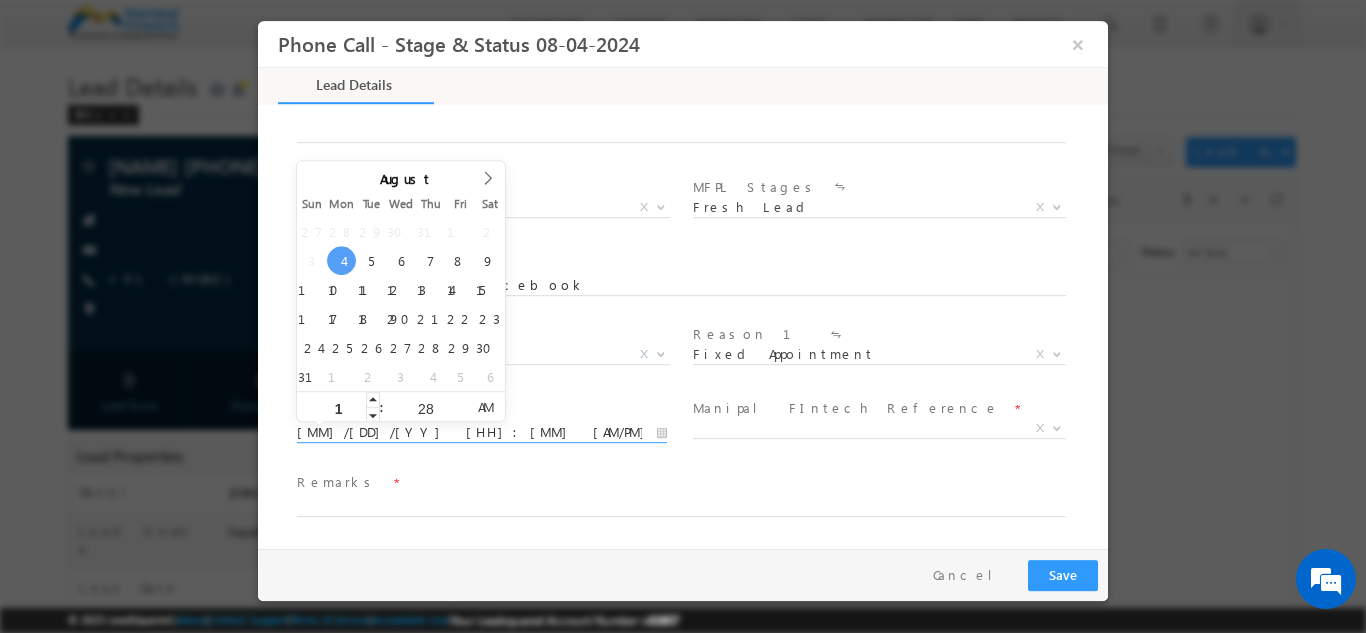 type on "11" 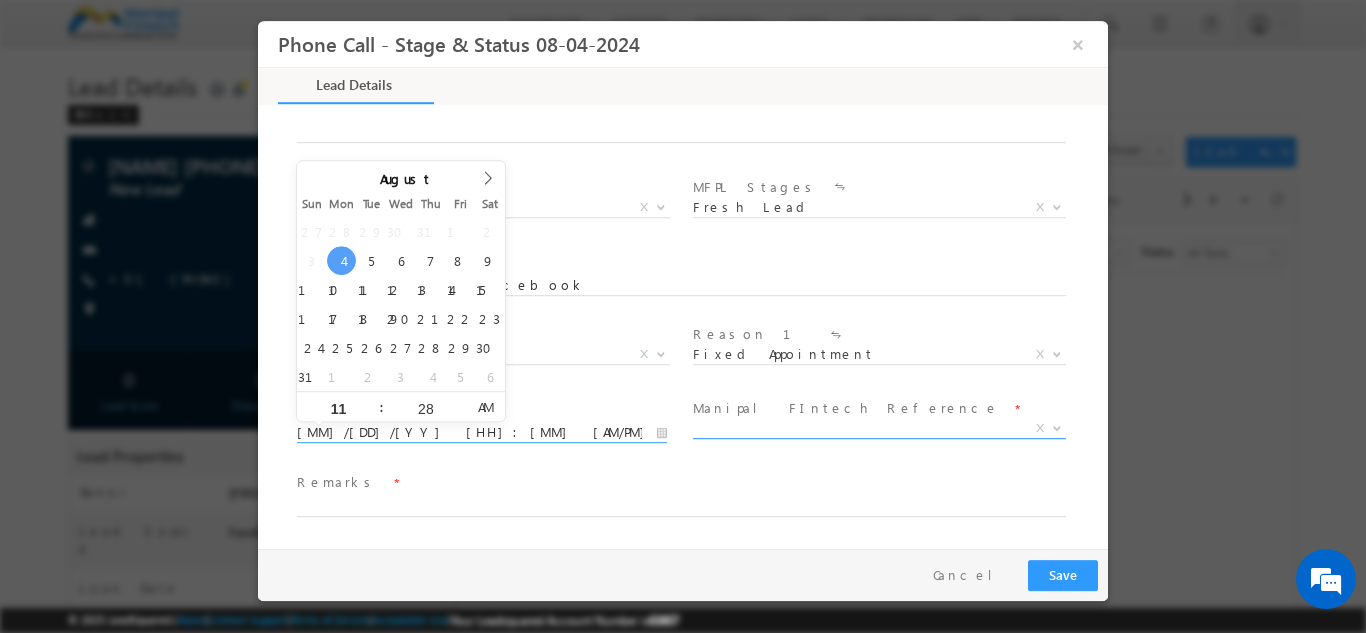 type on "08/04/25 11:28 AM" 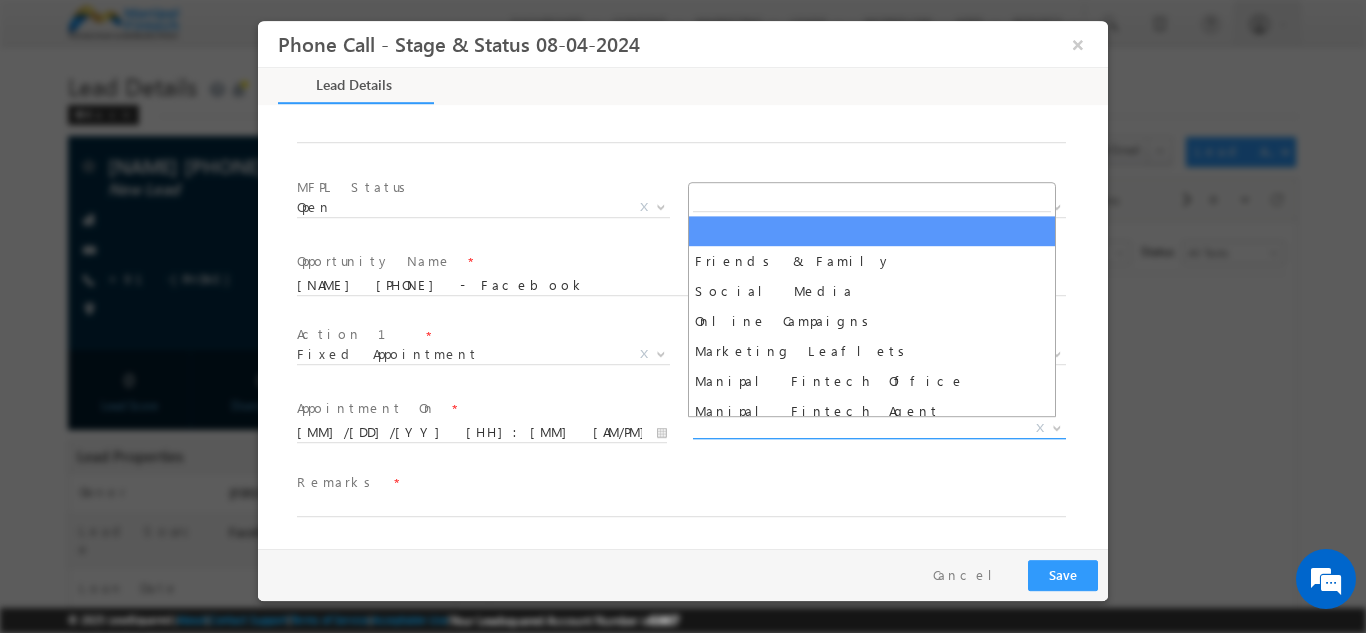 click on "X" at bounding box center [879, 428] 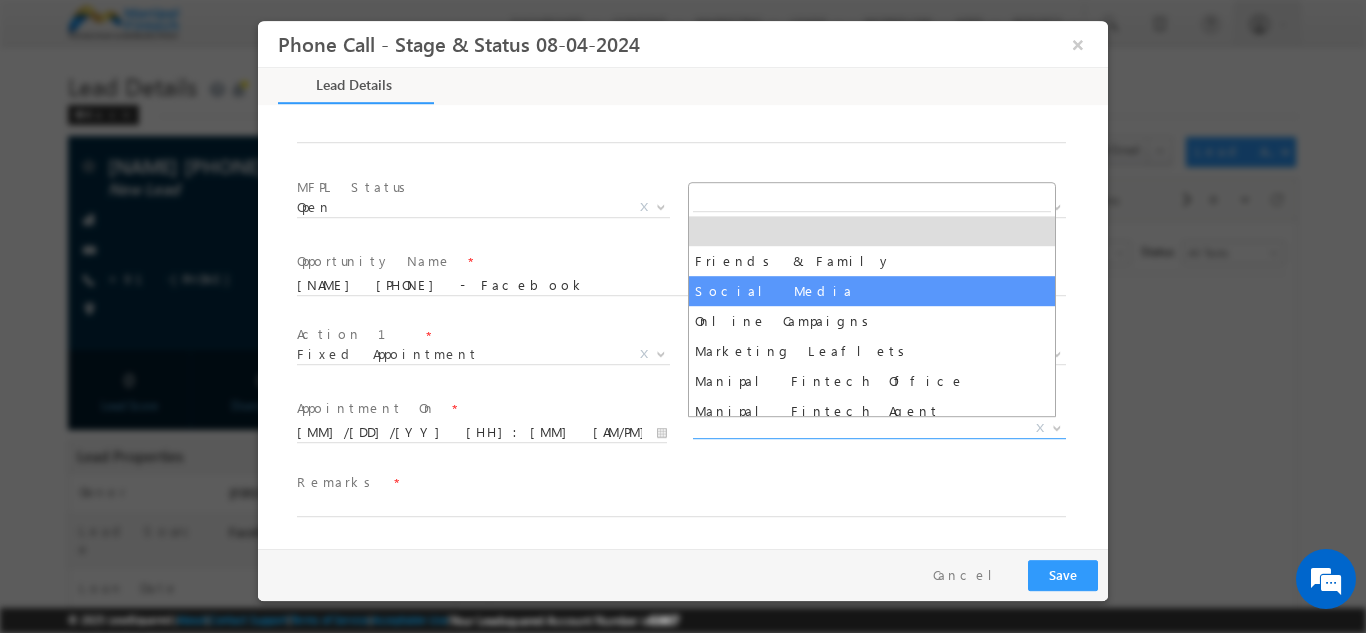 select on "Social Media" 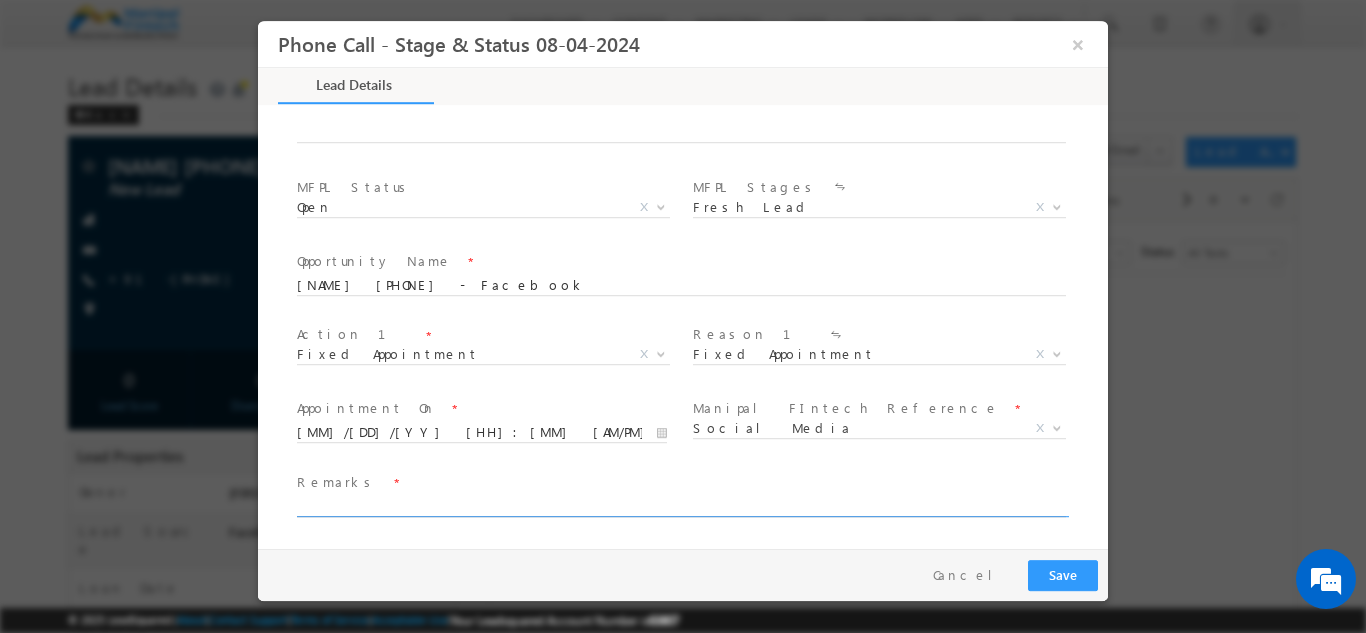 click at bounding box center (681, 506) 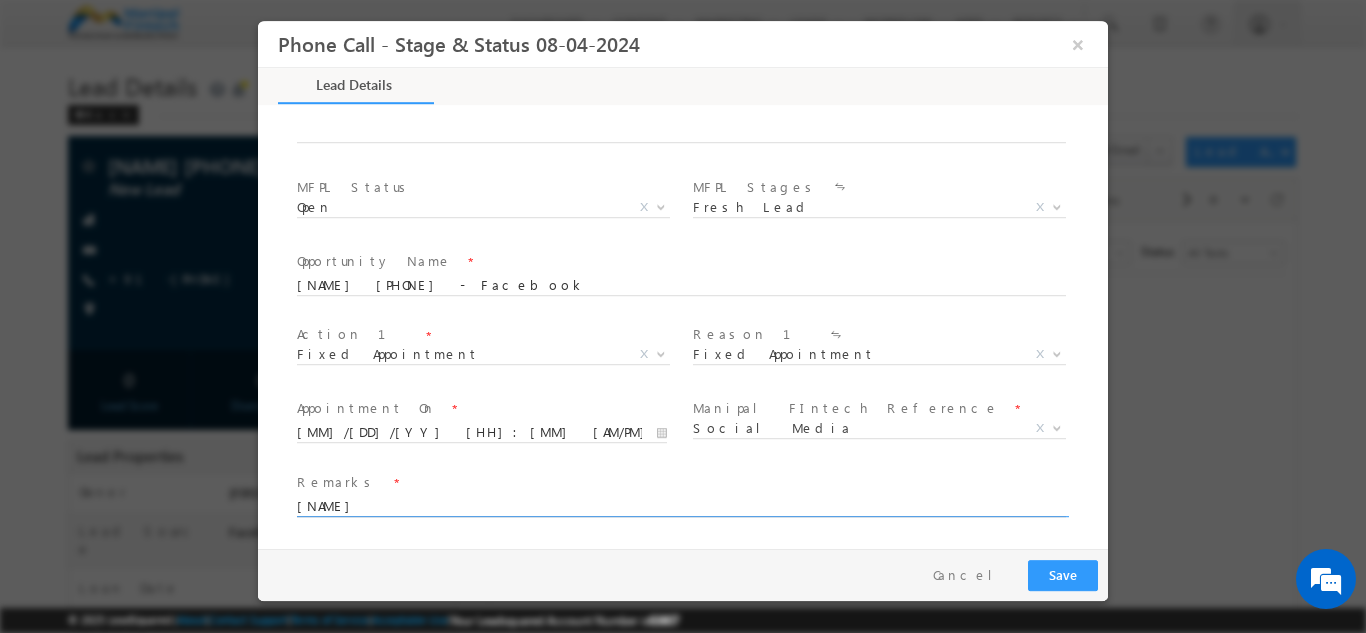 paste on "6757070182" 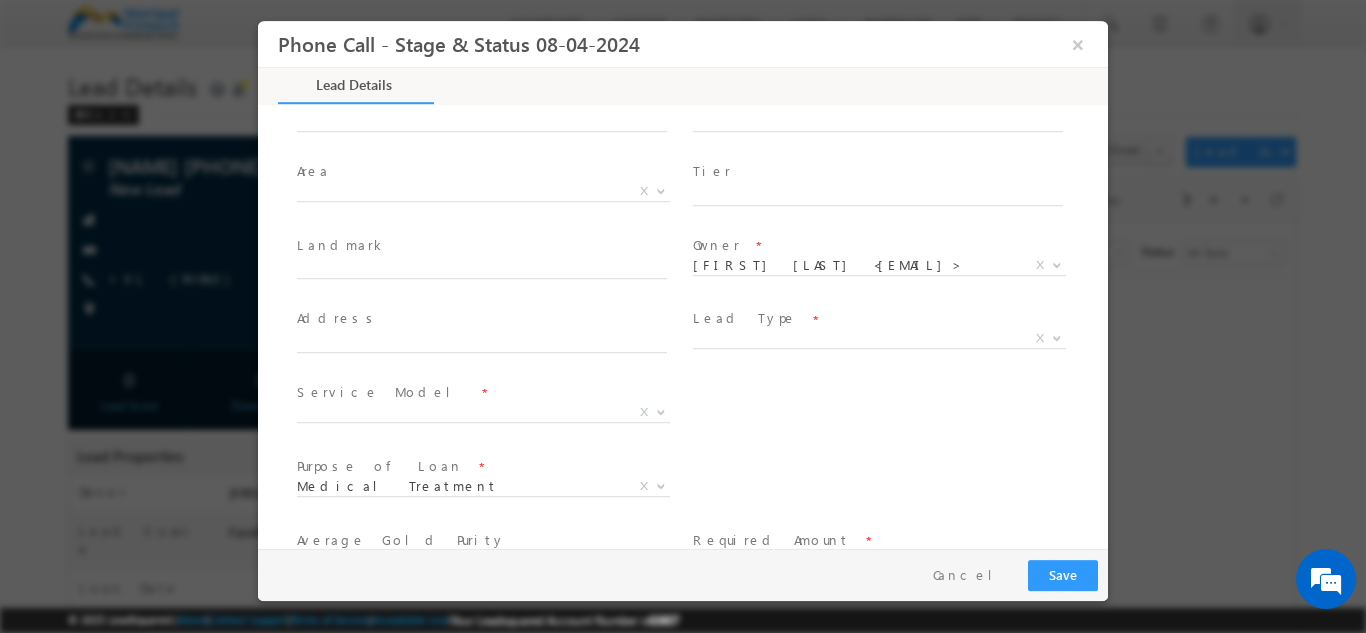 scroll, scrollTop: 375, scrollLeft: 0, axis: vertical 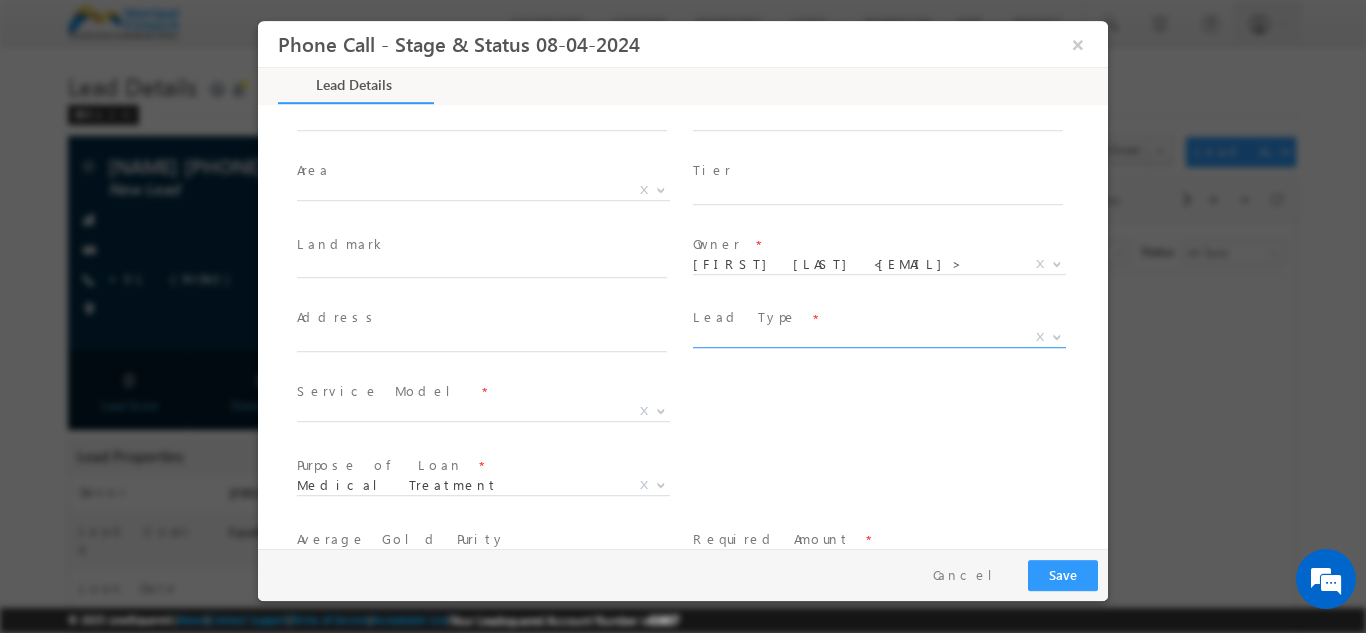 type on "badal" 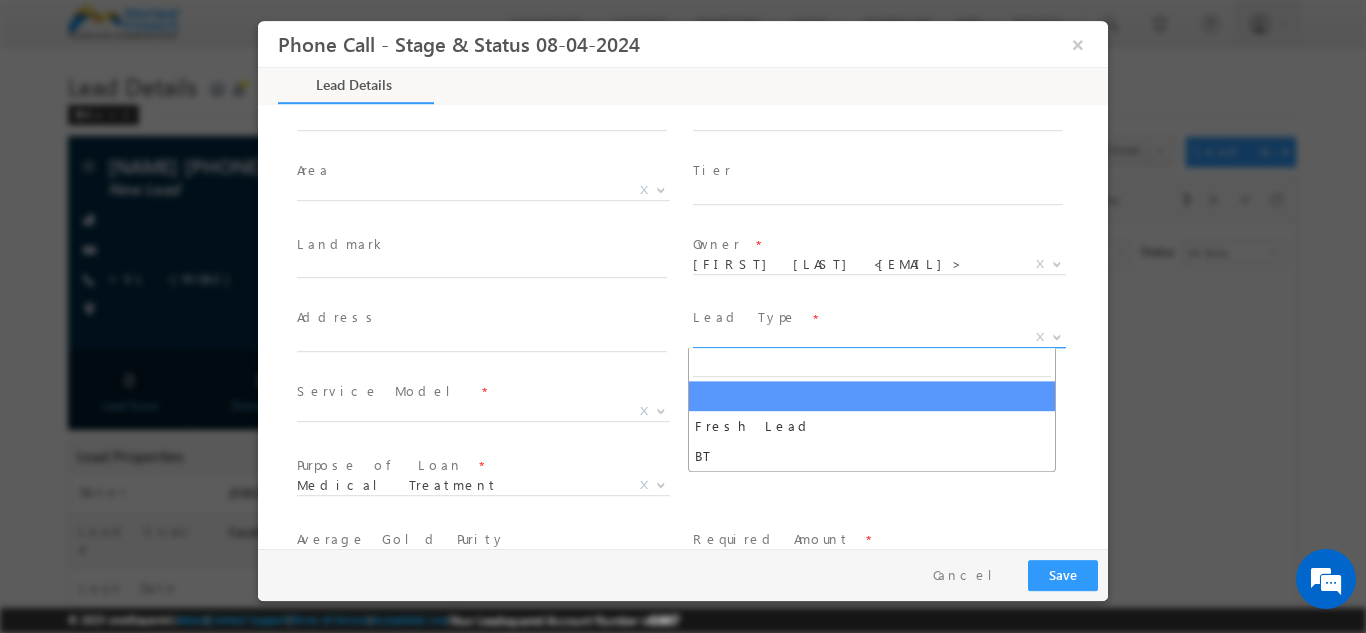 click on "X" at bounding box center [879, 337] 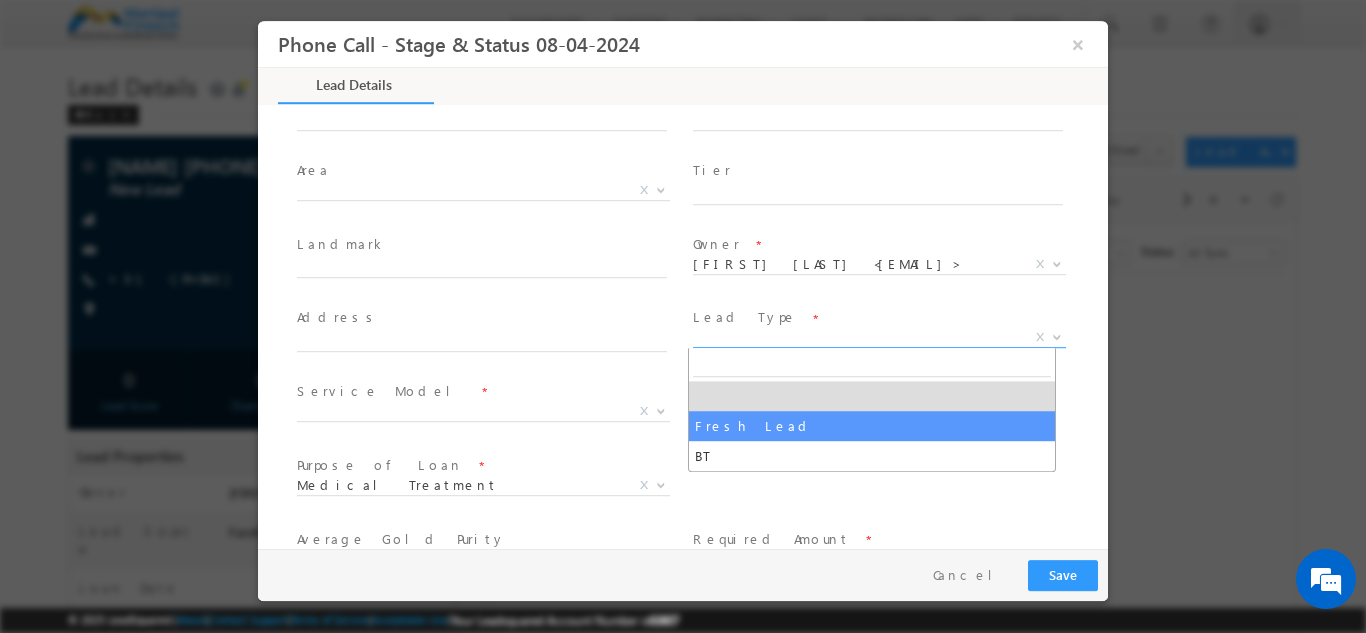 select on "Fresh Lead" 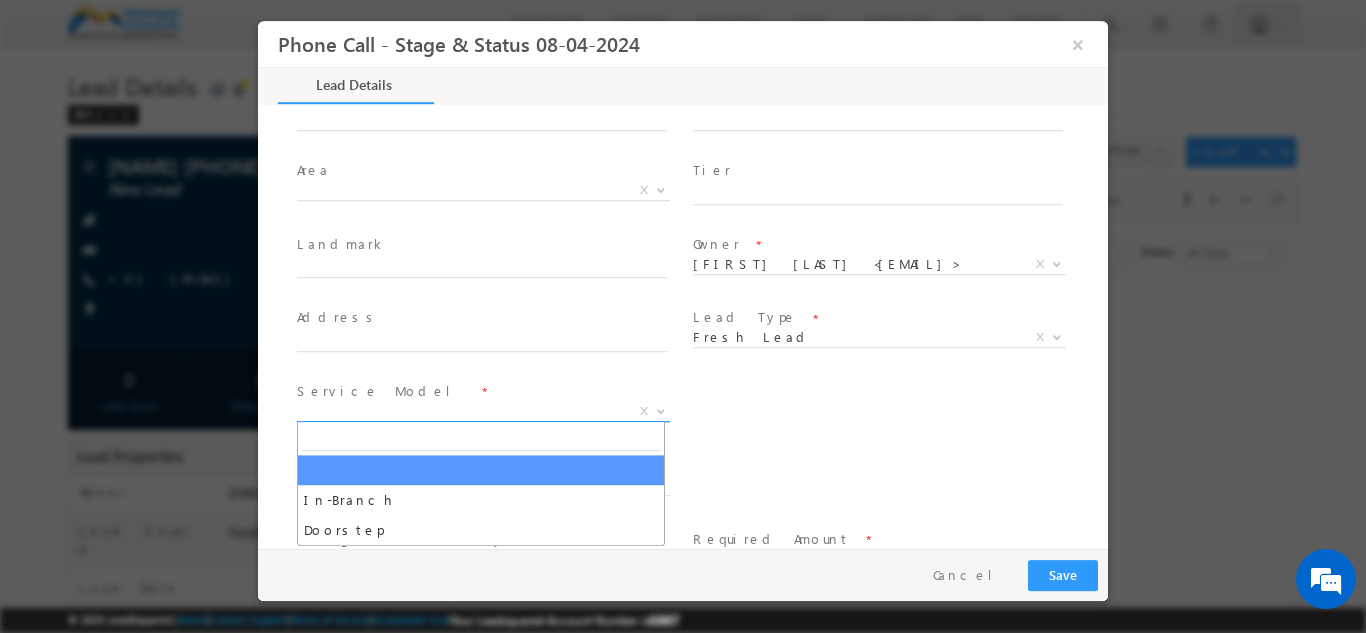 click on "X" at bounding box center (483, 411) 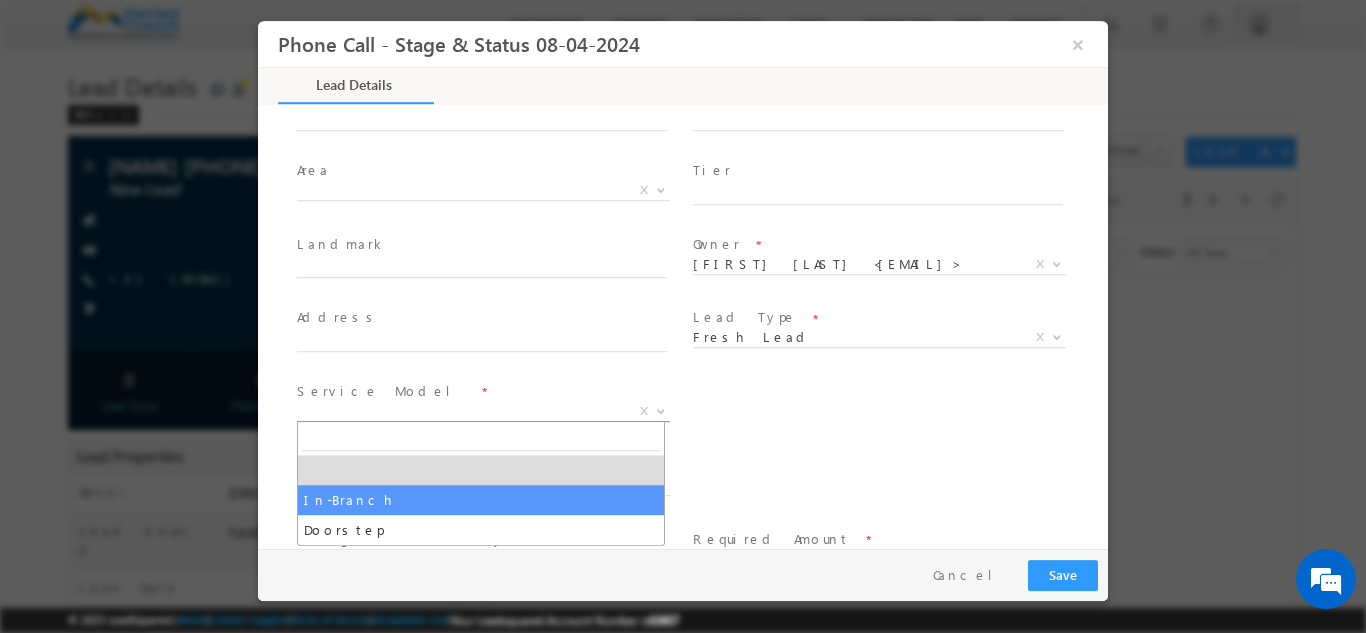 select on "In-Branch" 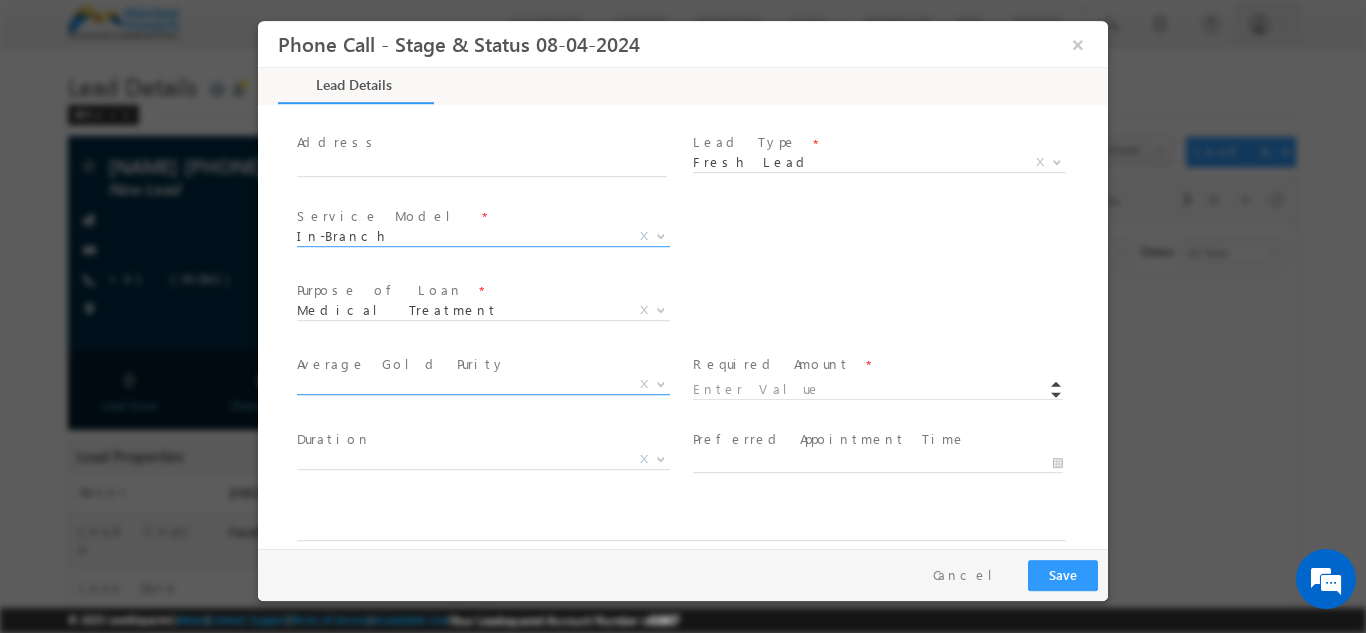 scroll, scrollTop: 602, scrollLeft: 0, axis: vertical 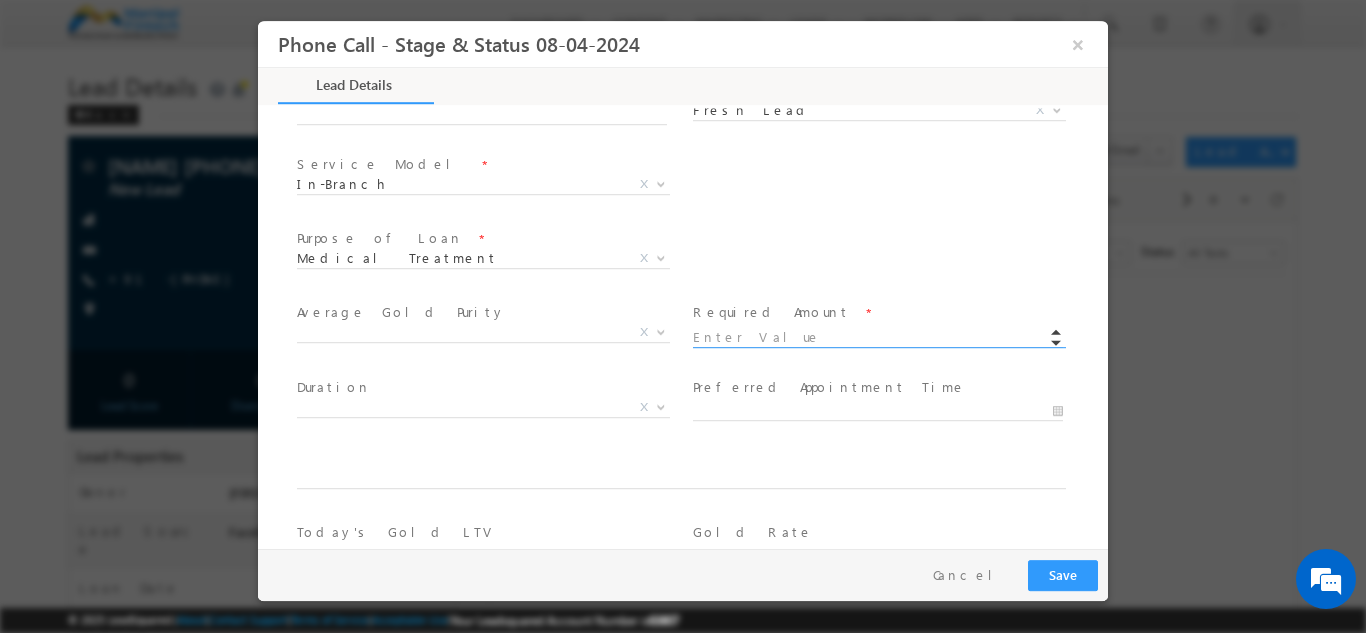 click at bounding box center [878, 337] 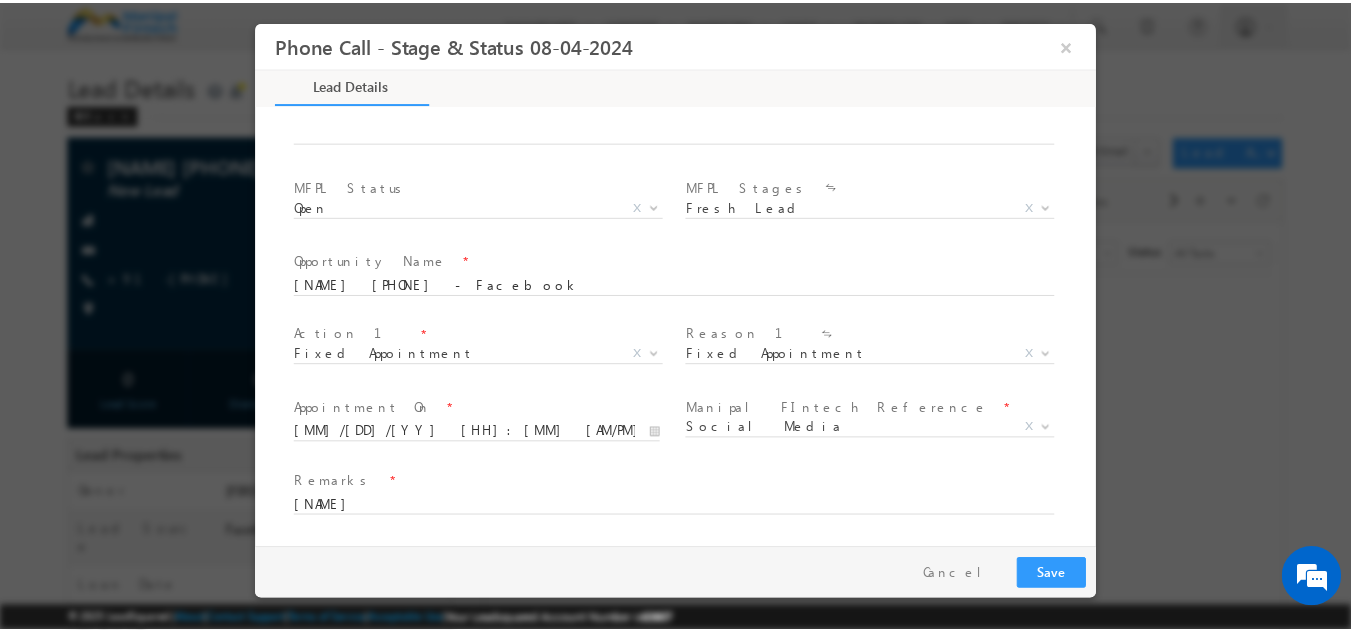 scroll, scrollTop: 1168, scrollLeft: 0, axis: vertical 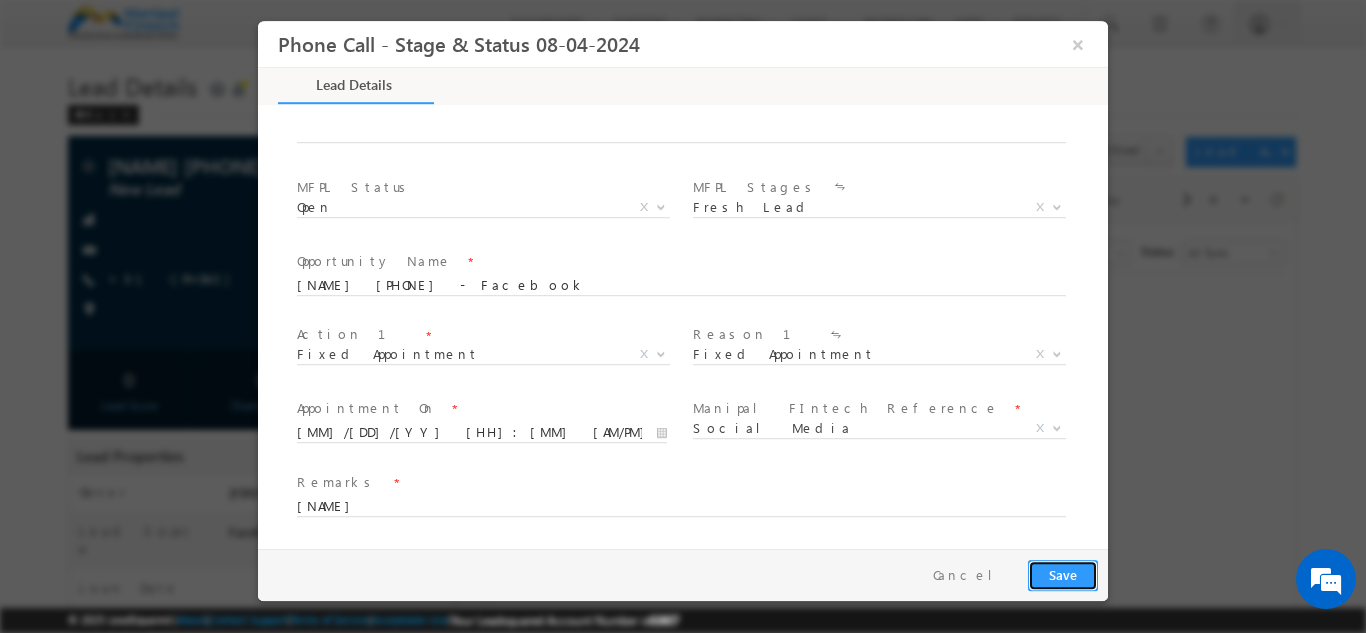 type on "123456.00" 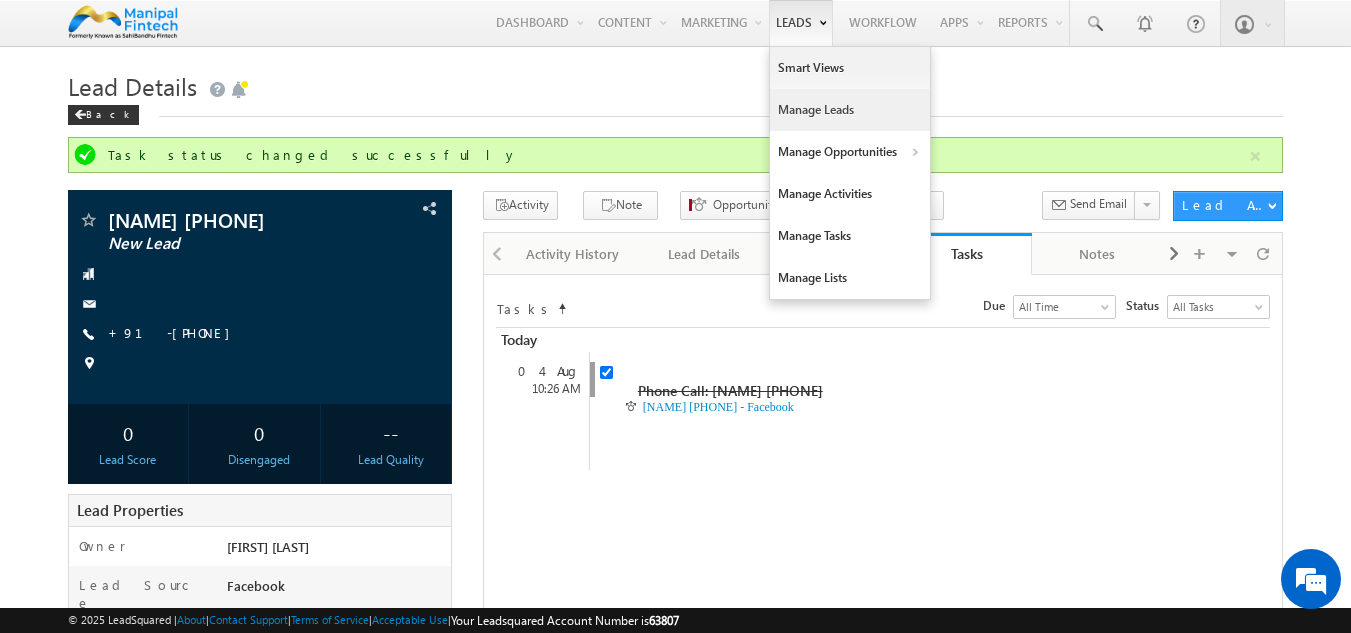 click on "Manage Leads" at bounding box center (850, 110) 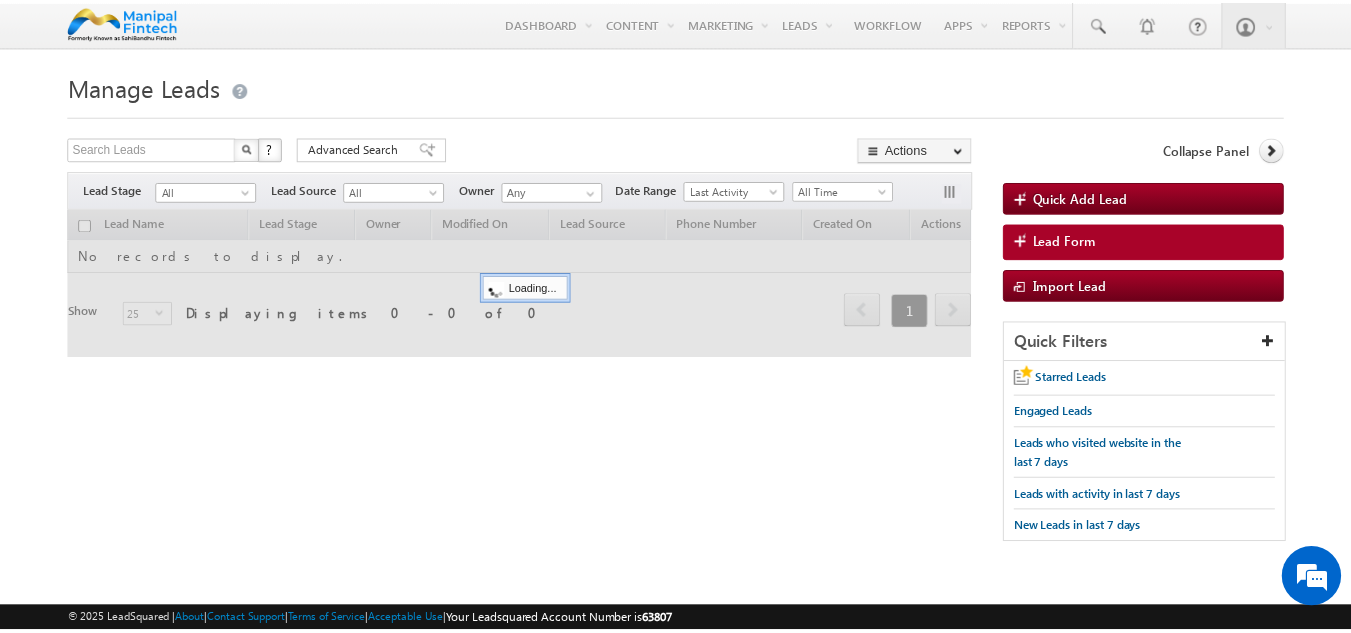 scroll, scrollTop: 0, scrollLeft: 0, axis: both 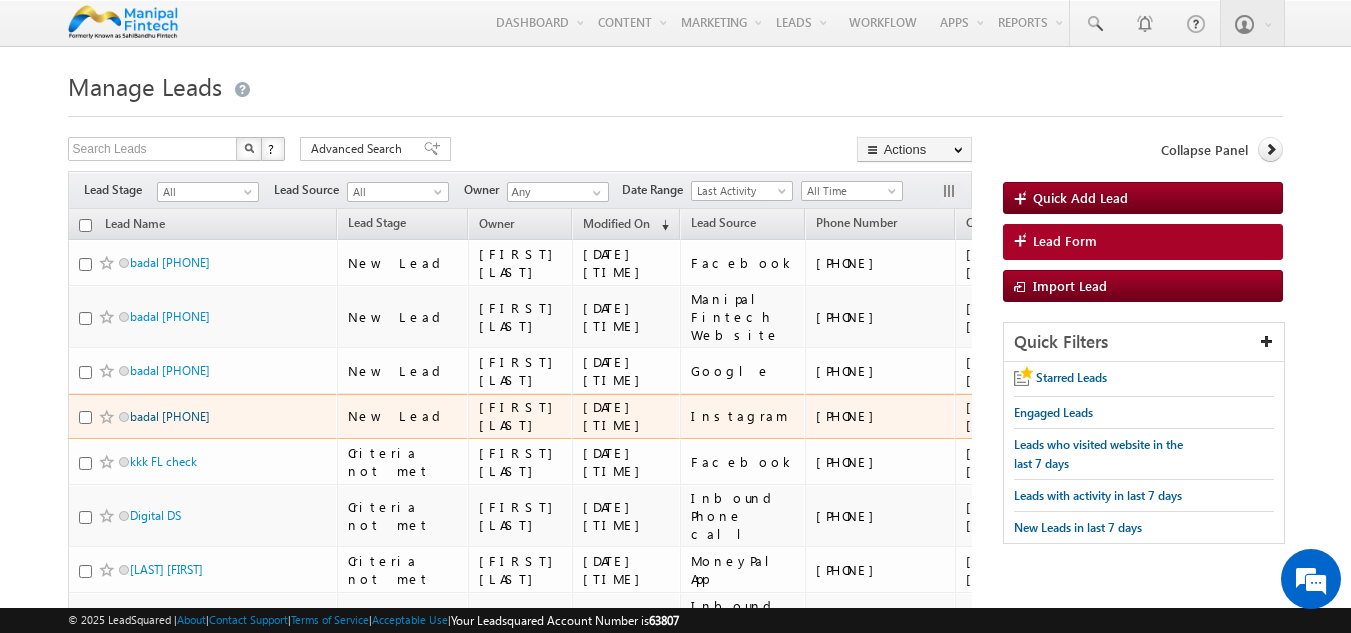 click on "badal 8723289093" at bounding box center (170, 416) 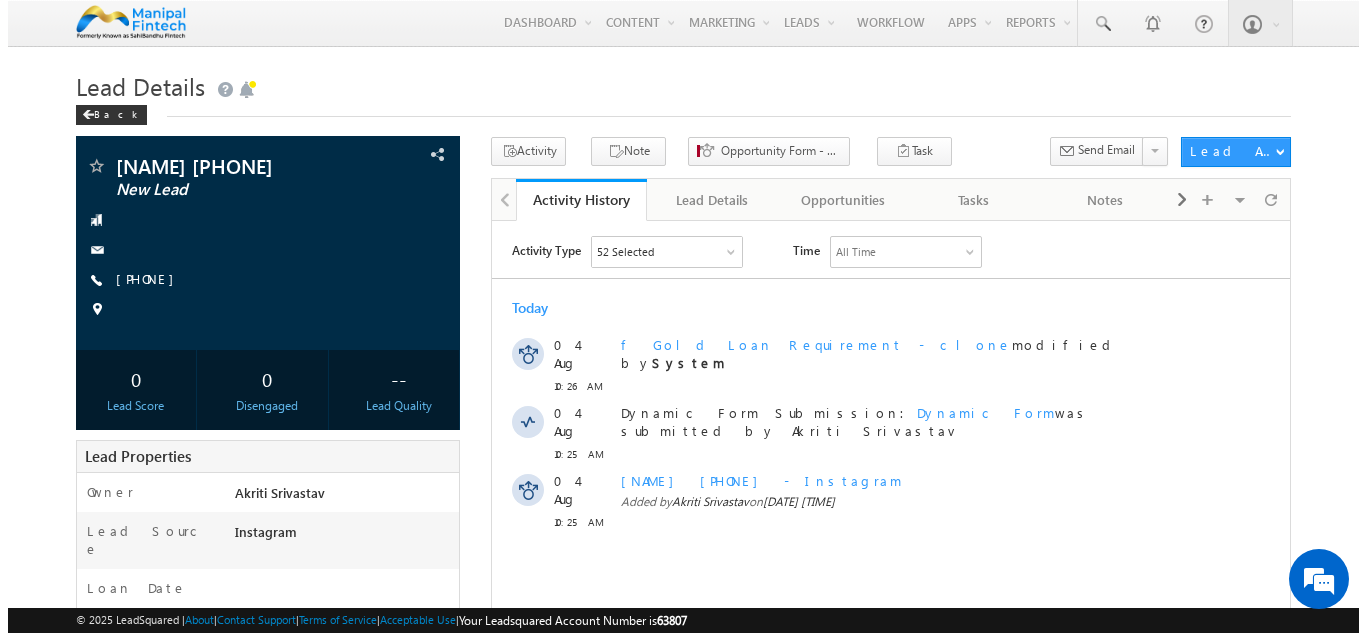 scroll, scrollTop: 0, scrollLeft: 0, axis: both 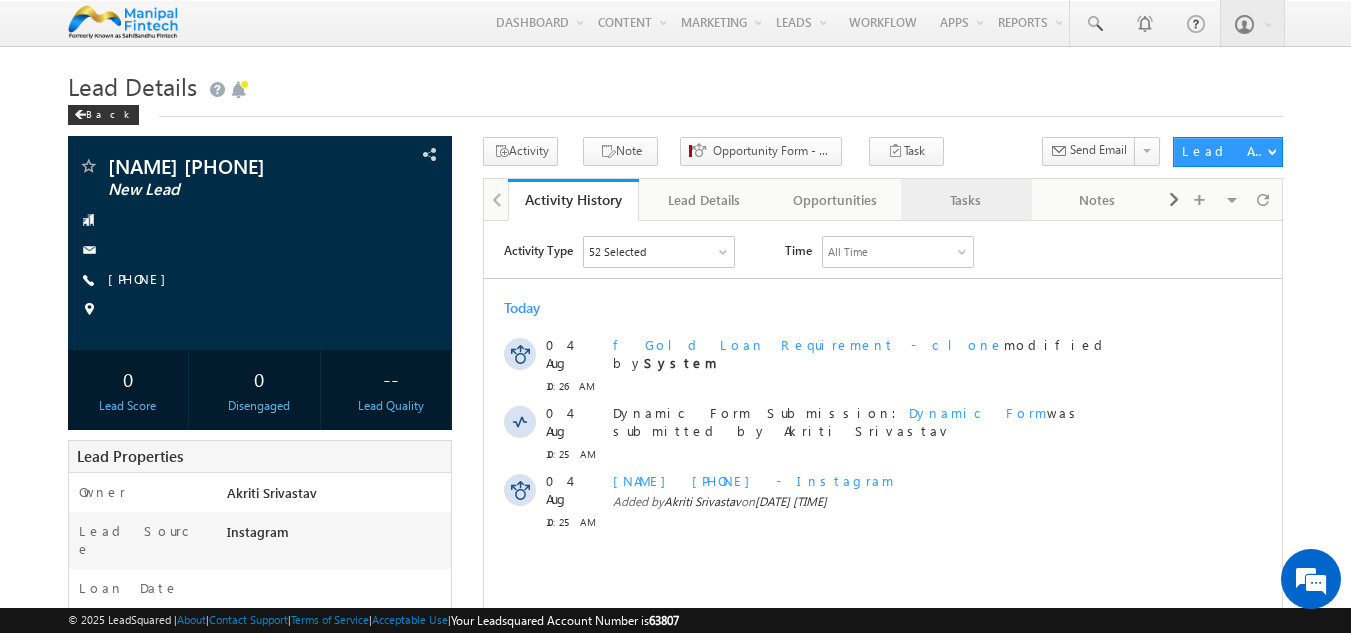 click on "Tasks" at bounding box center [965, 200] 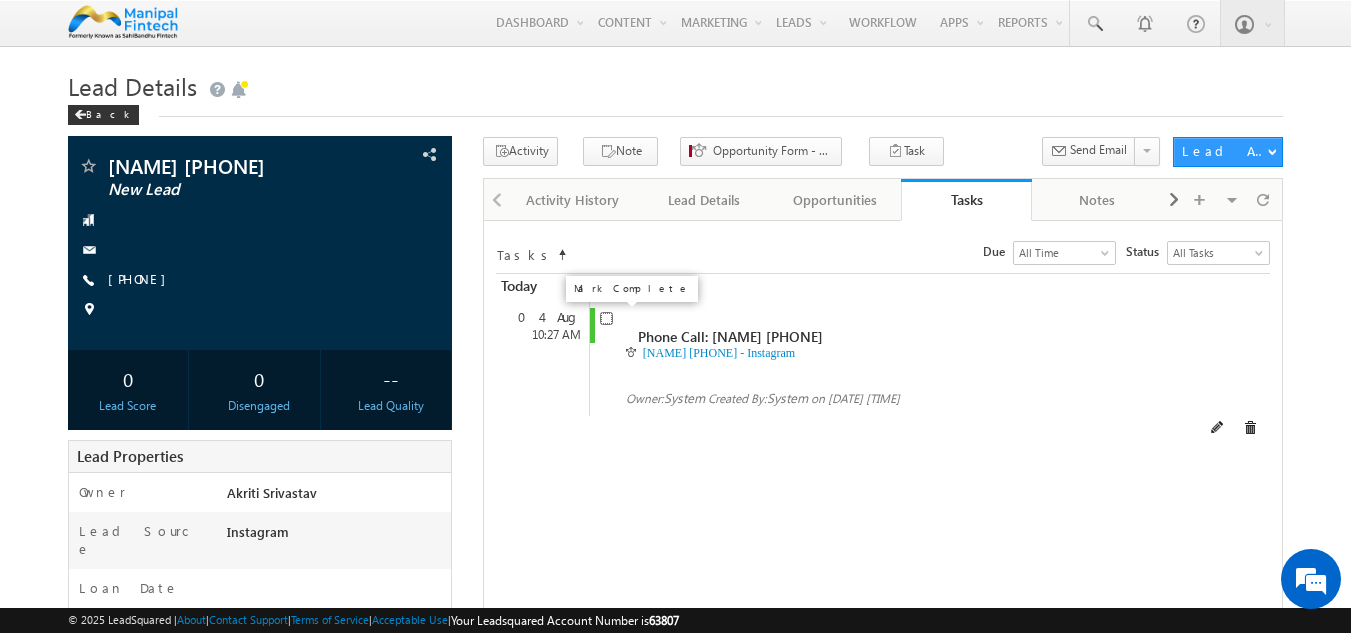 click at bounding box center [606, 318] 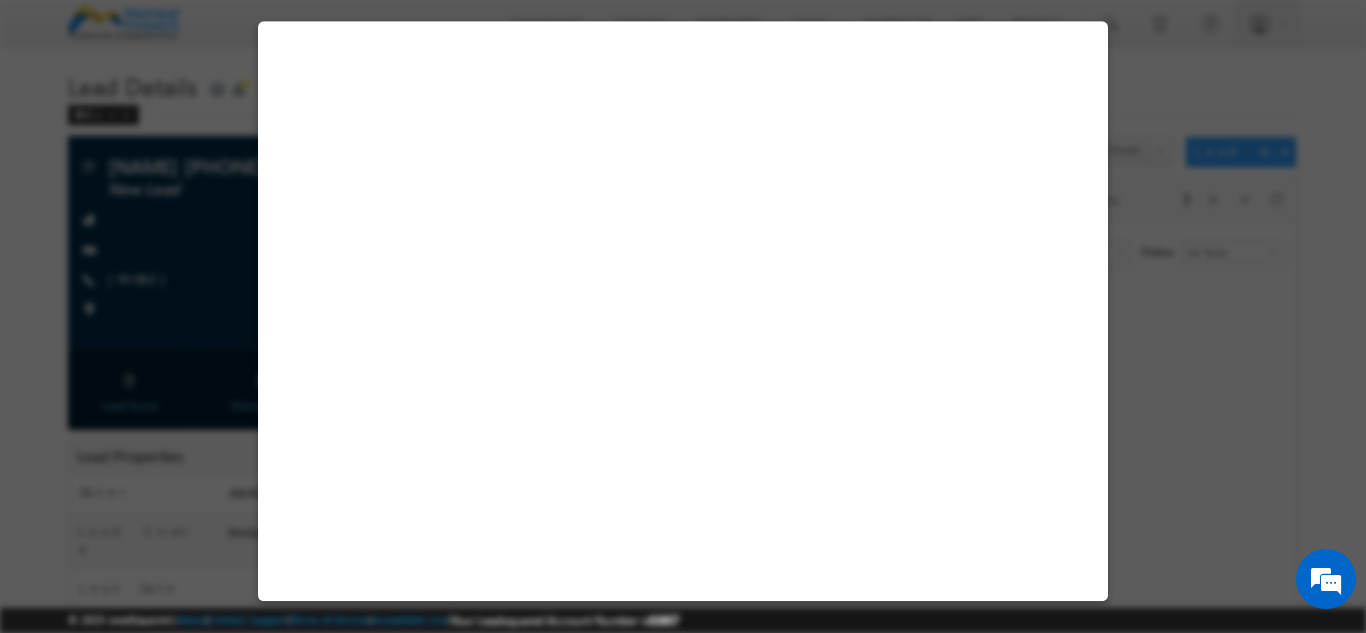 select on "Instagram" 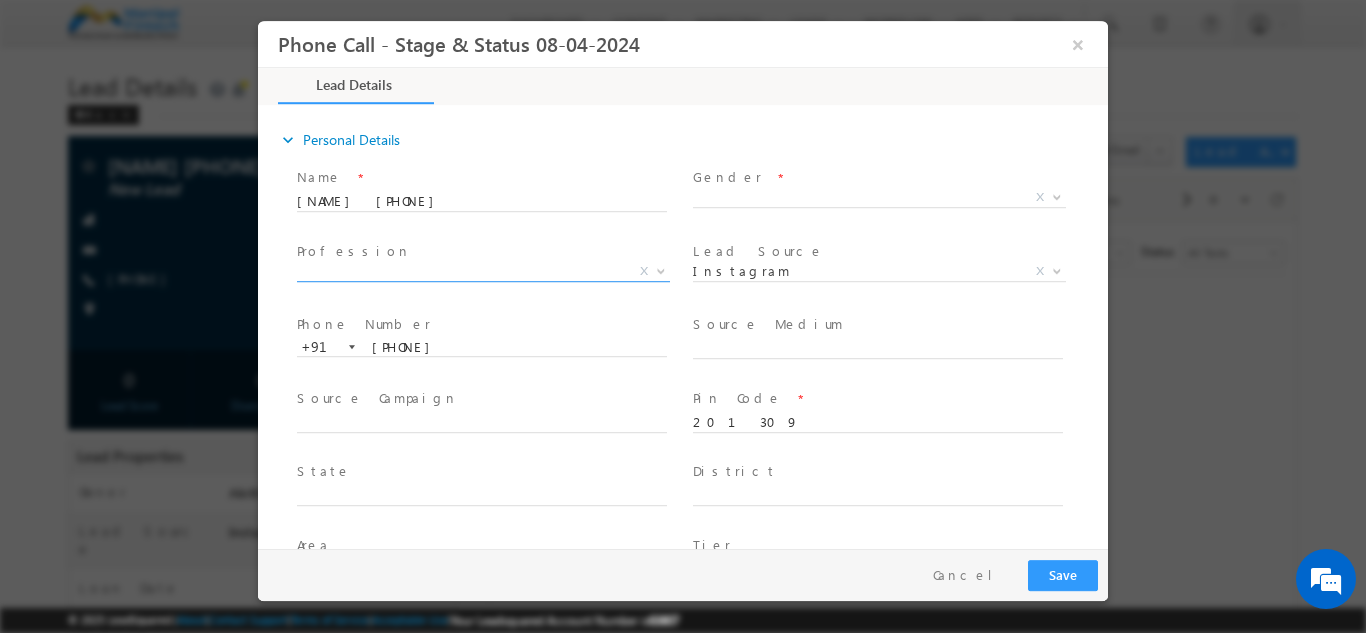 scroll, scrollTop: 0, scrollLeft: 0, axis: both 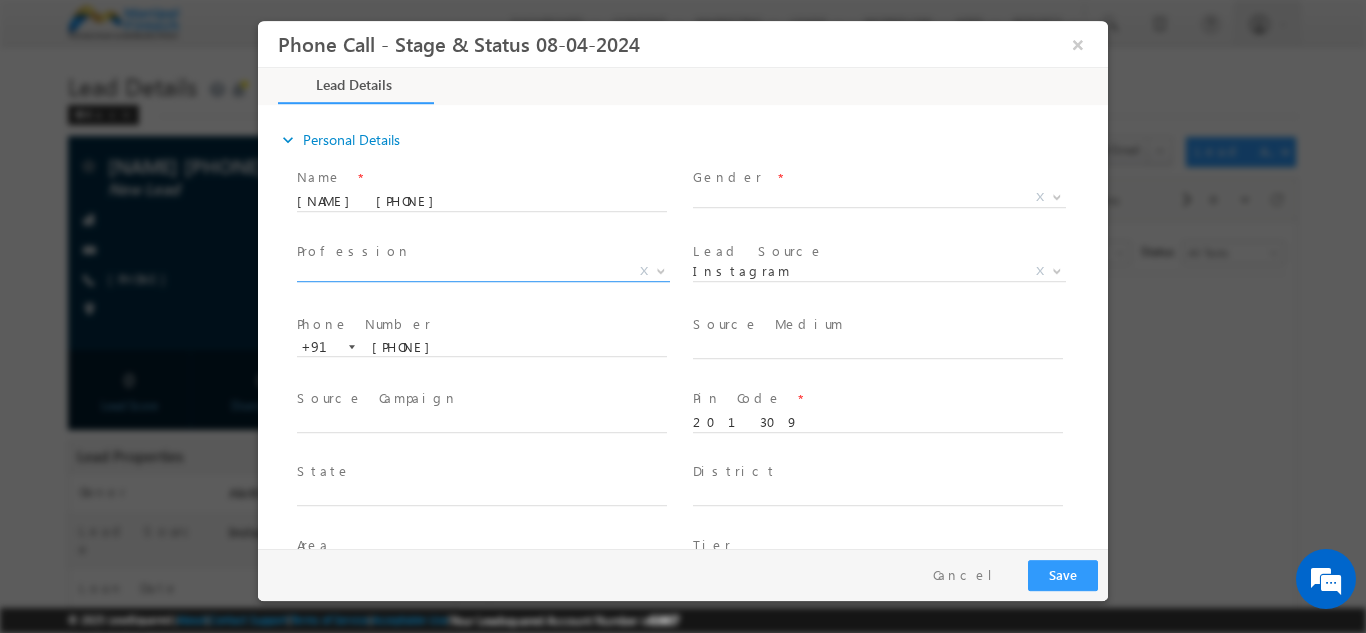 type on "[DATE] [TIME]" 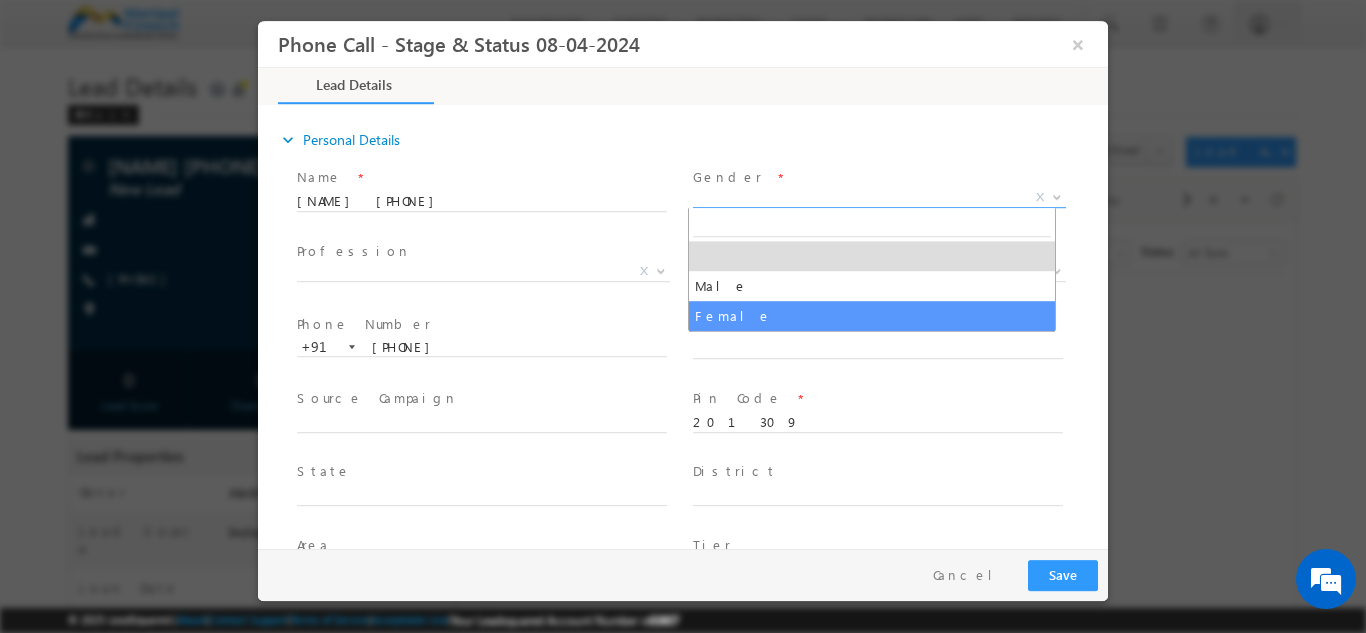 drag, startPoint x: 773, startPoint y: 192, endPoint x: 713, endPoint y: 311, distance: 133.2704 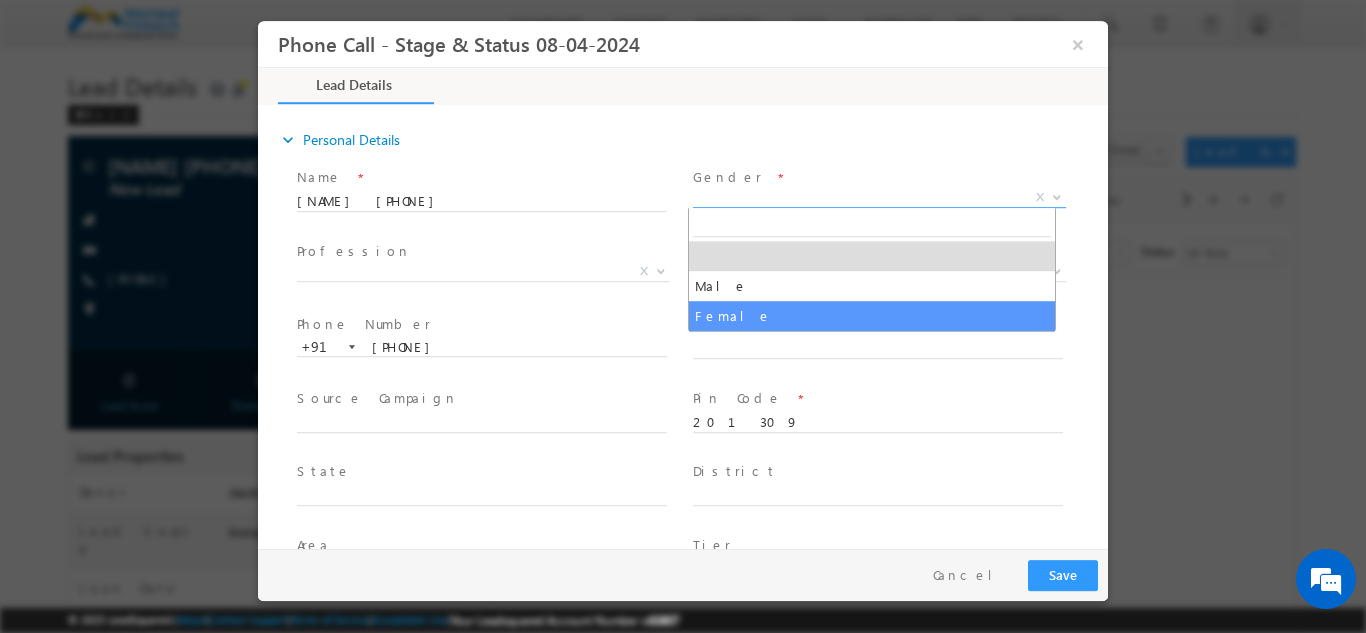 select on "Female" 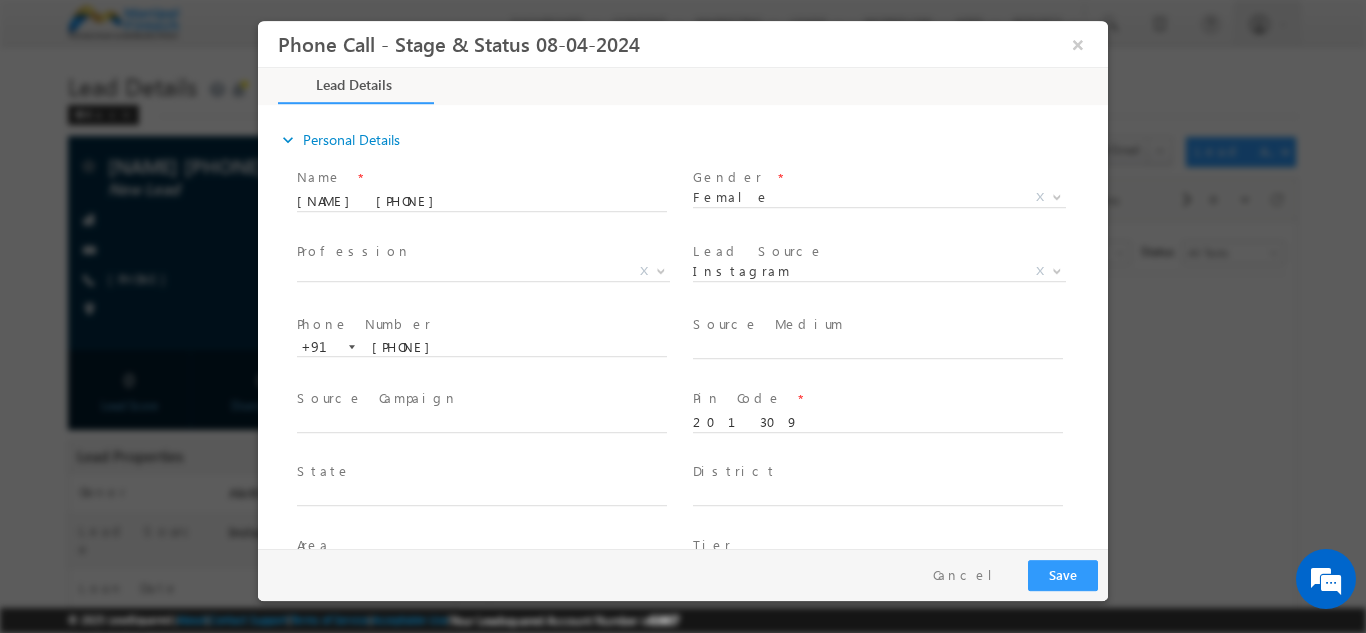 click on "Source Medium
*" at bounding box center [887, 347] 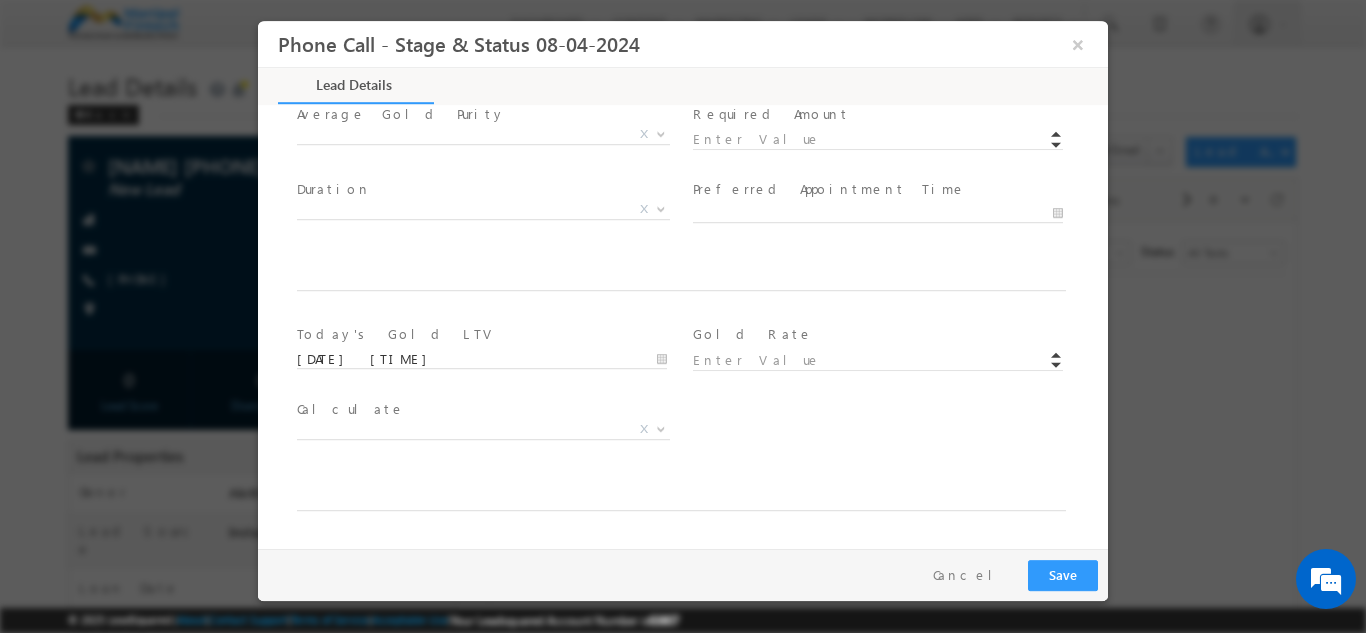 scroll, scrollTop: 1020, scrollLeft: 0, axis: vertical 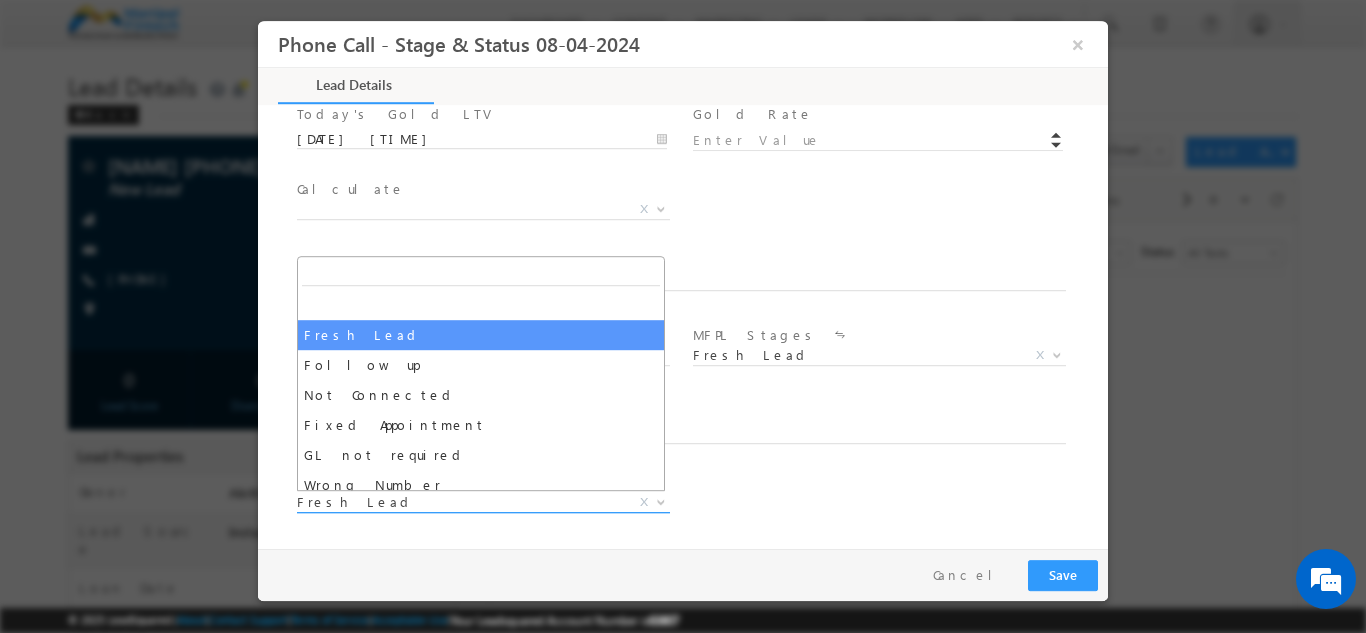 click on "Fresh Lead" at bounding box center (459, 501) 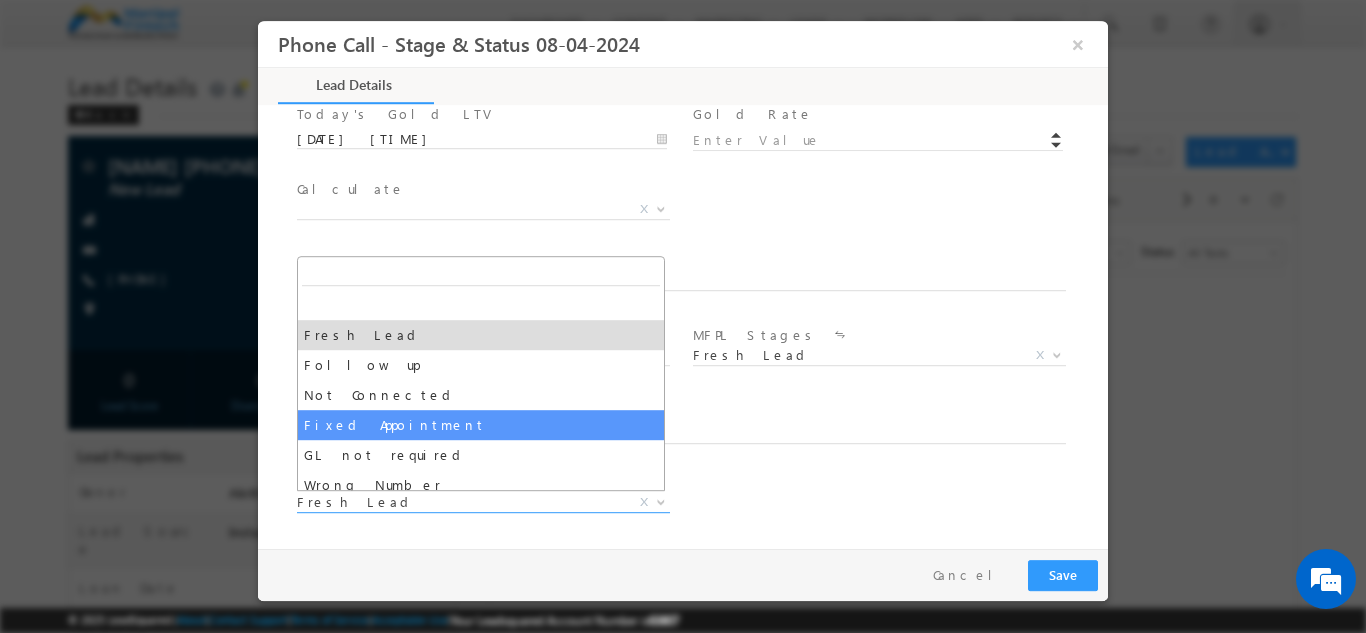 select on "Fixed Appointment" 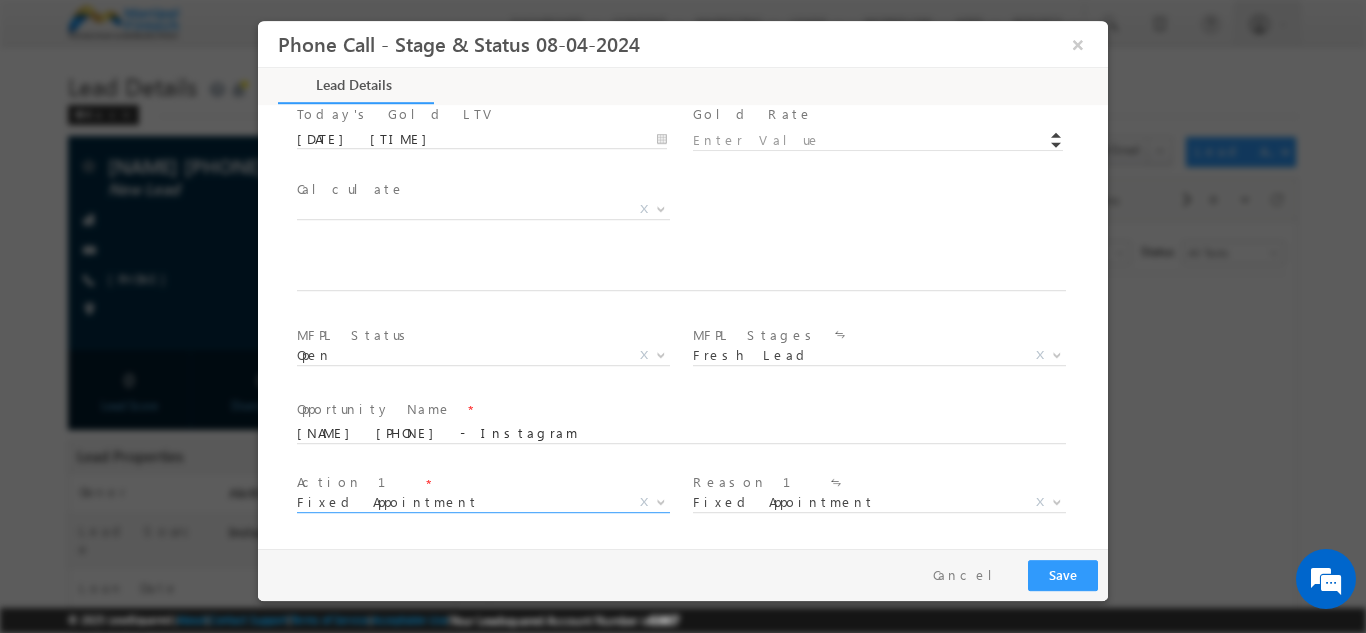 scroll, scrollTop: 1168, scrollLeft: 0, axis: vertical 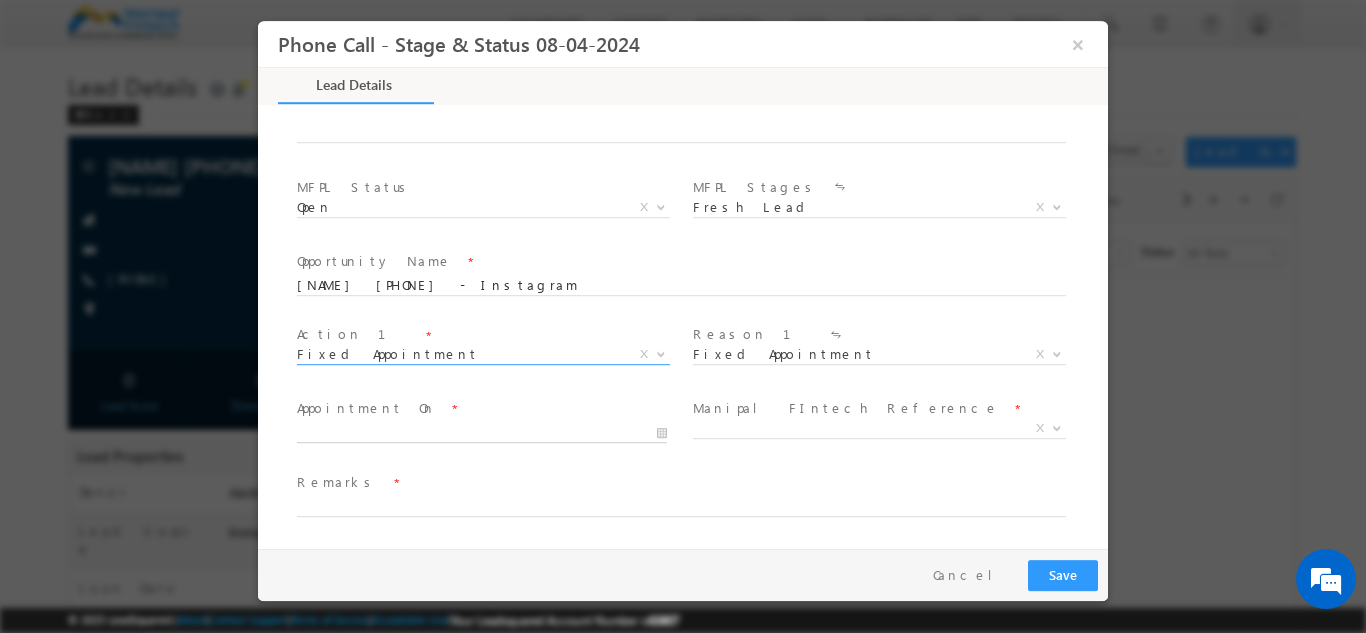type on "08/04/25 10:29 AM" 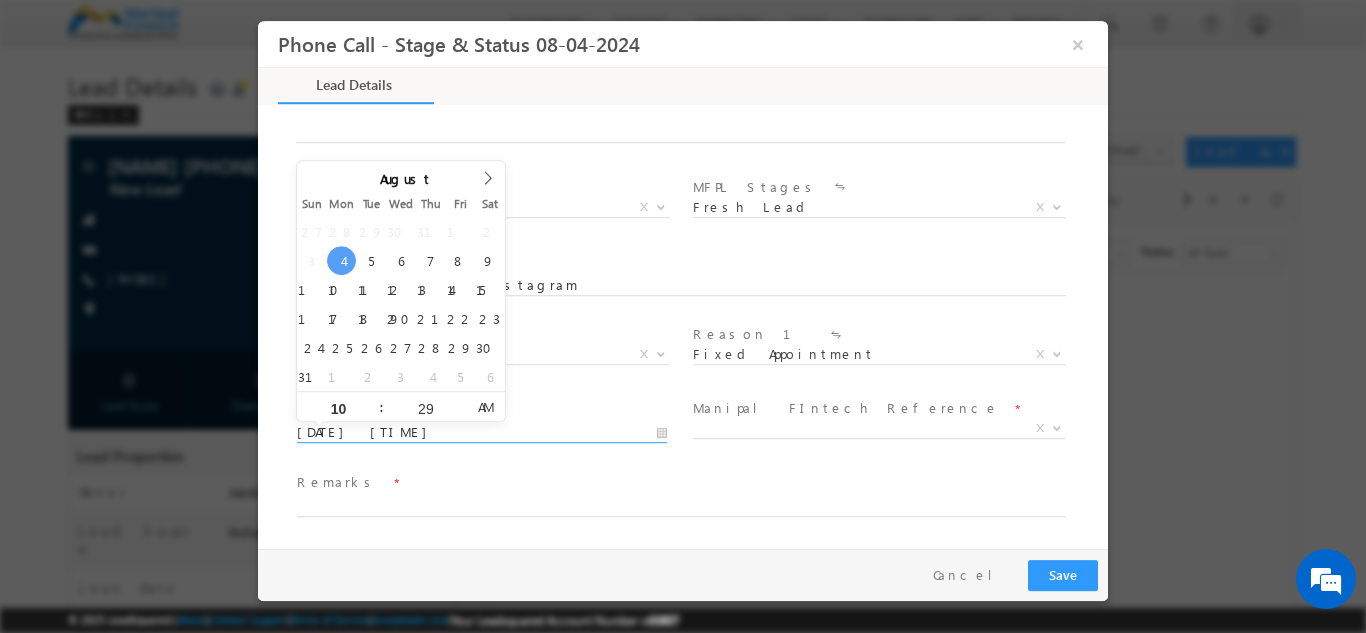 click on "08/04/25 10:29 AM" at bounding box center [482, 432] 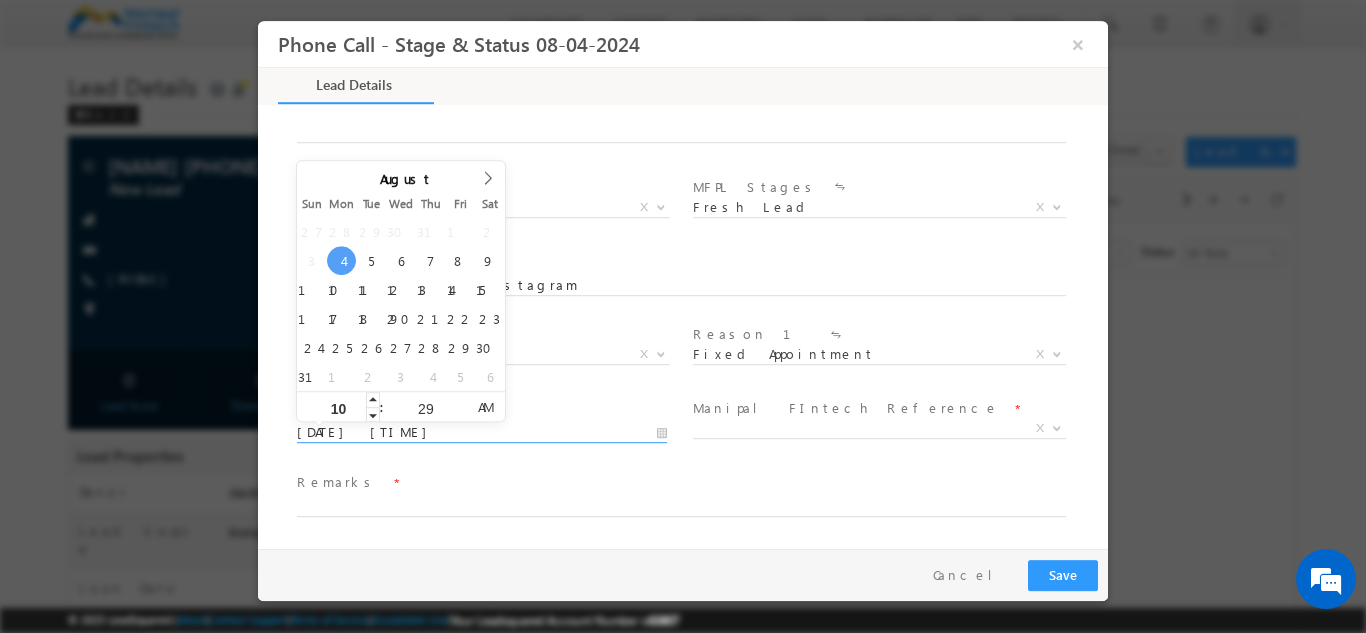 click on "10" at bounding box center [338, 408] 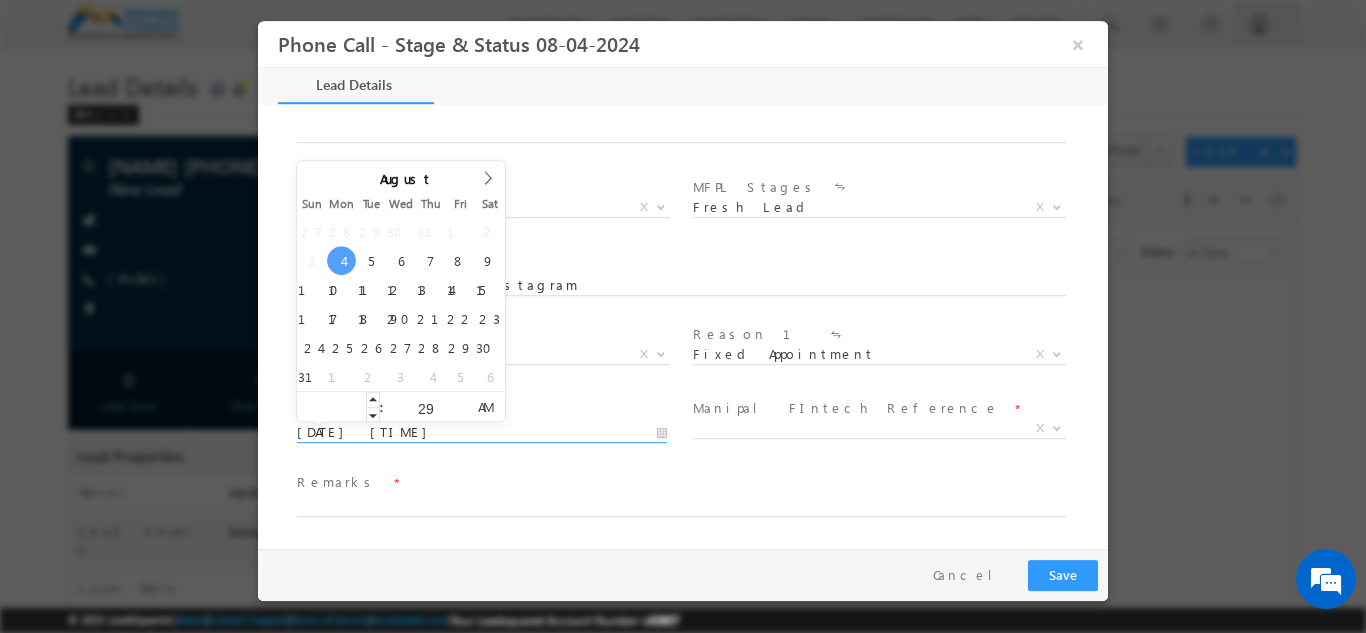 type on "3" 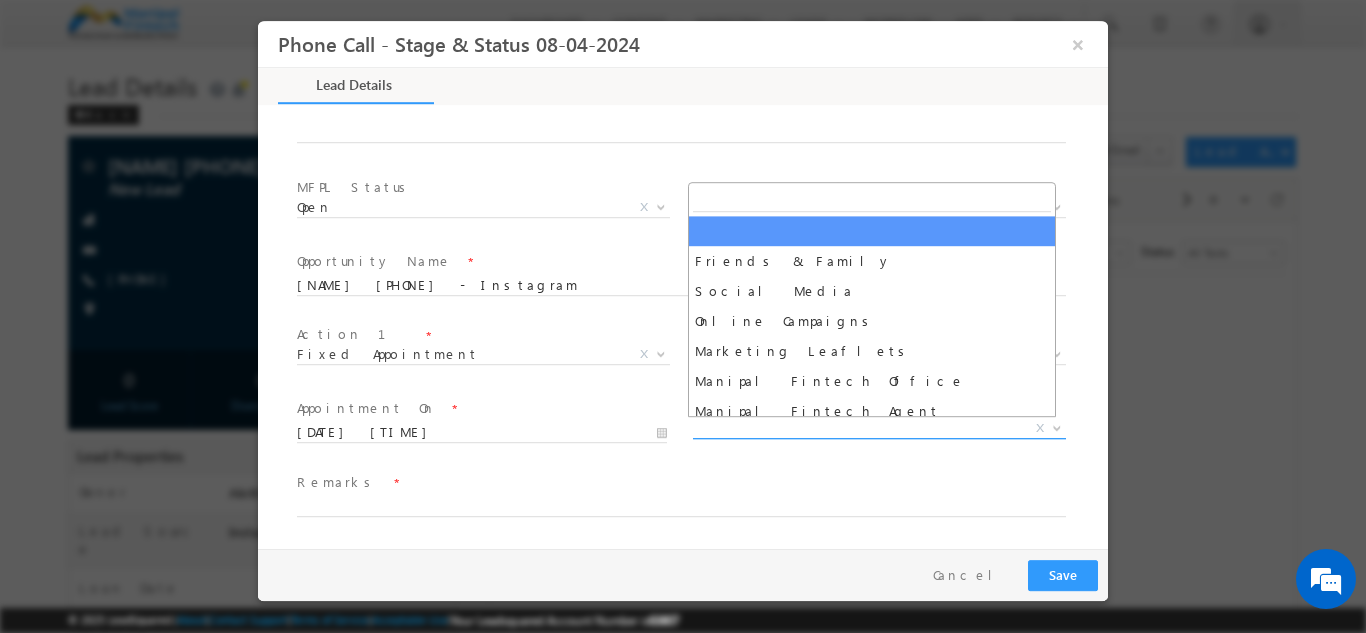 click on "X" at bounding box center (879, 428) 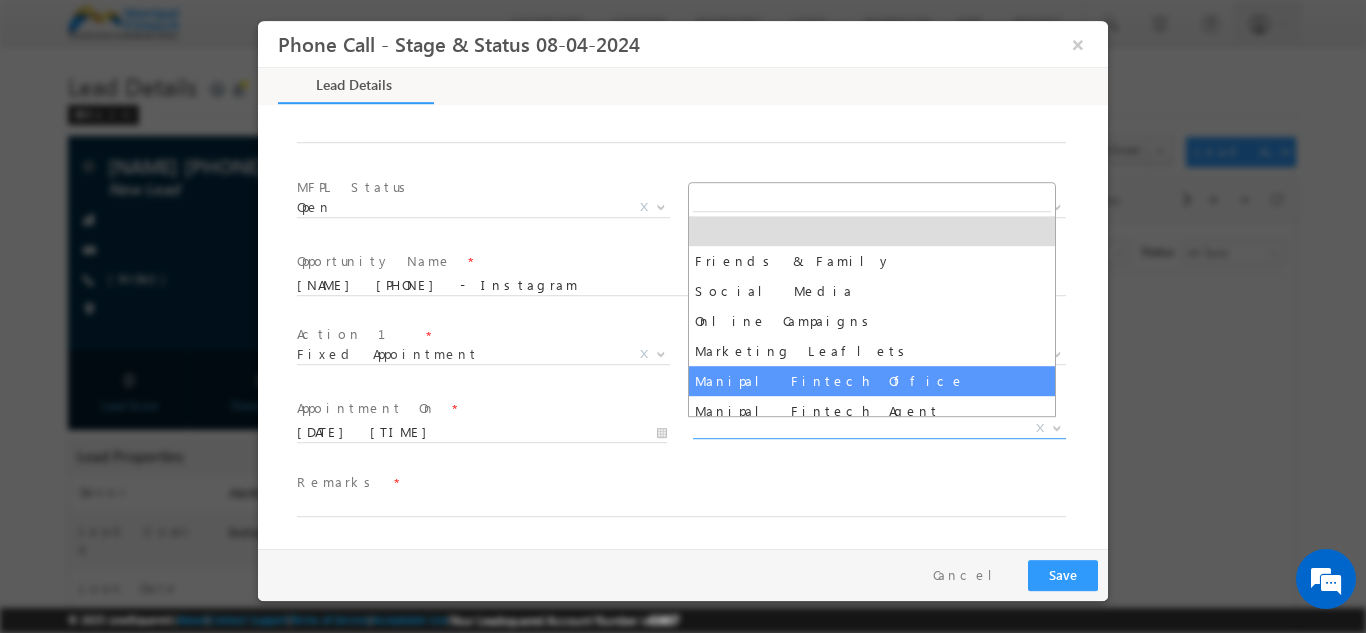 scroll, scrollTop: 100, scrollLeft: 0, axis: vertical 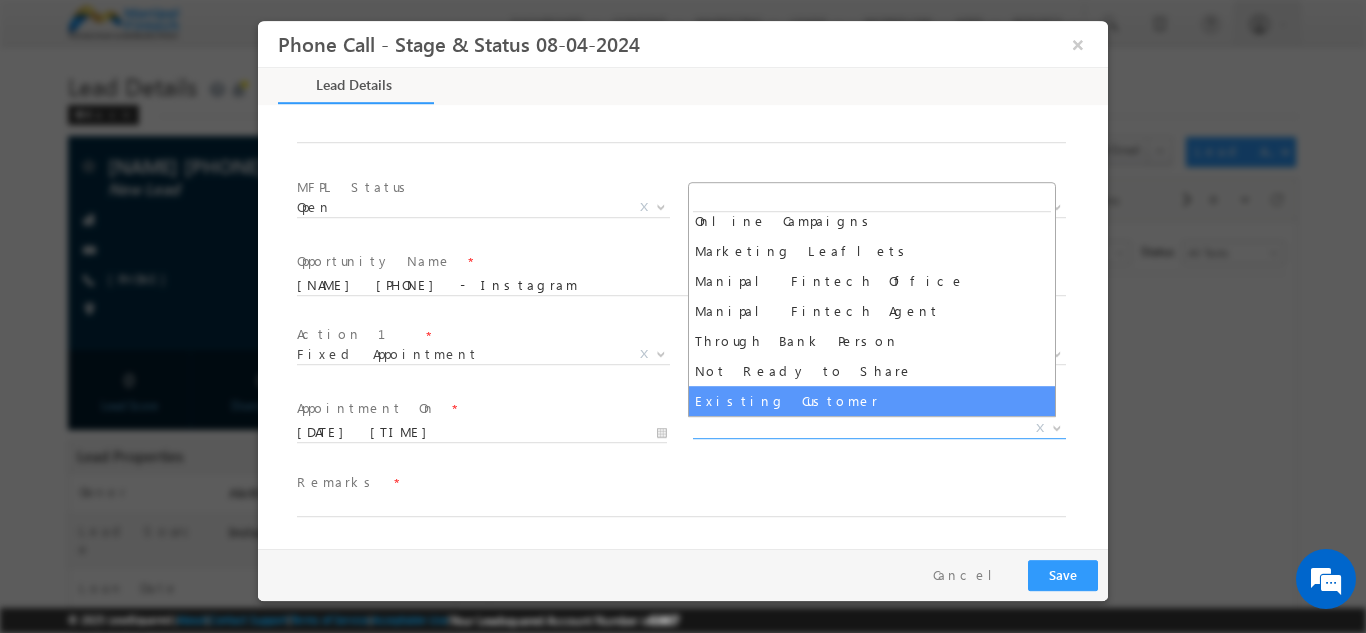 select on "Existing Customer" 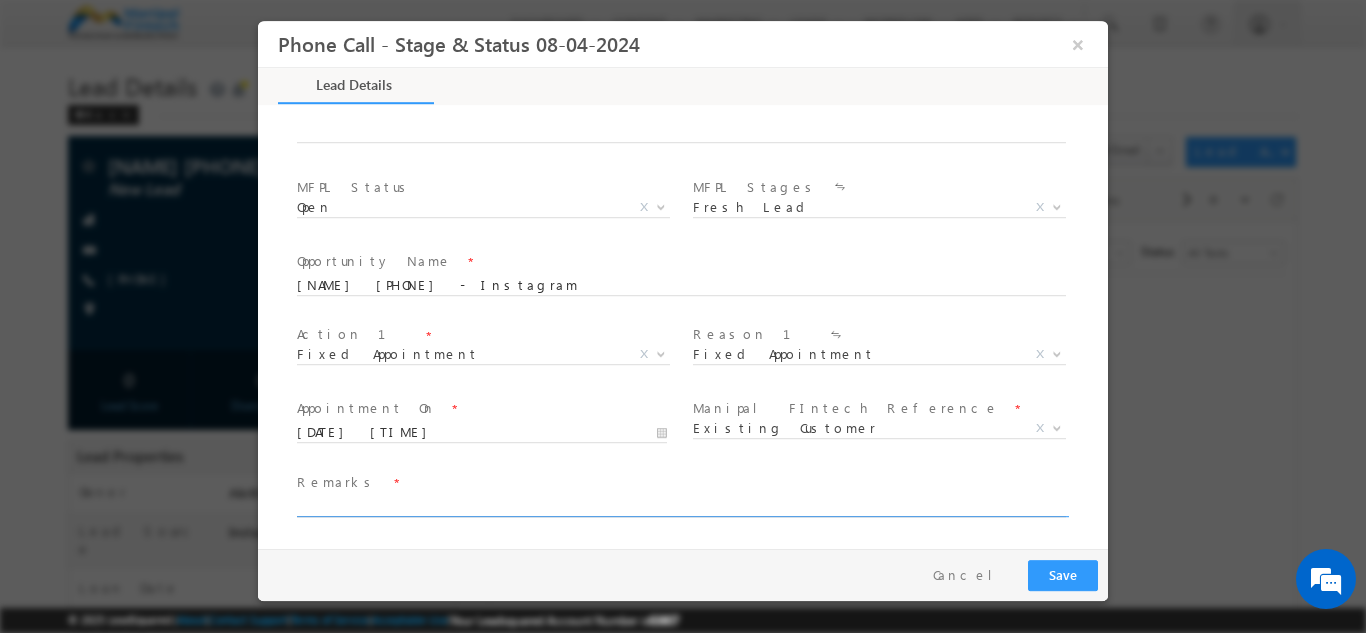 click at bounding box center [681, 506] 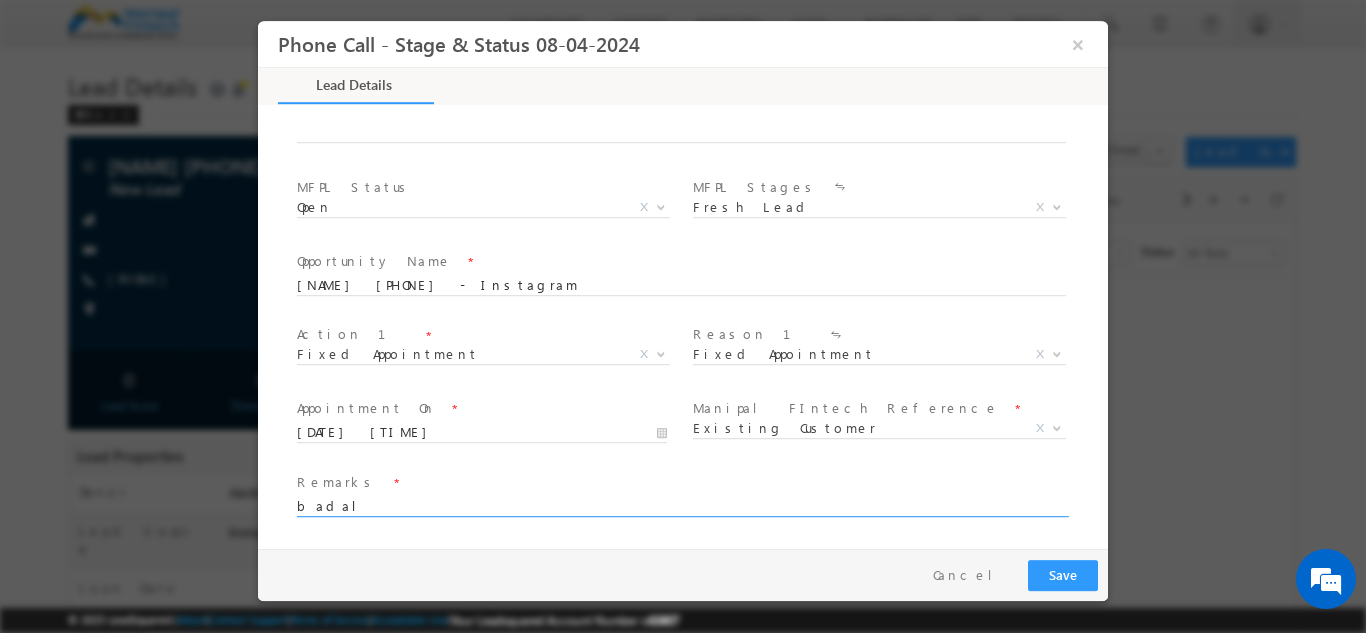 scroll, scrollTop: 0, scrollLeft: 0, axis: both 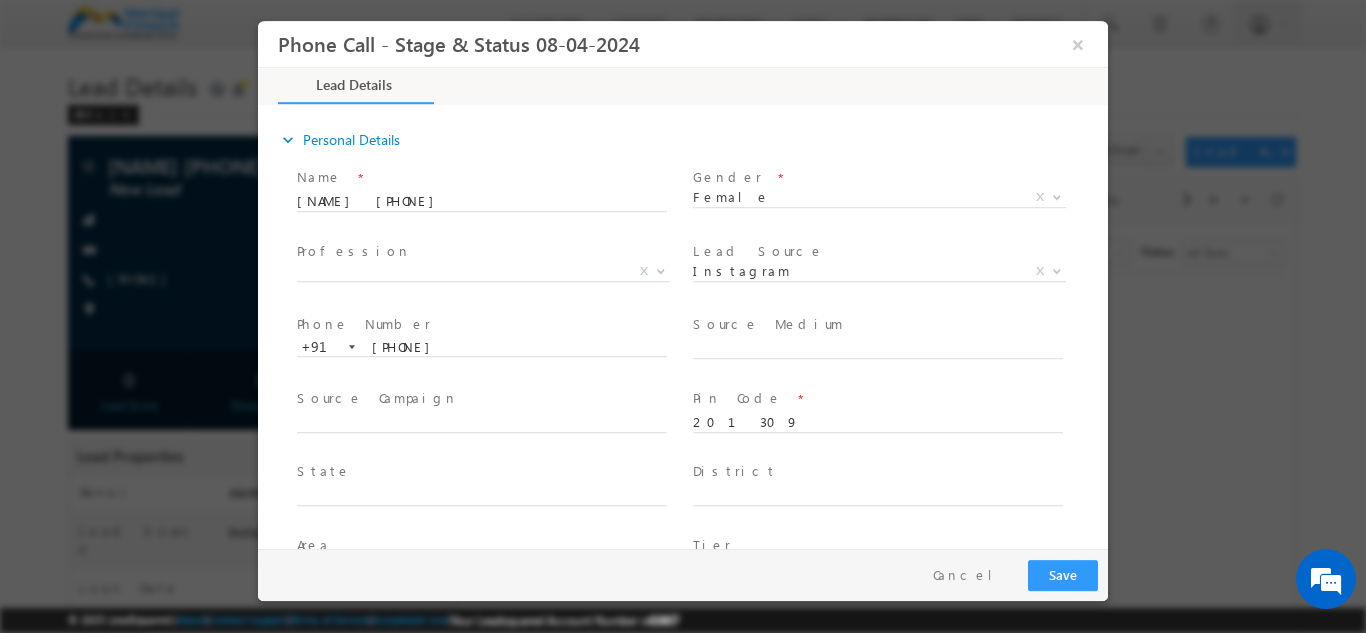 type on "badal" 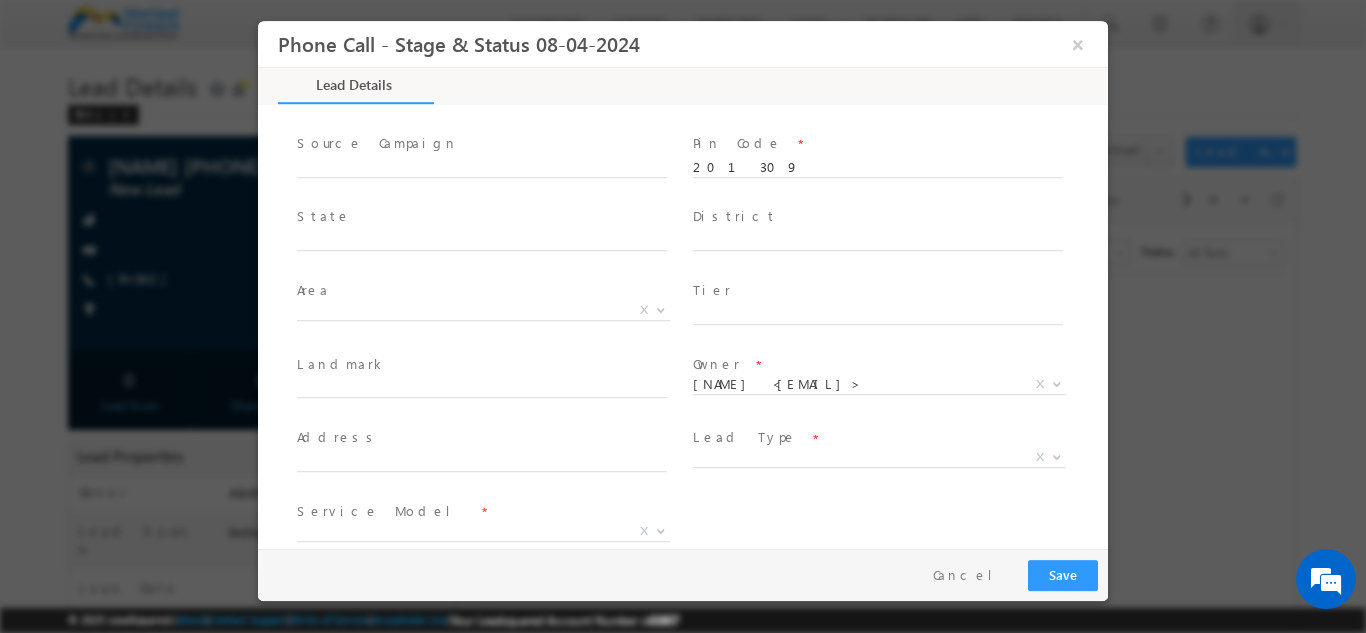 scroll, scrollTop: 256, scrollLeft: 0, axis: vertical 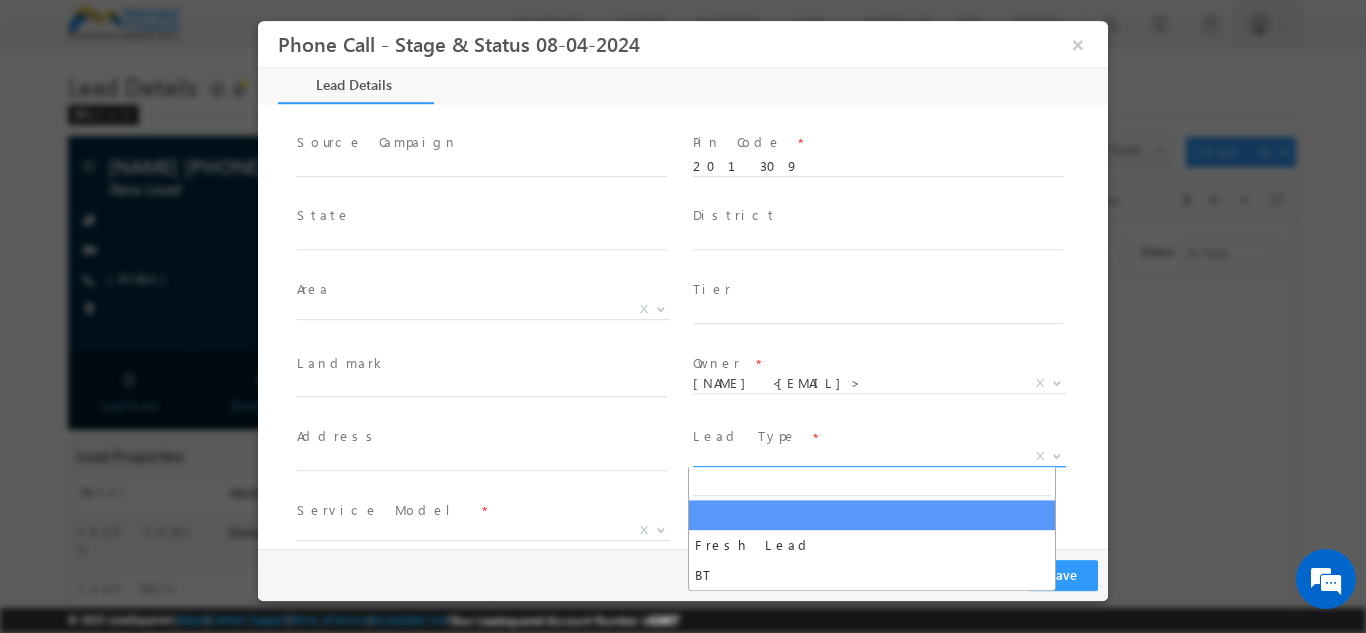 click on "X" at bounding box center [879, 456] 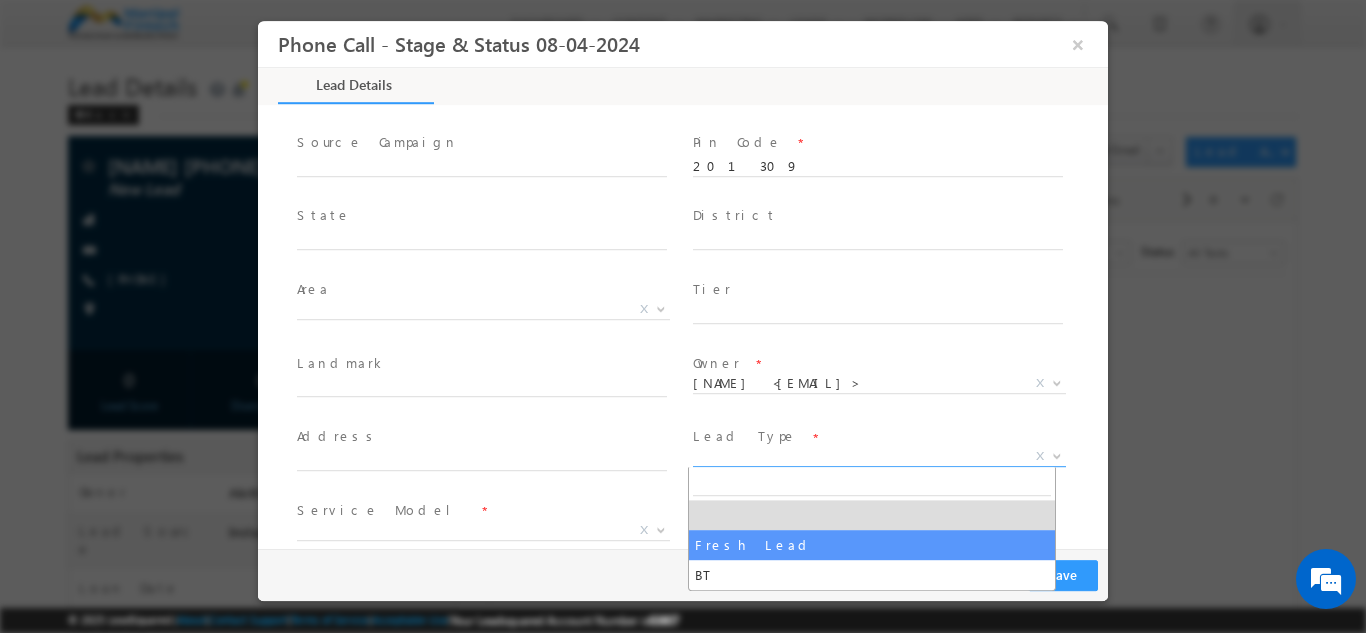 select on "Fresh Lead" 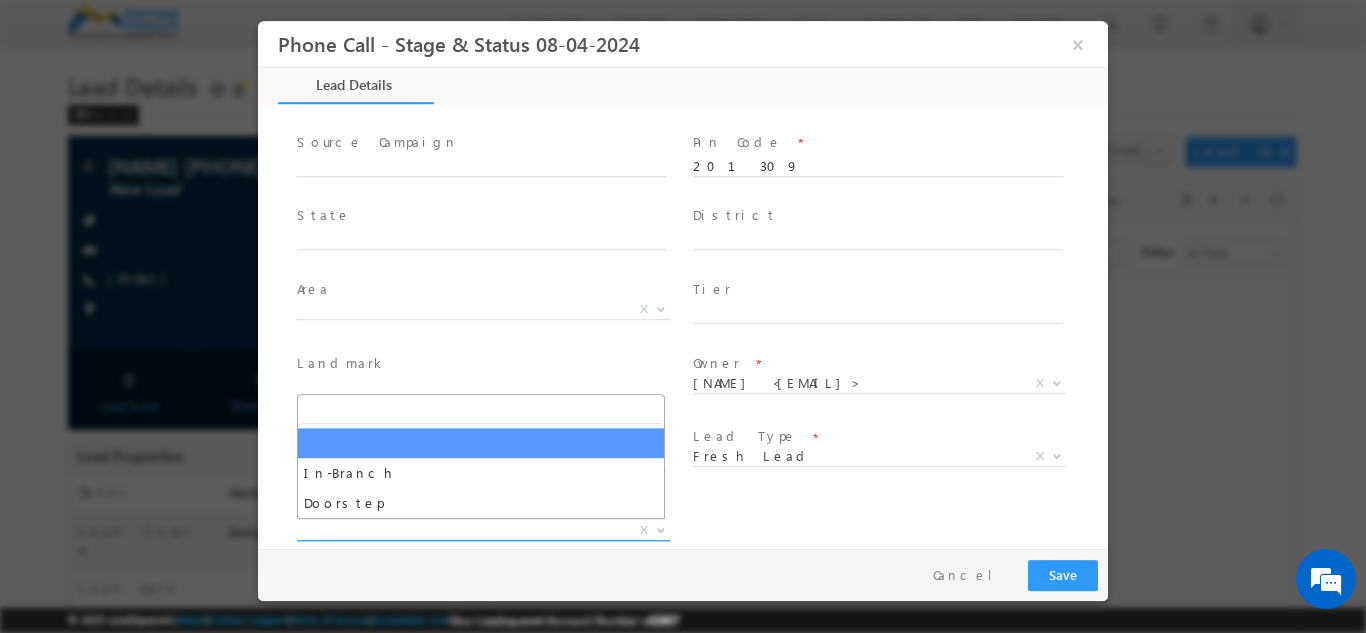 click on "X" at bounding box center [483, 530] 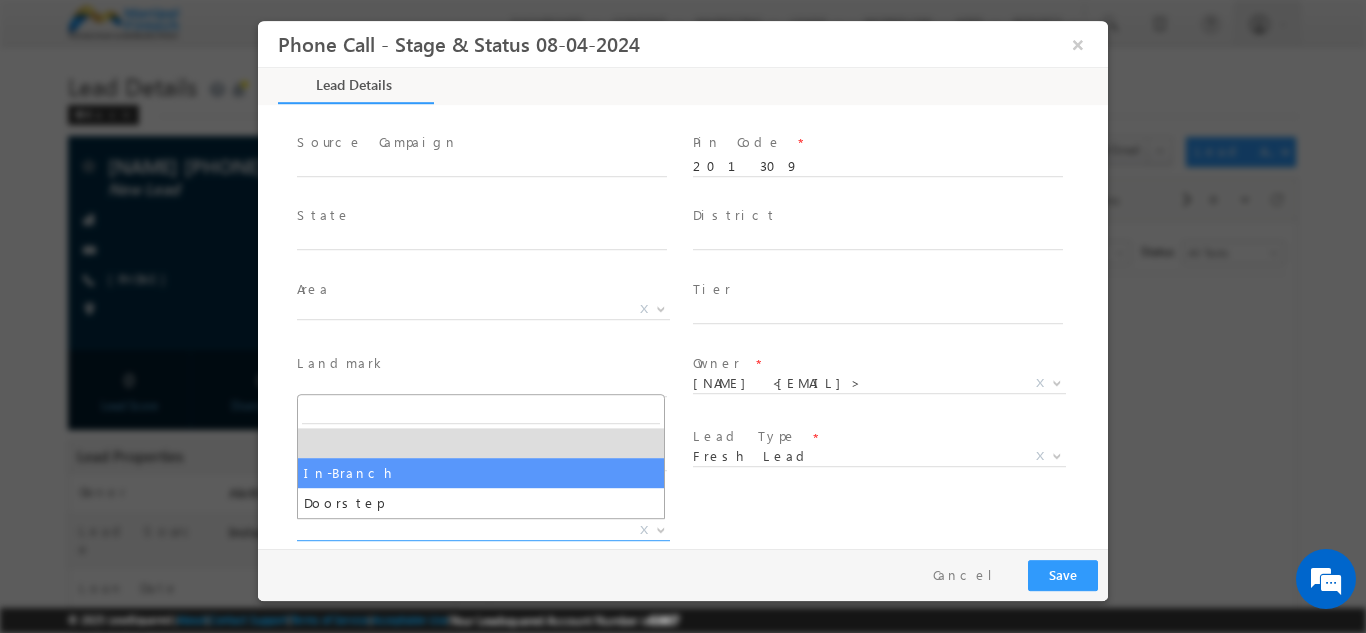 select on "In-Branch" 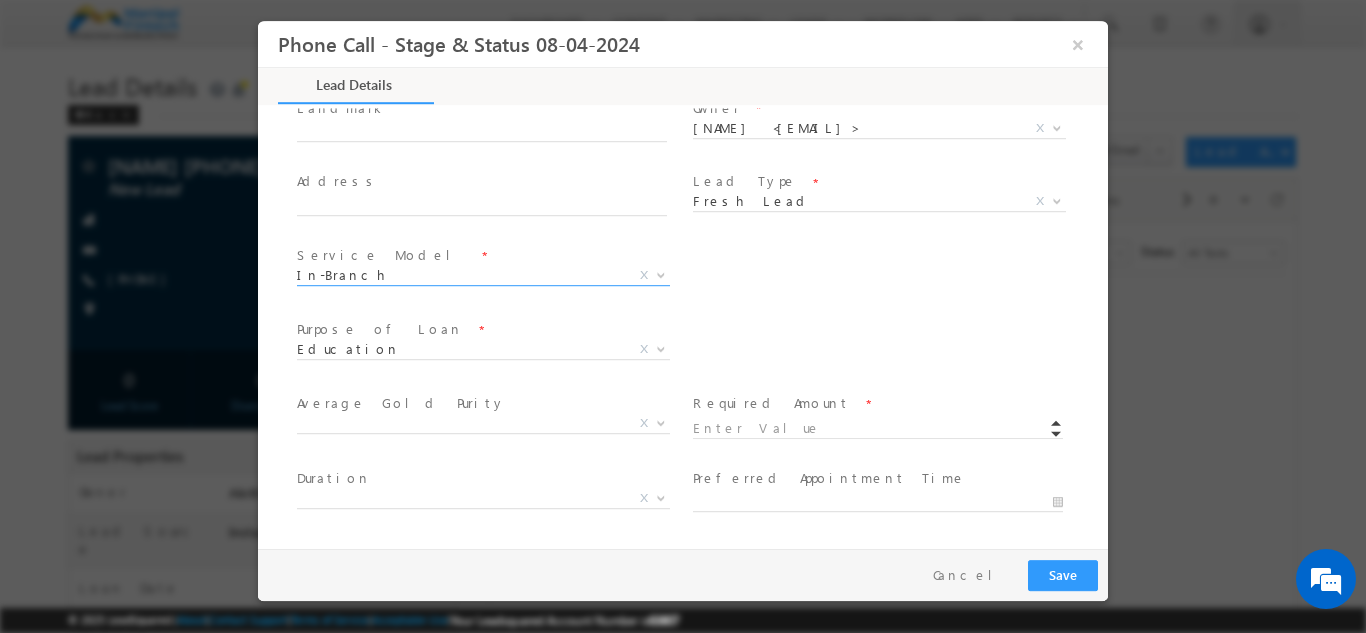 scroll, scrollTop: 554, scrollLeft: 0, axis: vertical 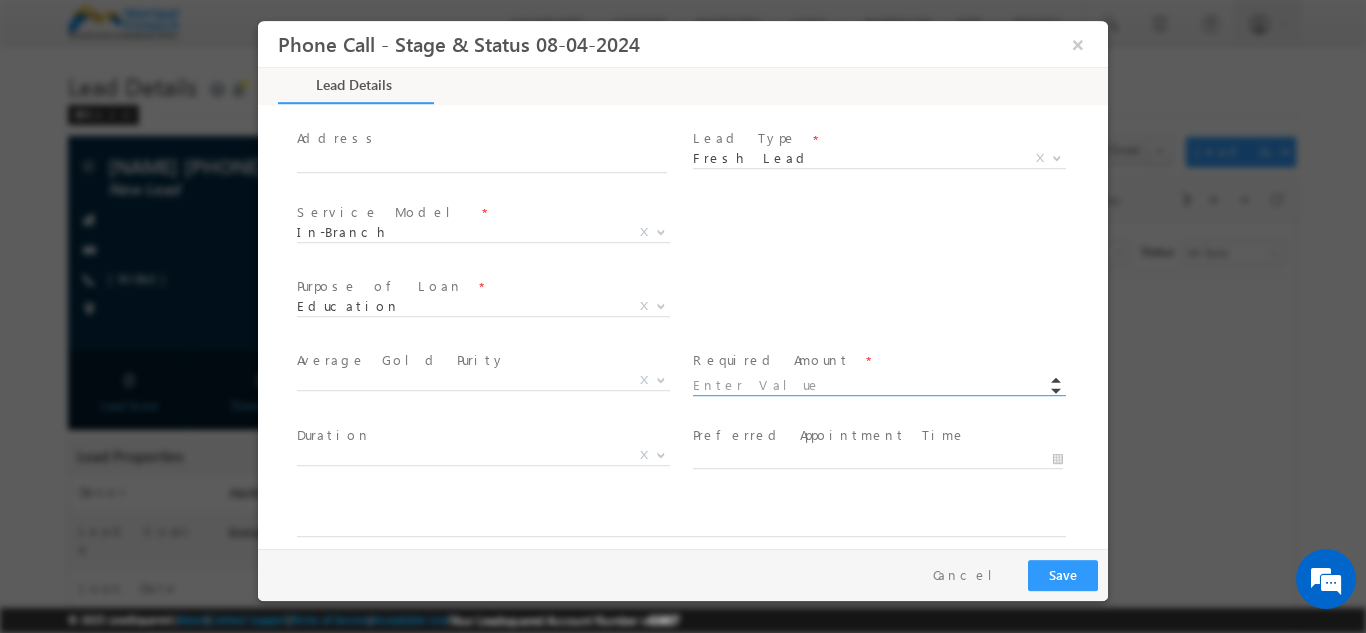 click at bounding box center [878, 385] 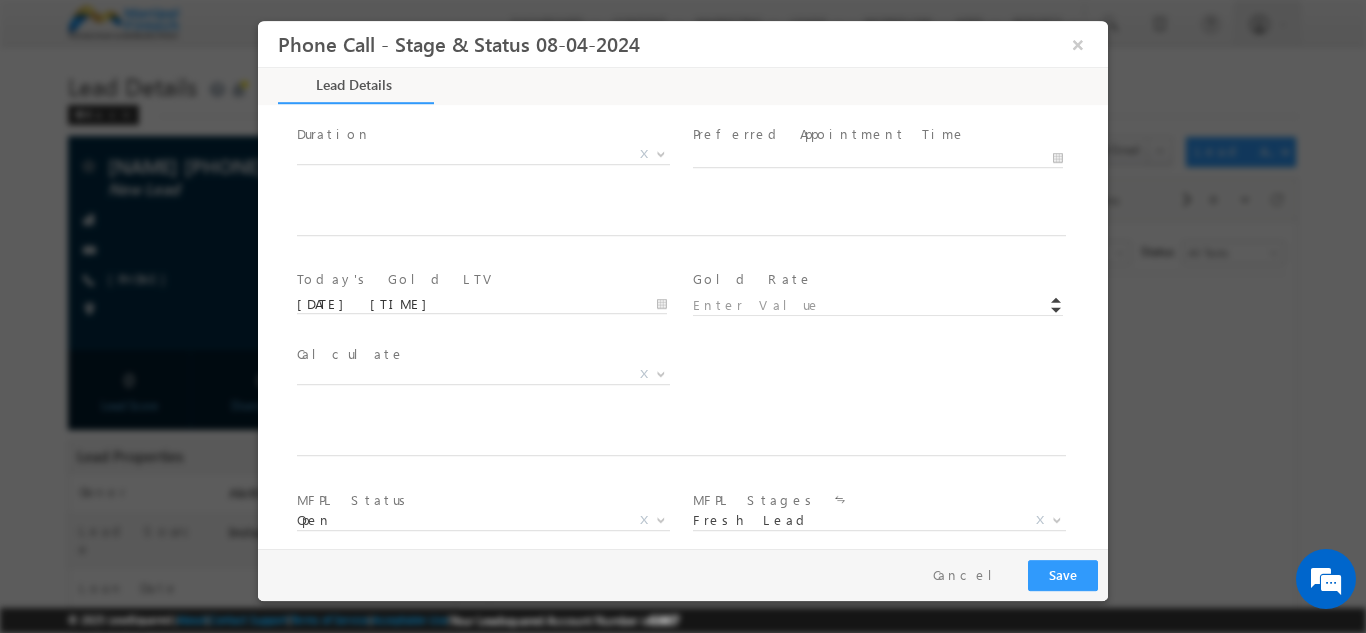 scroll, scrollTop: 1168, scrollLeft: 0, axis: vertical 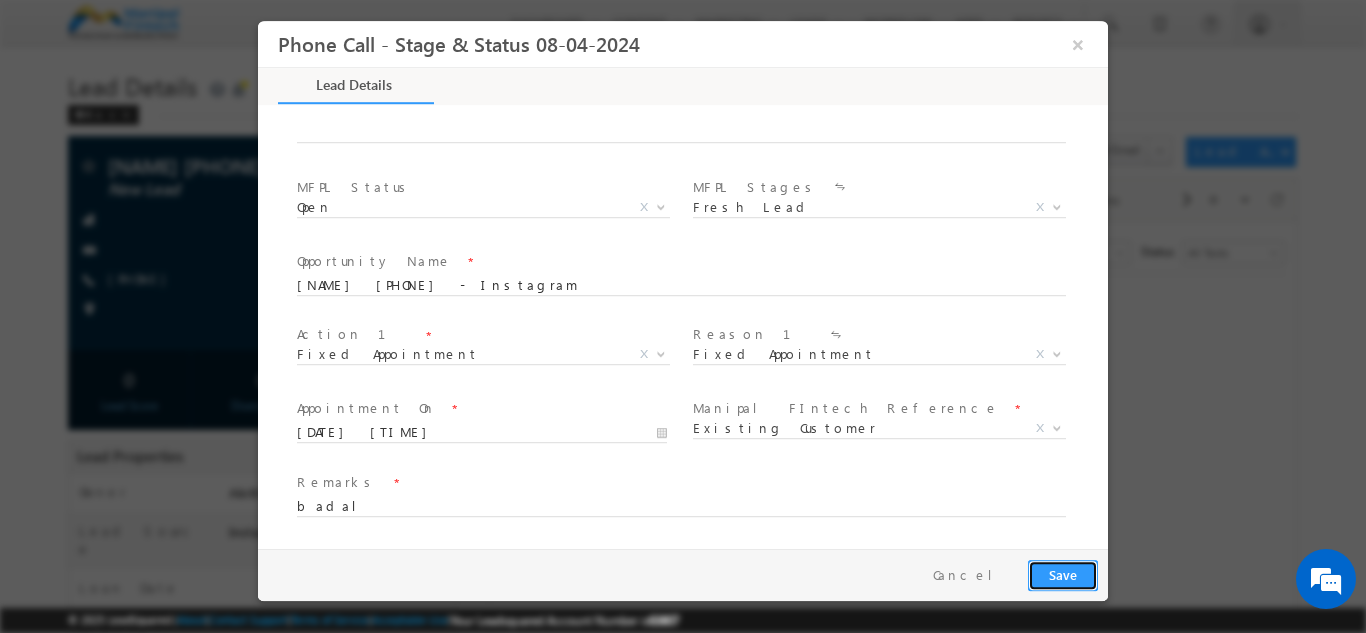 type on "23456.00" 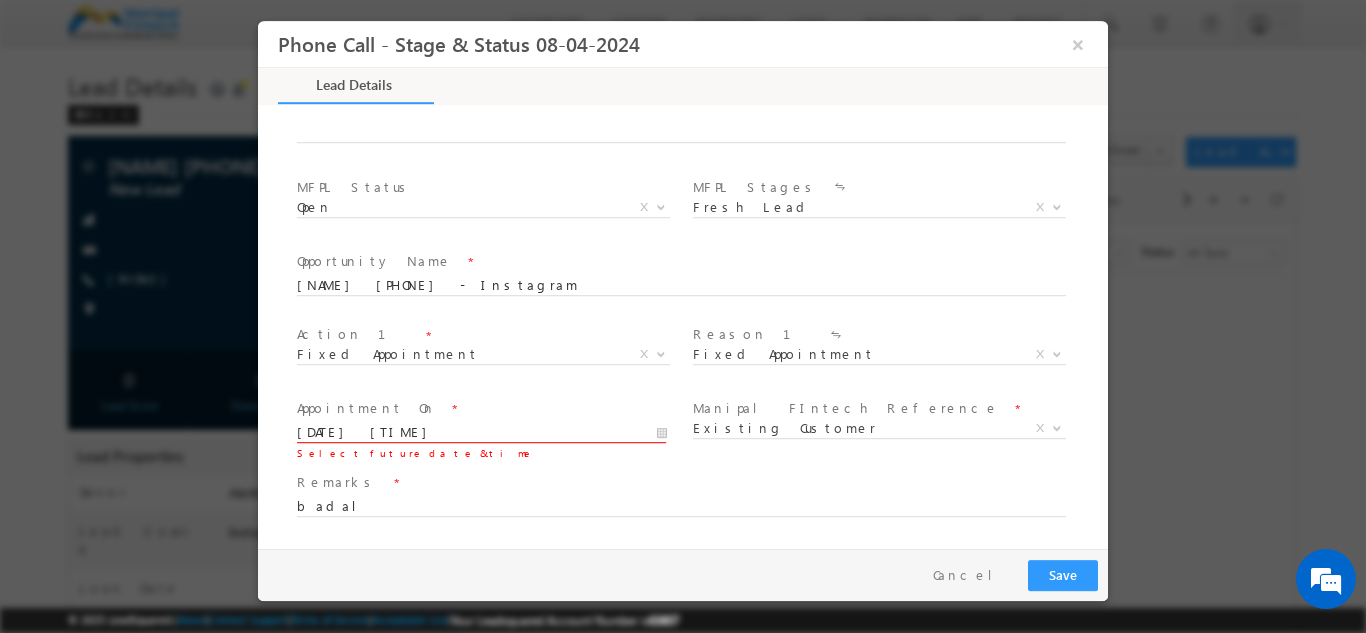 scroll, scrollTop: 1163, scrollLeft: 0, axis: vertical 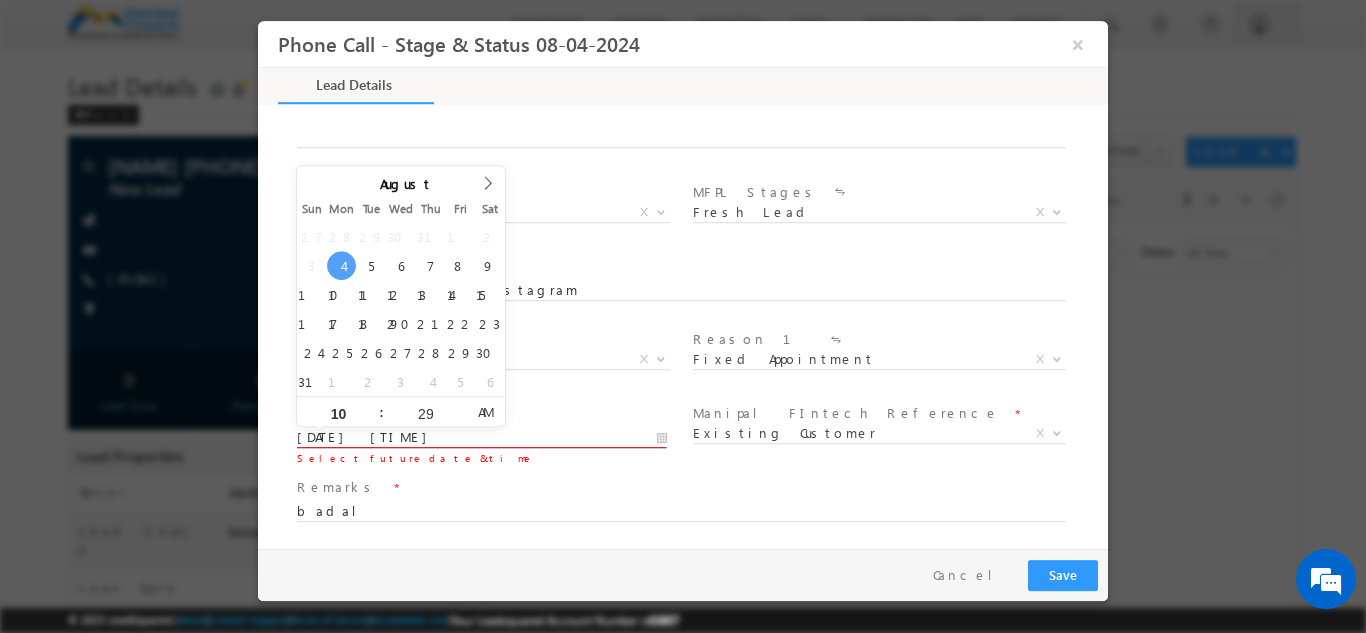 click on "[DATE] [TIME]" at bounding box center [482, 437] 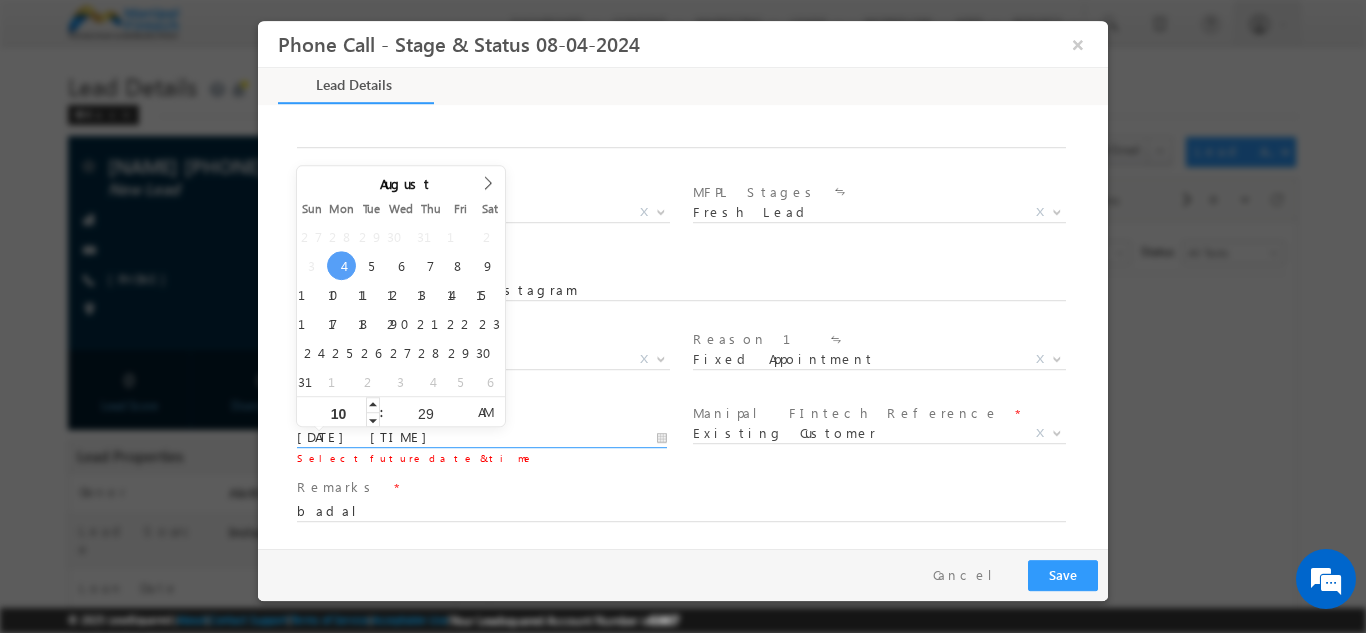 click on "10" at bounding box center [338, 413] 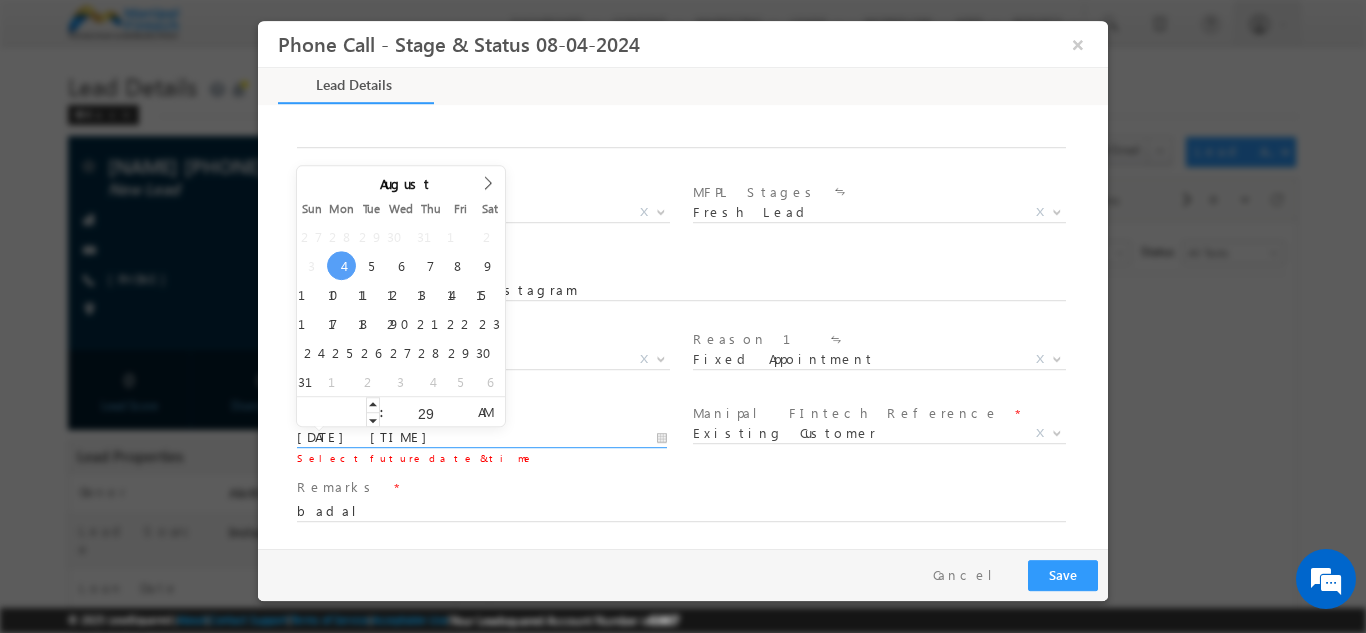 type on "3" 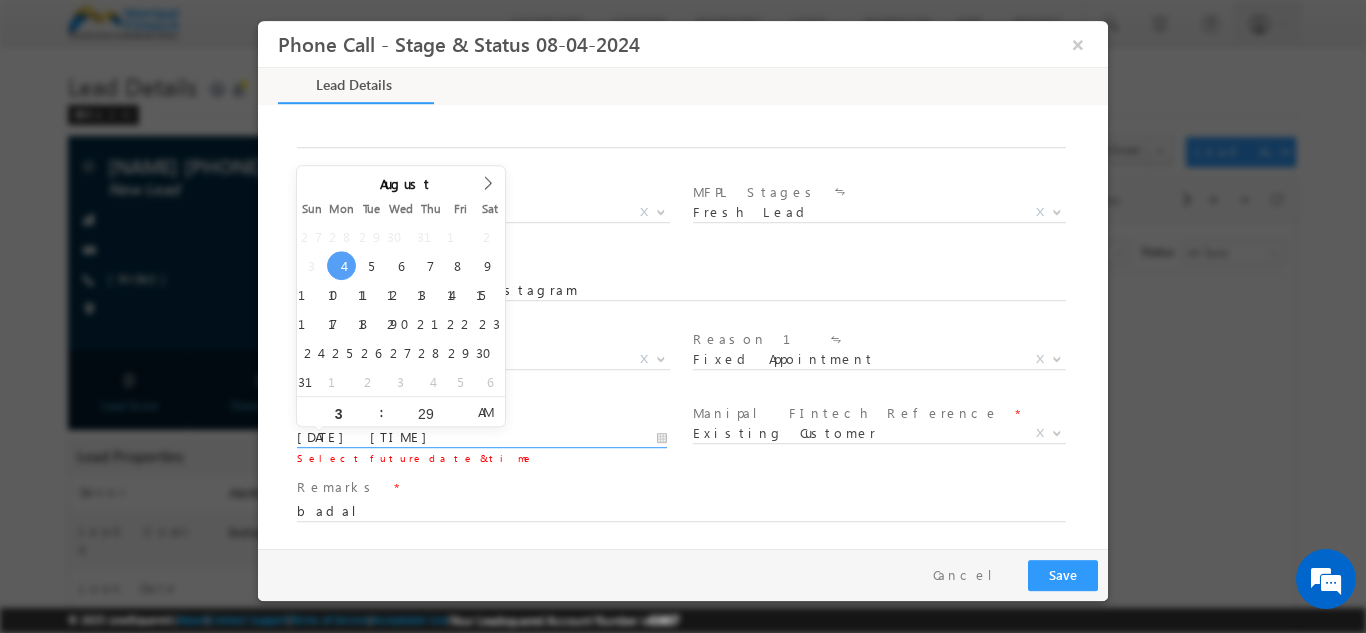 type on "08/04/25 3:29 PM" 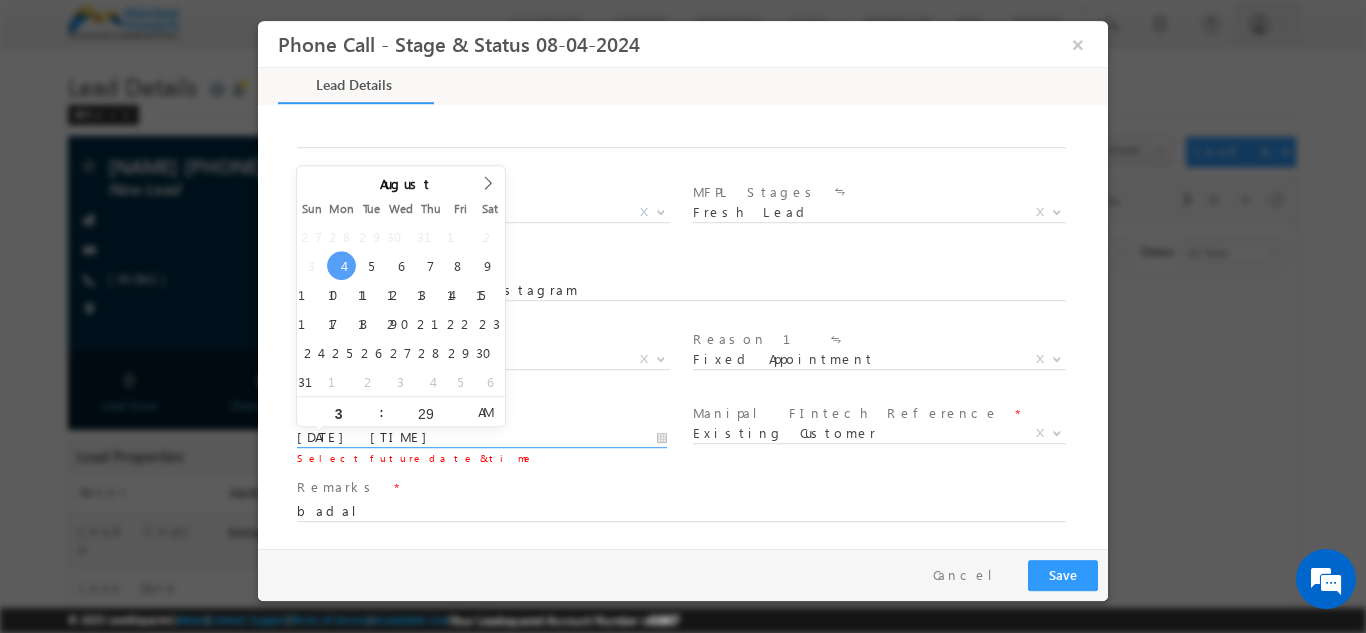 type on "03" 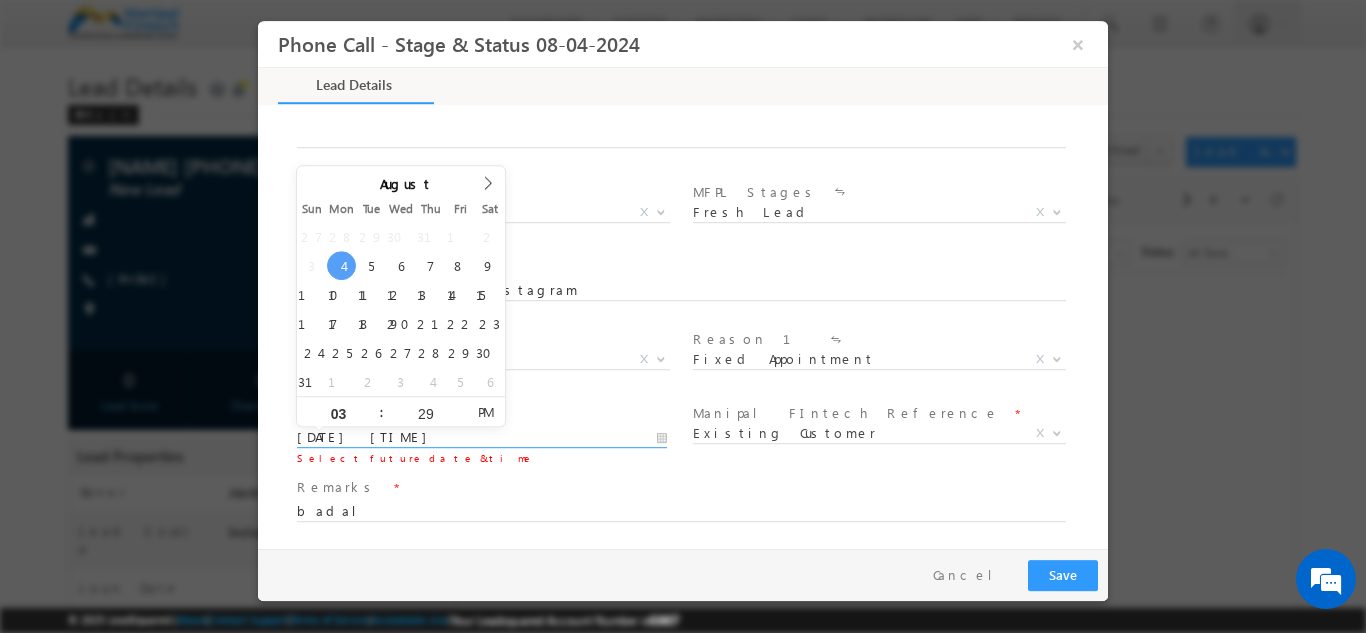 click on "PM" at bounding box center (485, 411) 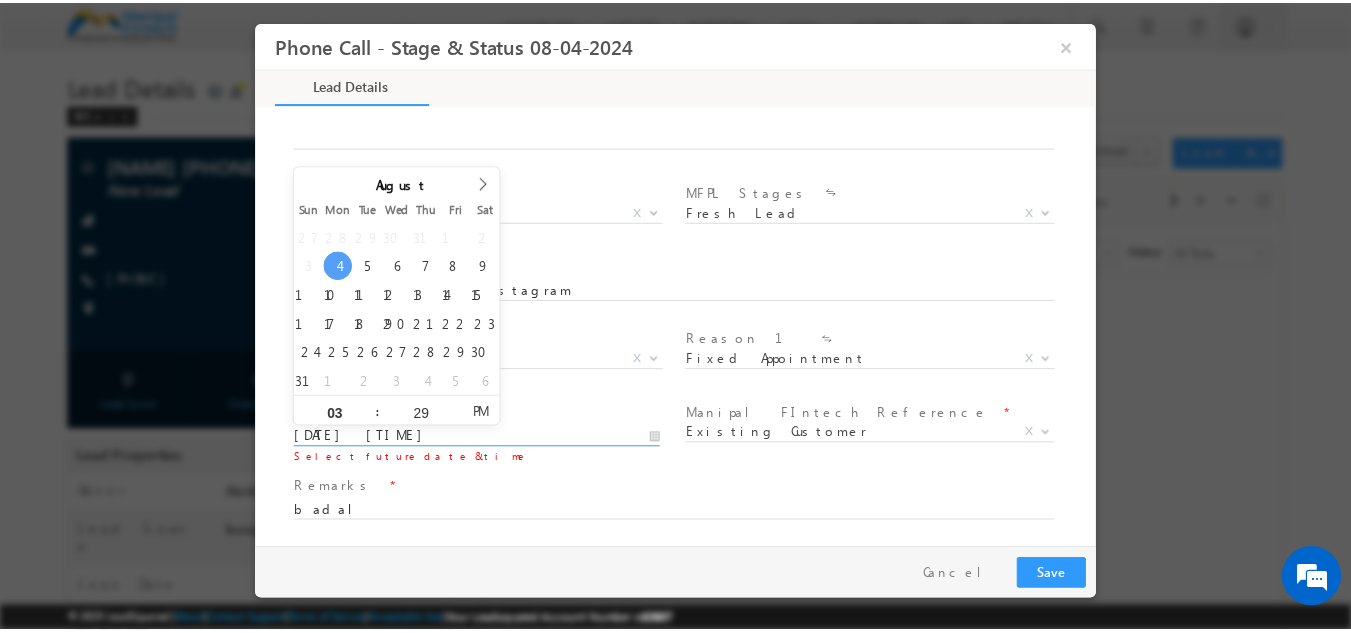 scroll, scrollTop: 1168, scrollLeft: 0, axis: vertical 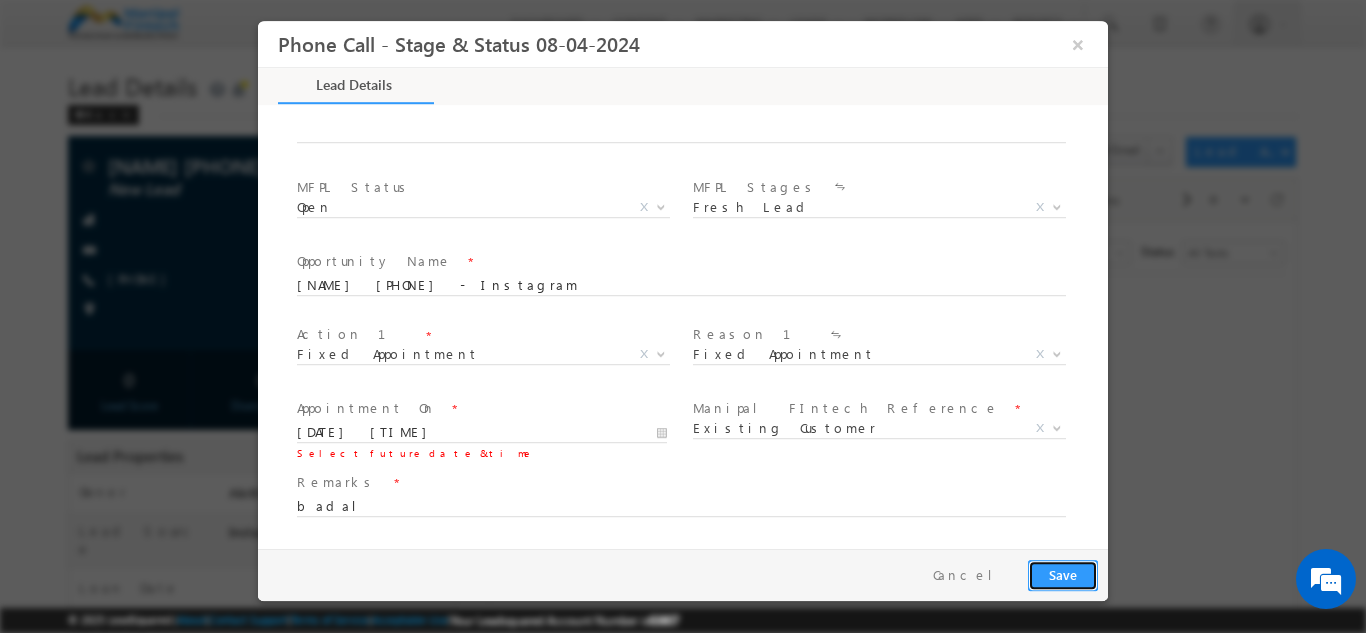 click on "Save" at bounding box center (1063, 574) 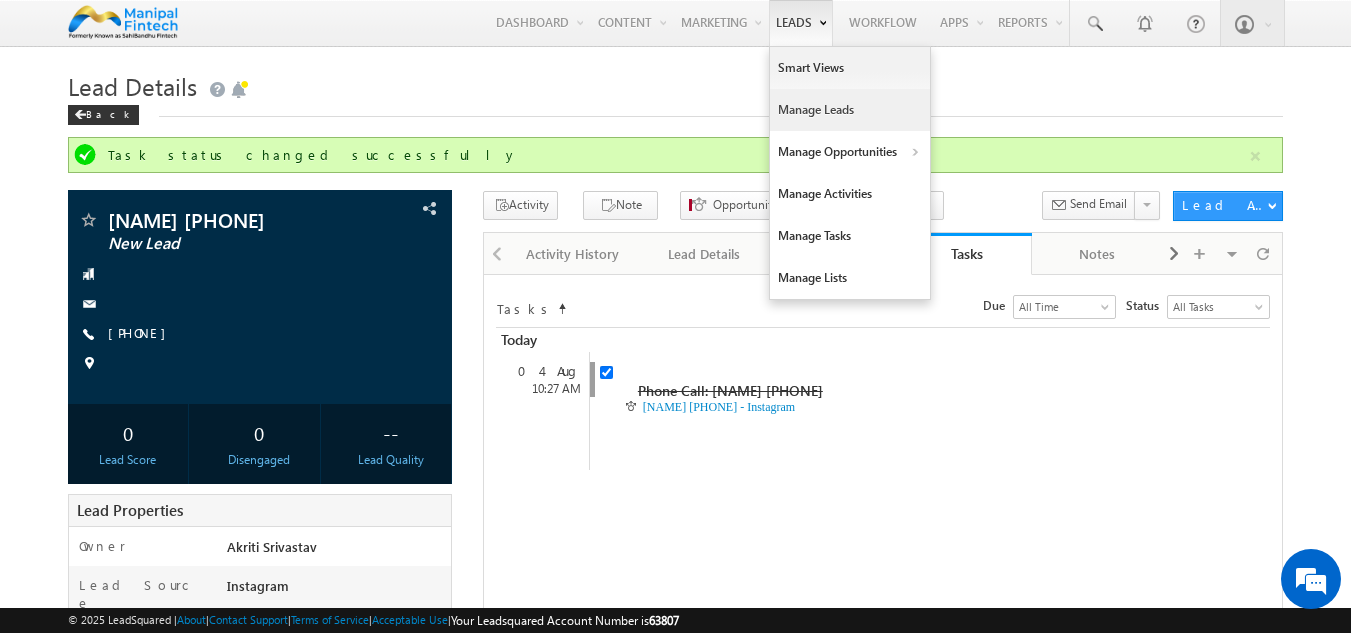 click on "Manage Leads" at bounding box center [850, 110] 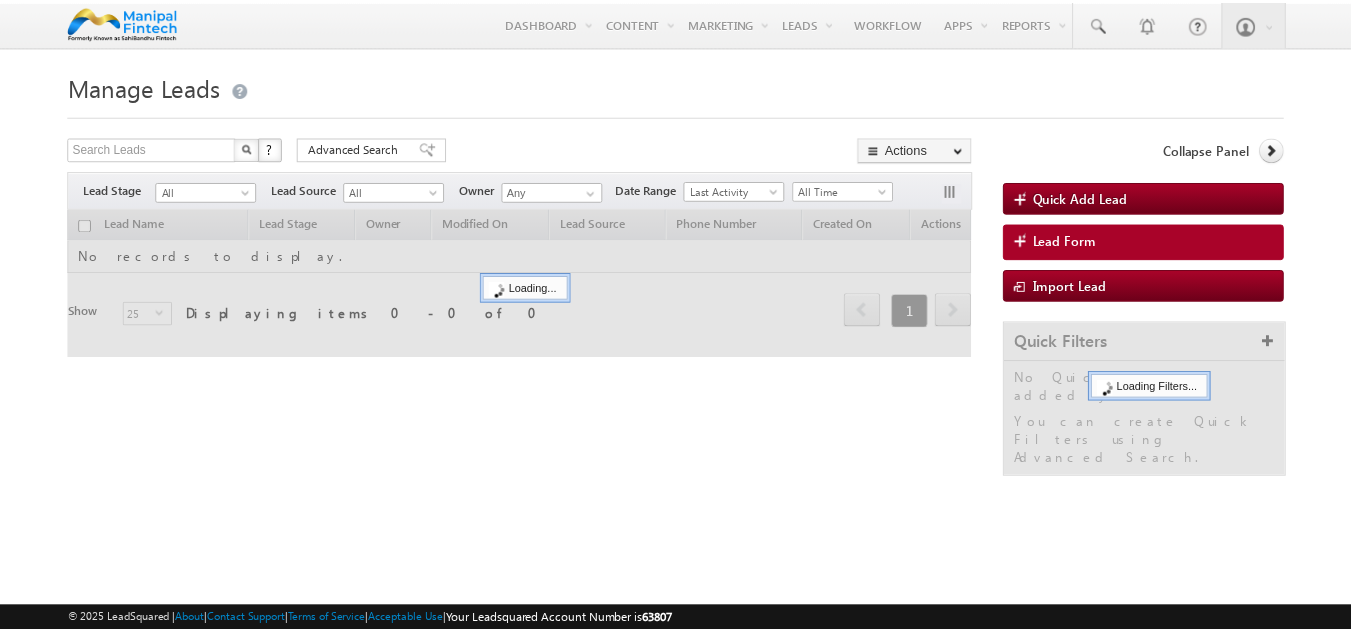 scroll, scrollTop: 0, scrollLeft: 0, axis: both 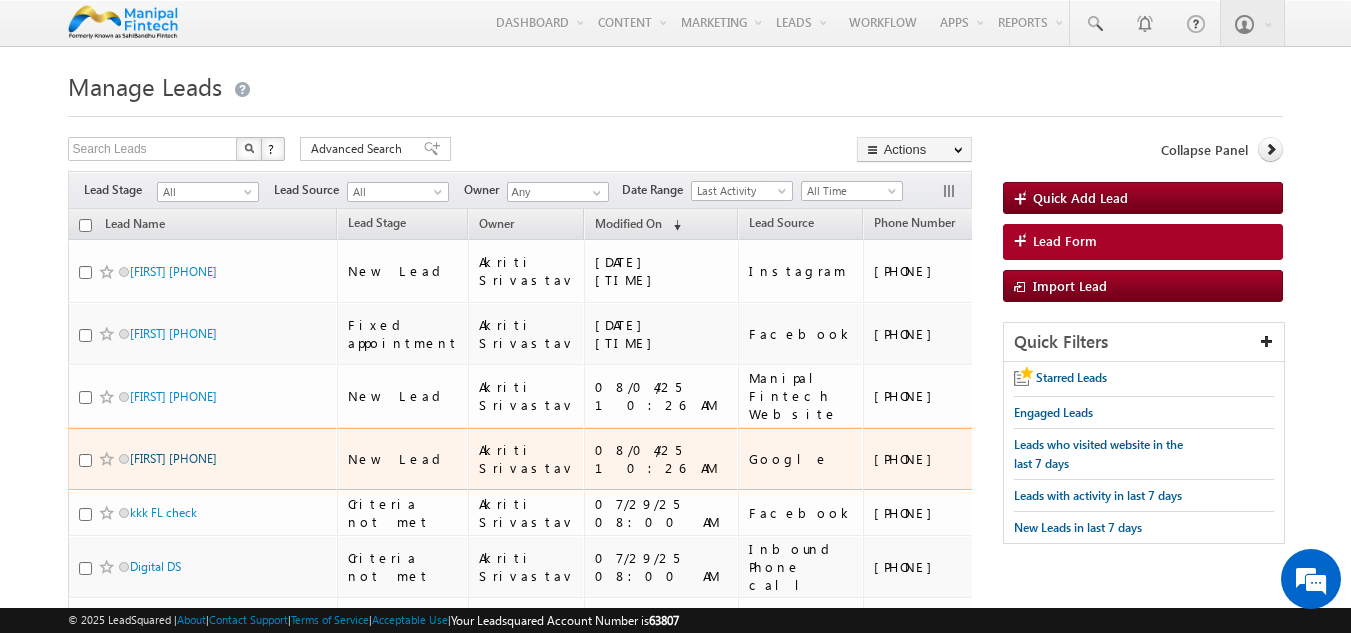 click on "[FIRST] [PHONE]" at bounding box center [173, 458] 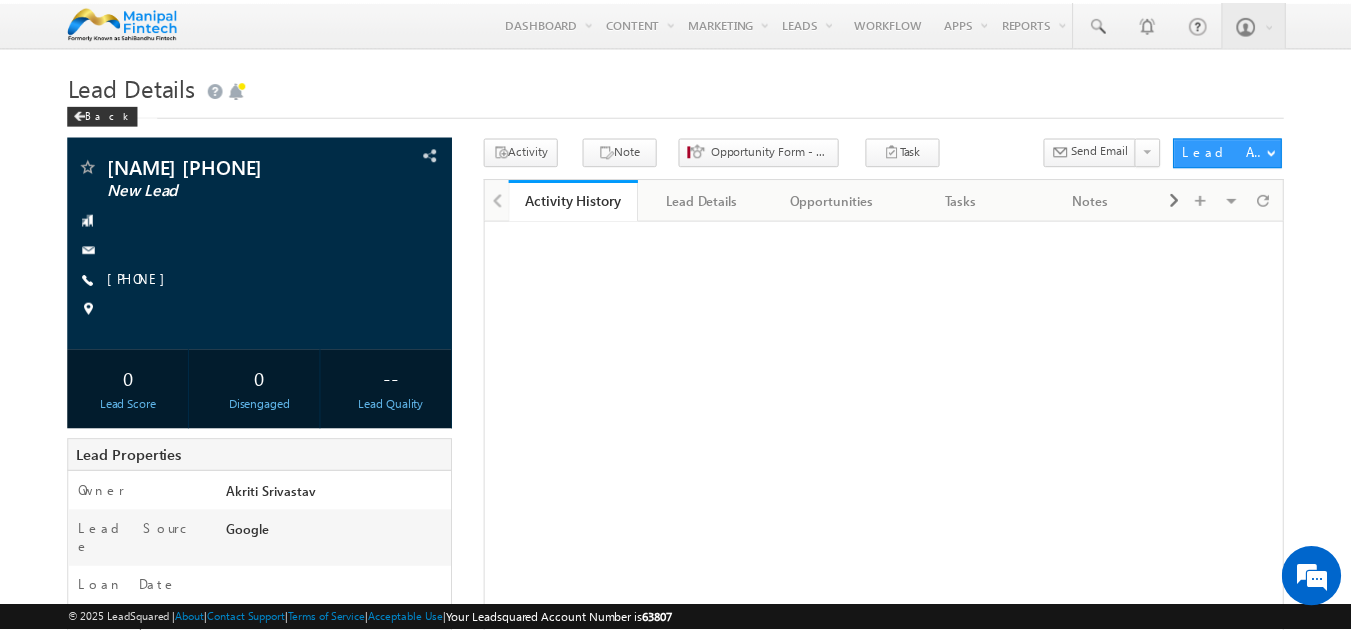 scroll, scrollTop: 0, scrollLeft: 0, axis: both 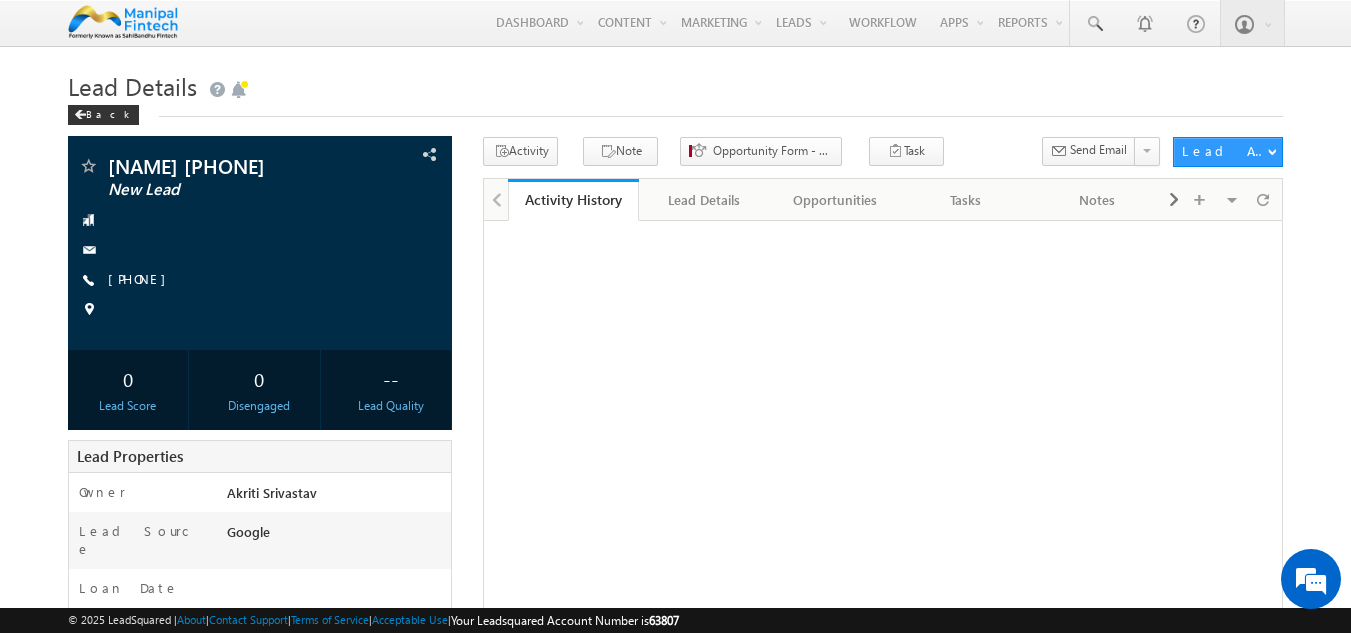 click on "0
Disengaged" at bounding box center (260, 390) 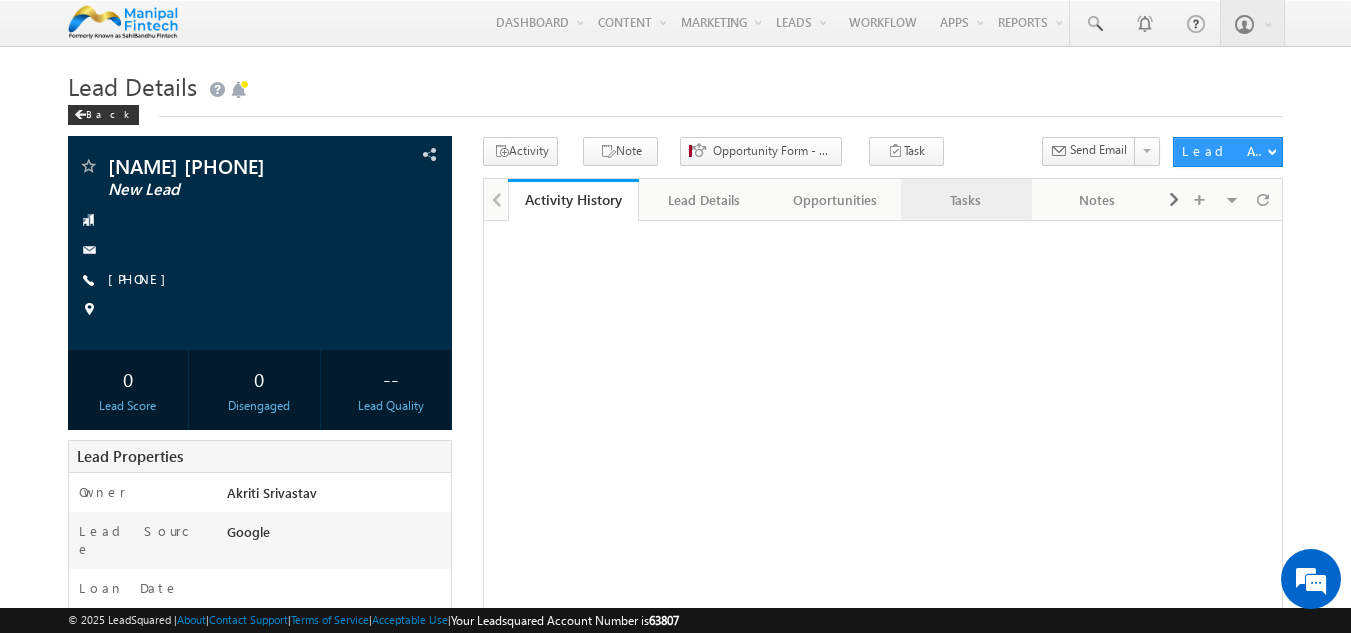 click on "Tasks" at bounding box center [965, 200] 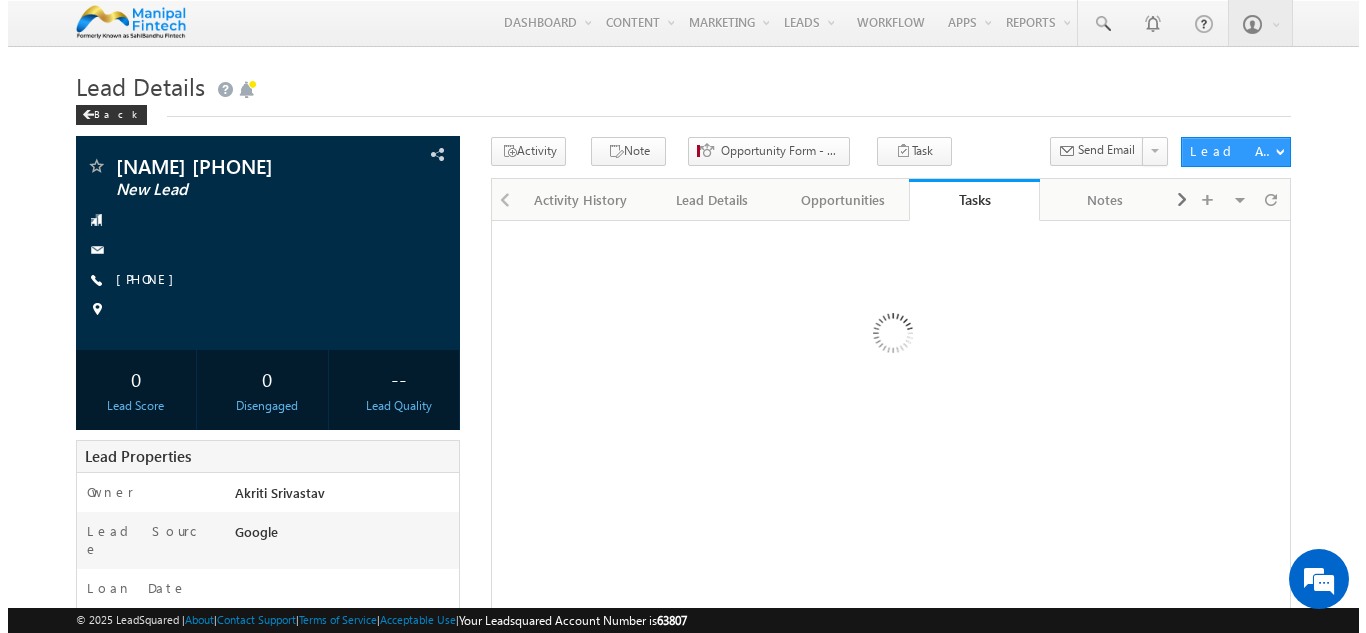 scroll, scrollTop: 0, scrollLeft: 0, axis: both 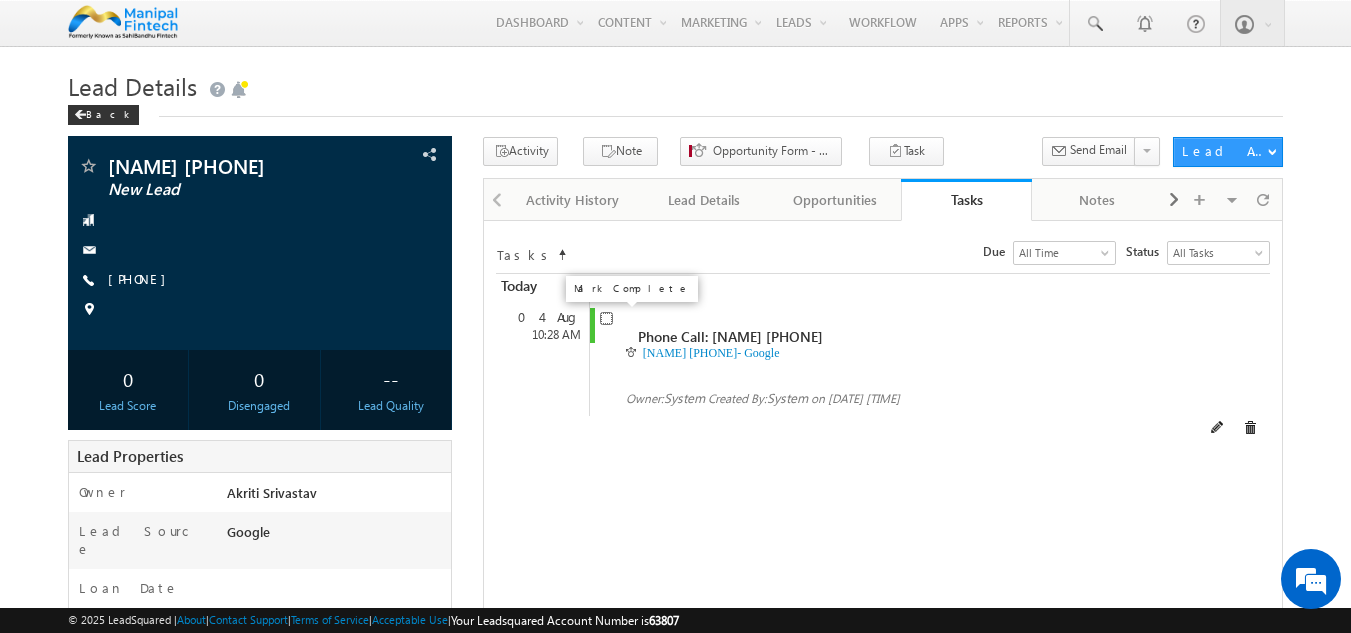 click at bounding box center (606, 318) 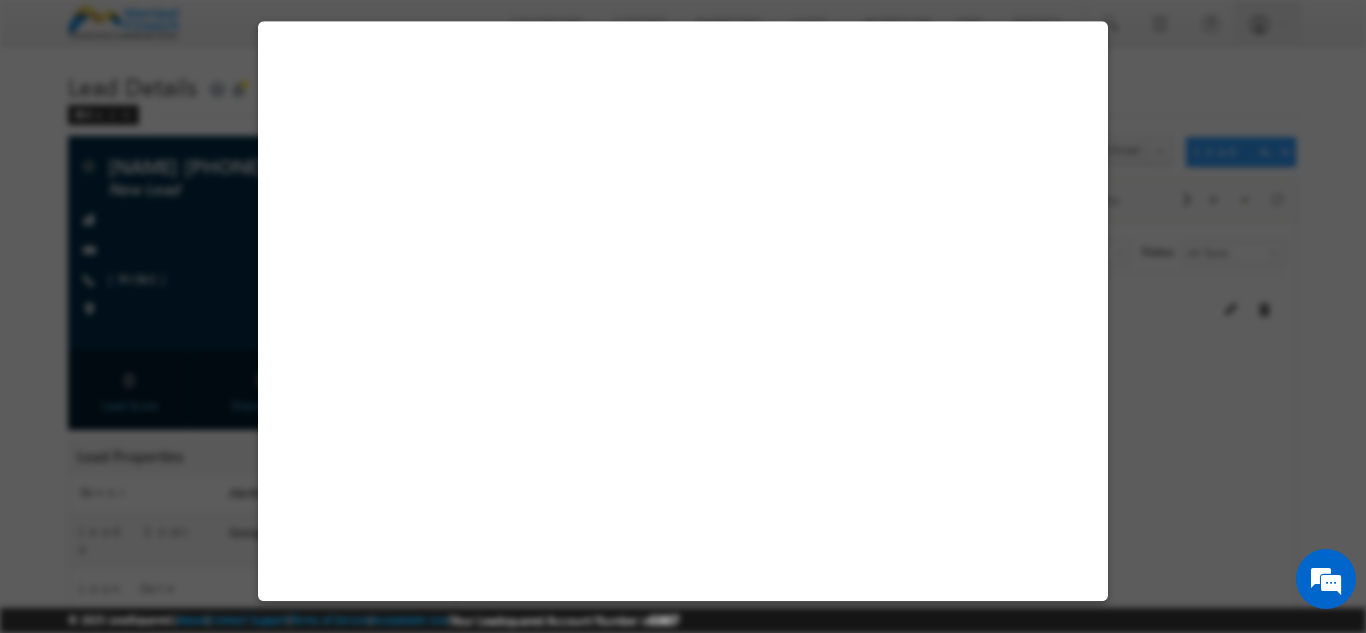 select on "Google" 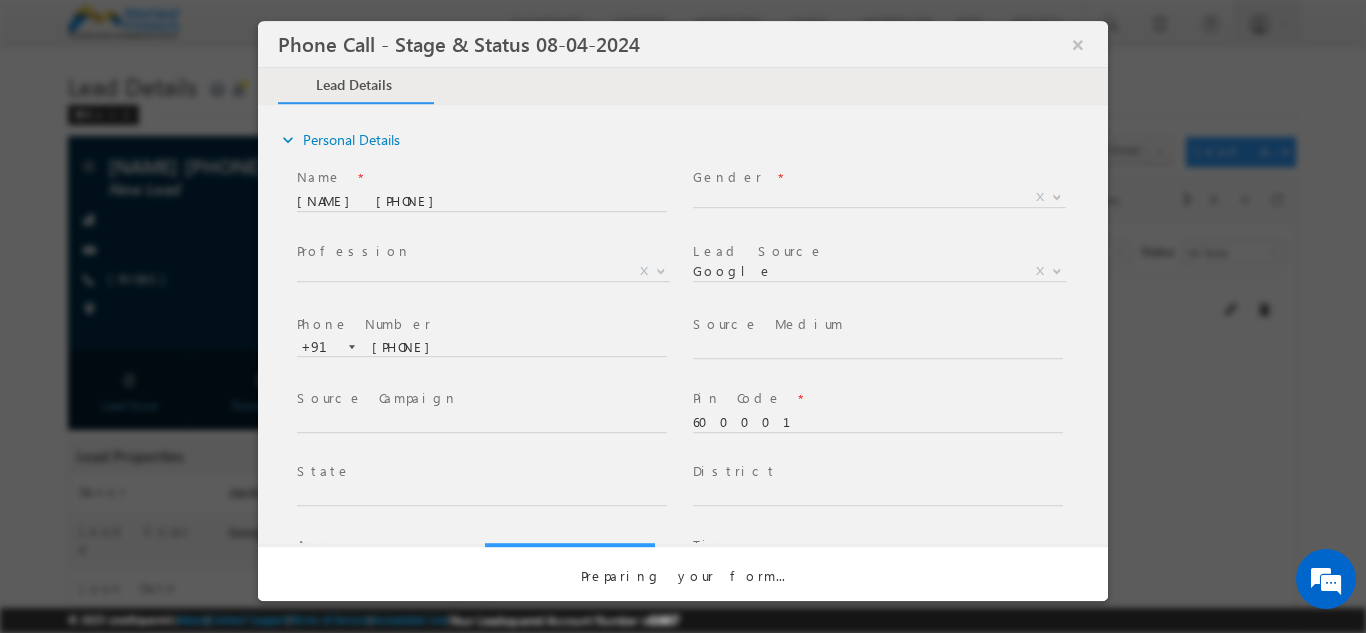 select on "Open" 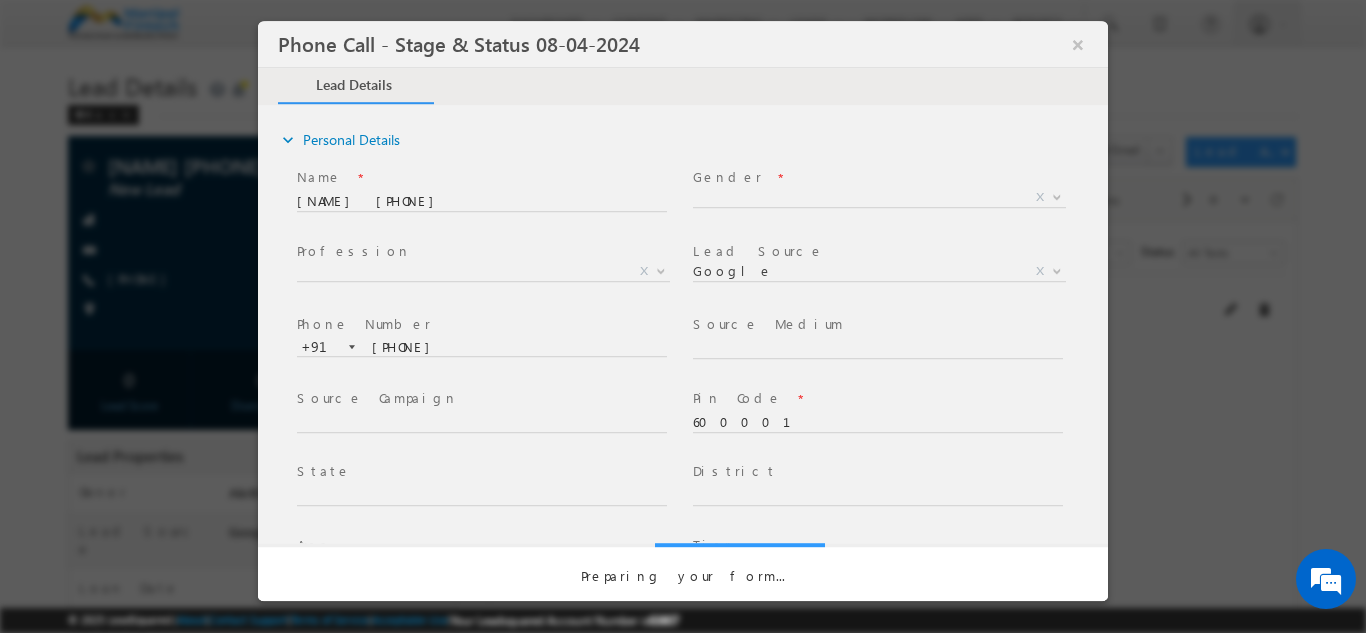 scroll, scrollTop: 0, scrollLeft: 0, axis: both 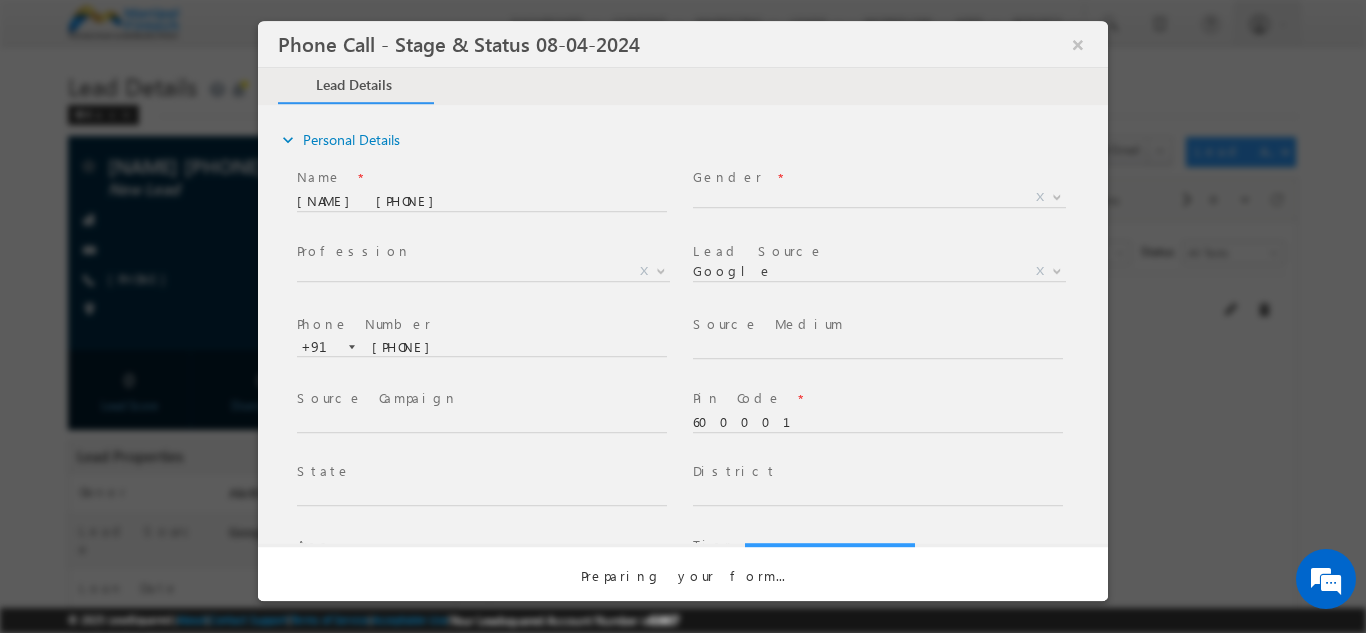 select on "Fresh Lead" 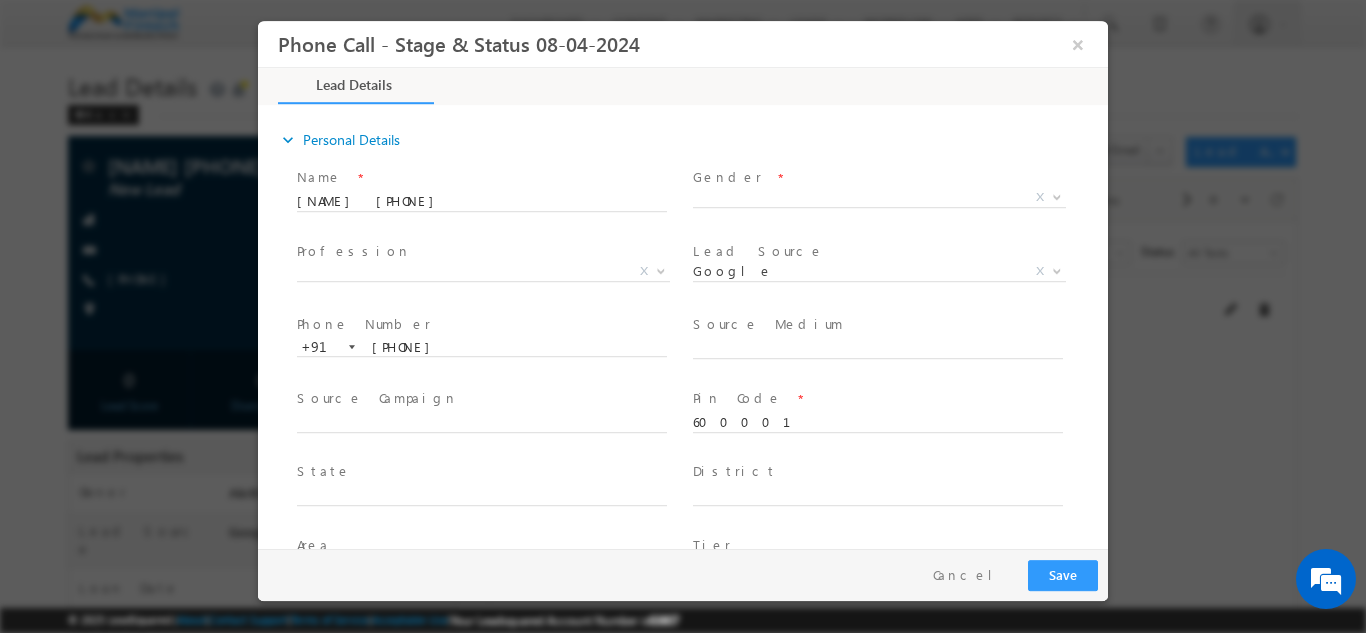 type on "[DATE] [TIME]" 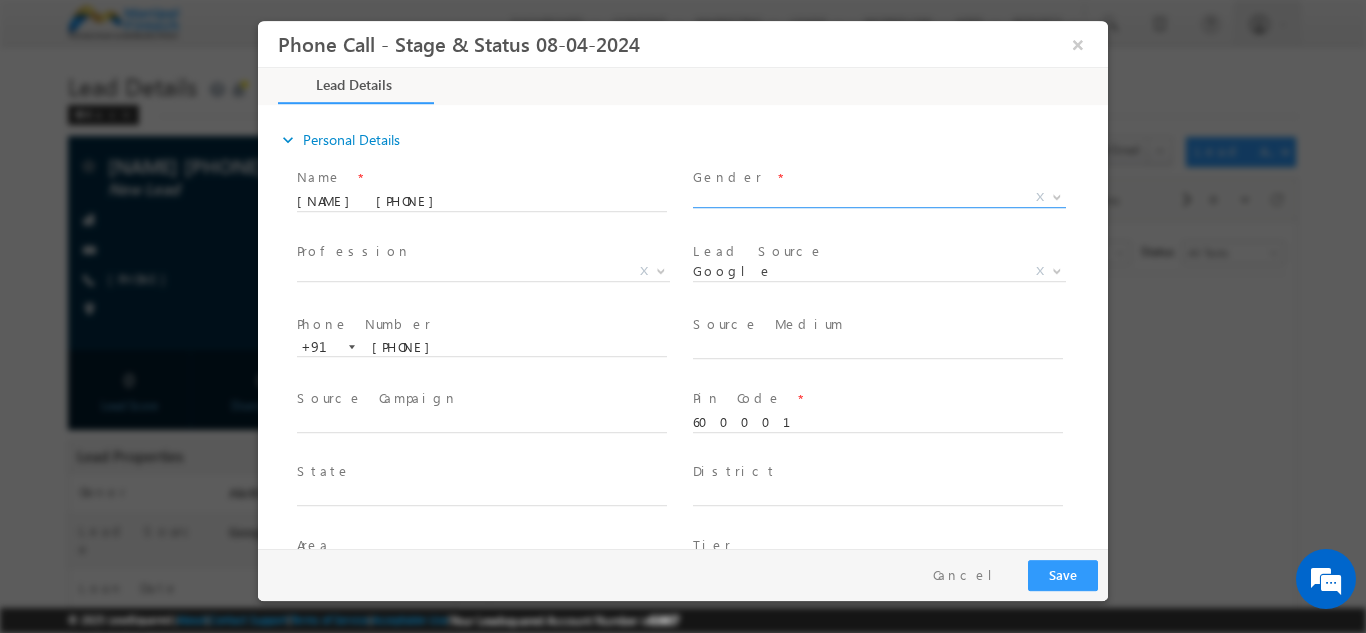 click on "X" at bounding box center (879, 197) 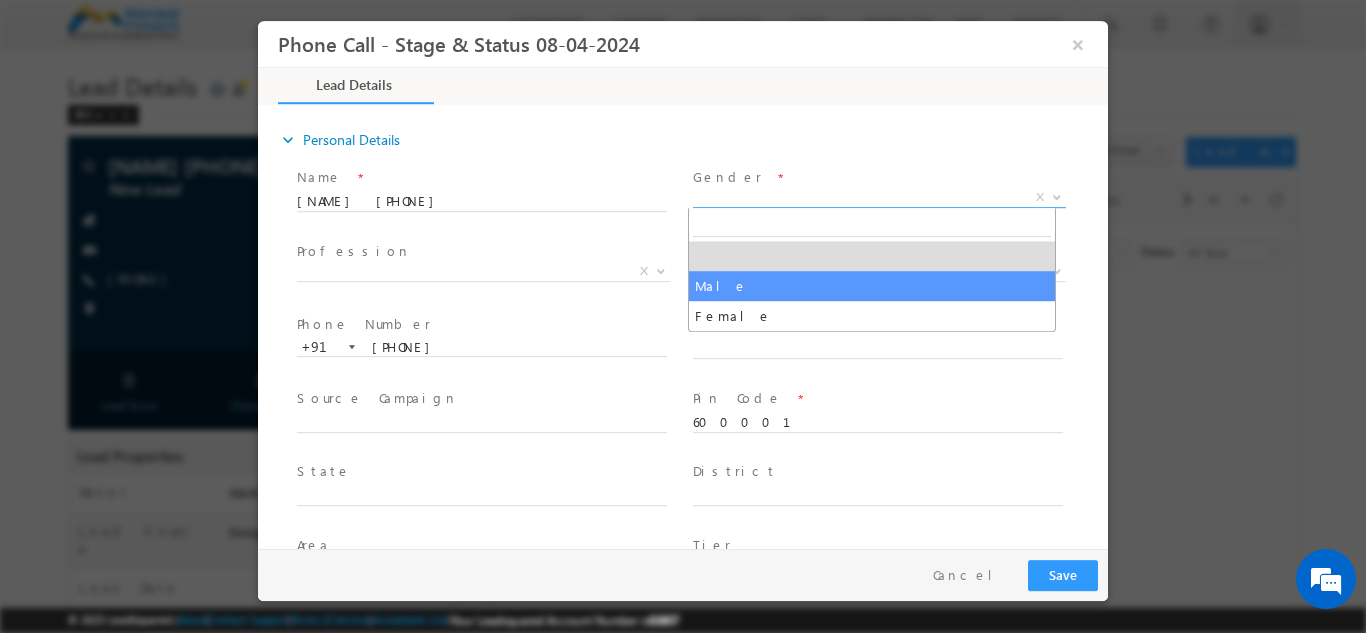 select on "Male" 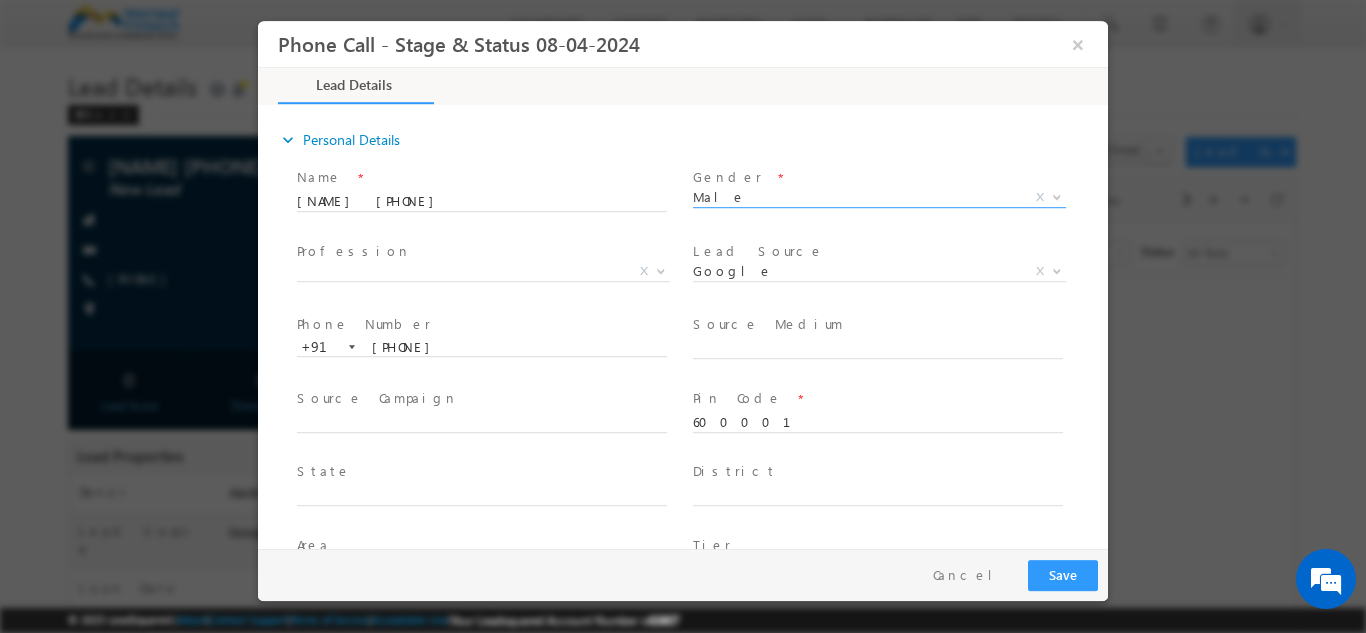 scroll, scrollTop: 0, scrollLeft: 0, axis: both 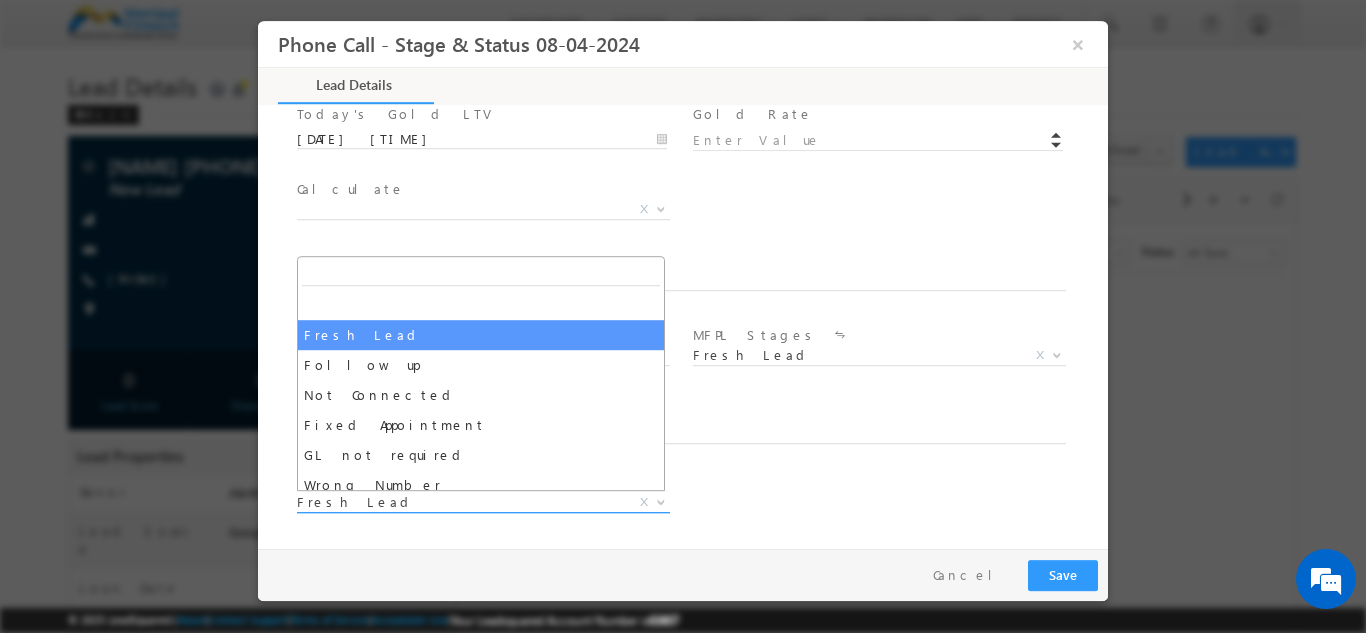 click on "Fresh Lead" at bounding box center (459, 501) 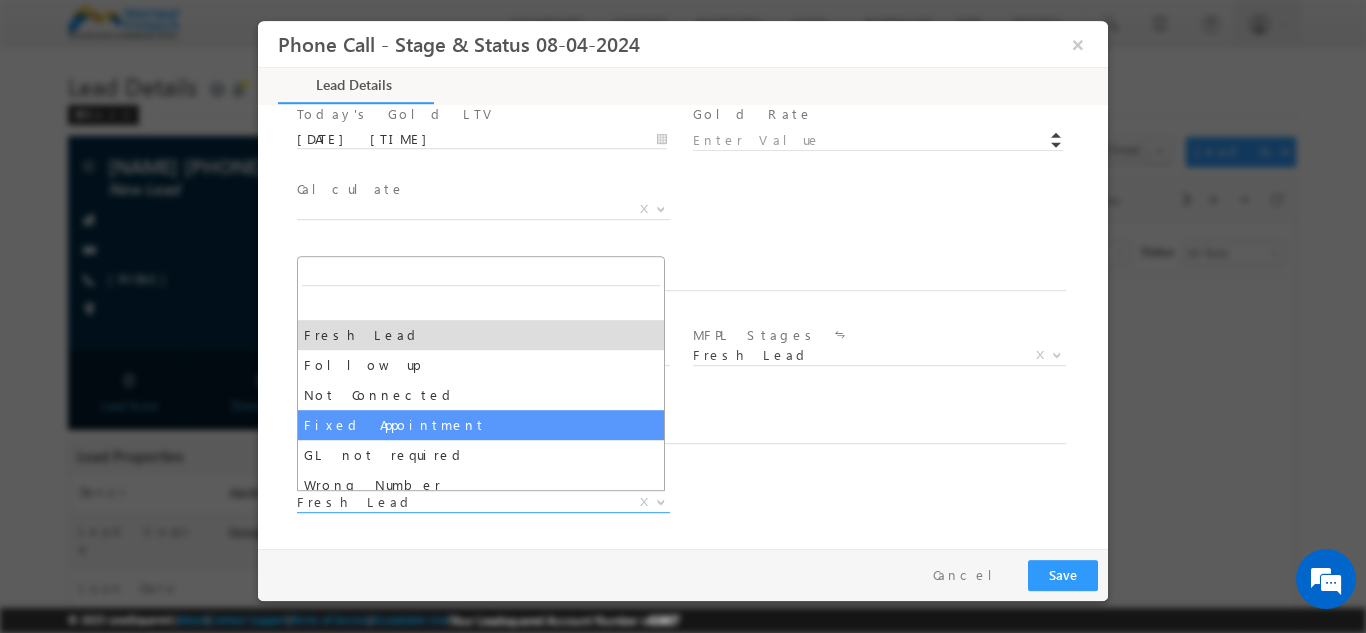 select on "Fixed Appointment" 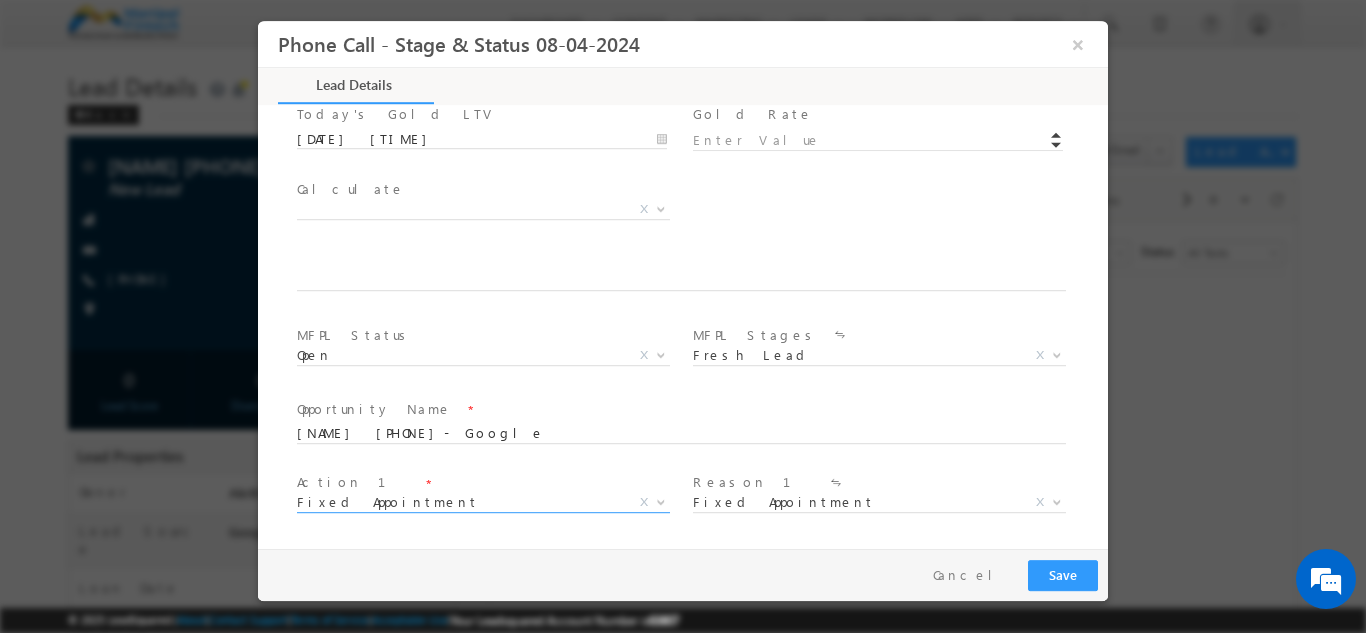 scroll, scrollTop: 1168, scrollLeft: 0, axis: vertical 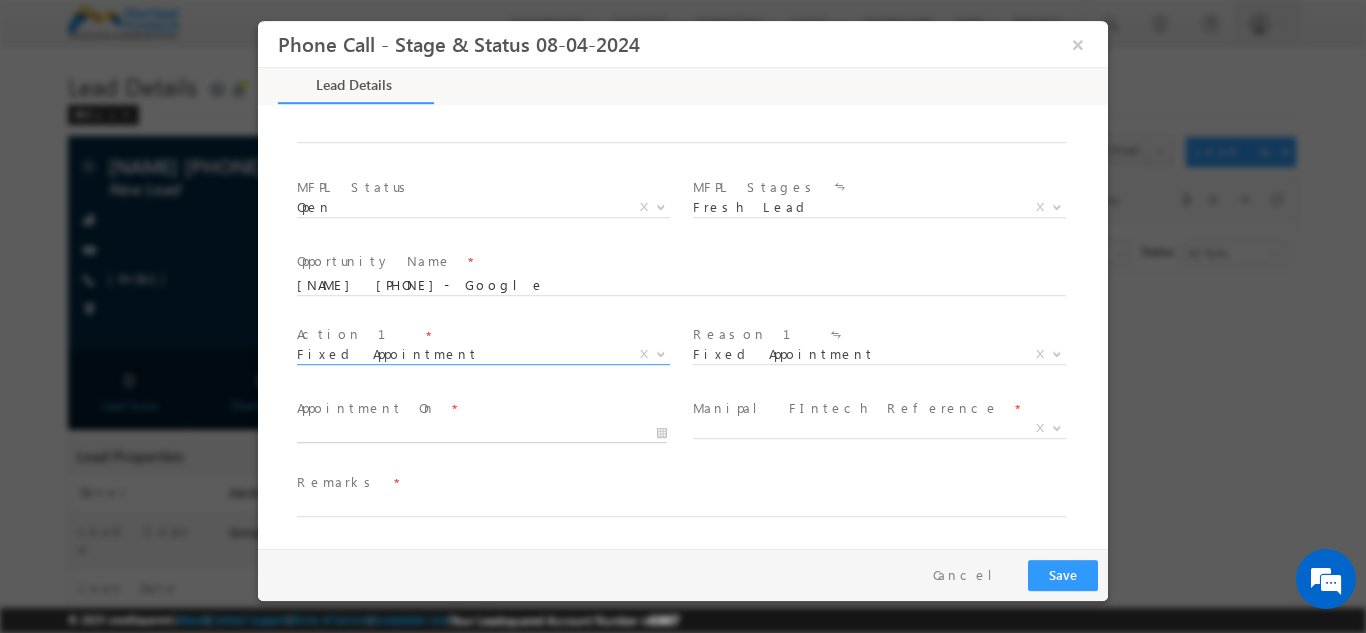 type on "[DATE] [TIME]" 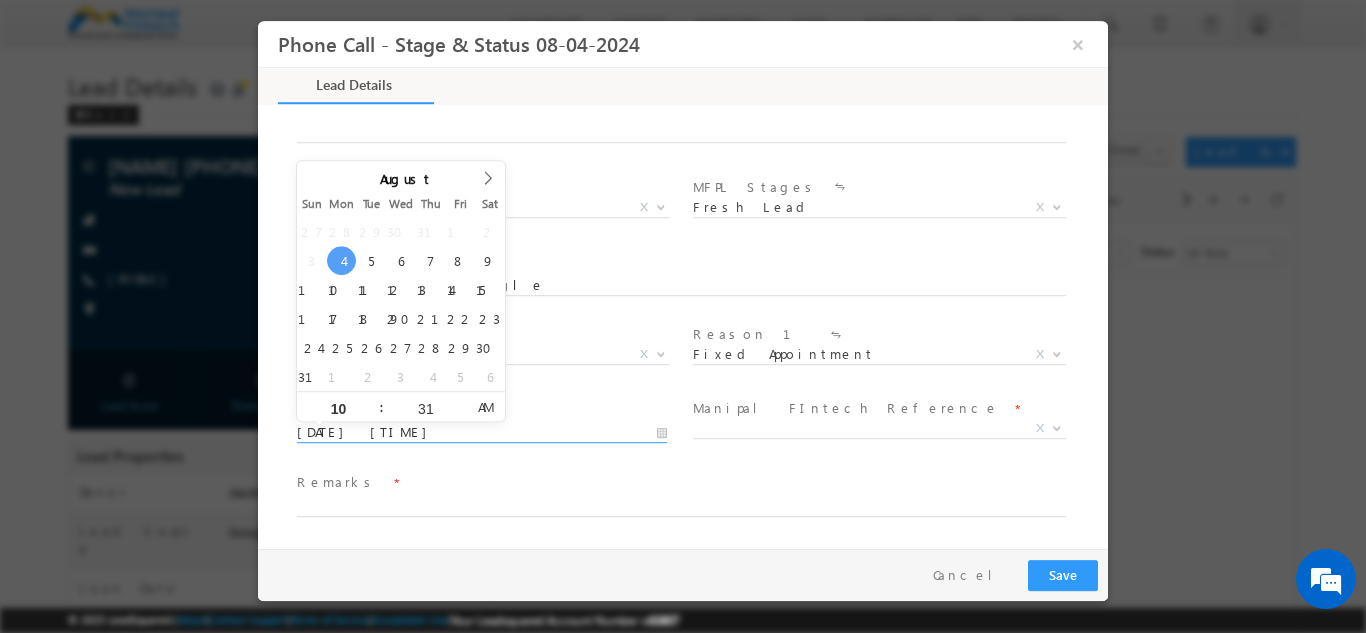 click on "[DATE] [TIME]" at bounding box center [482, 432] 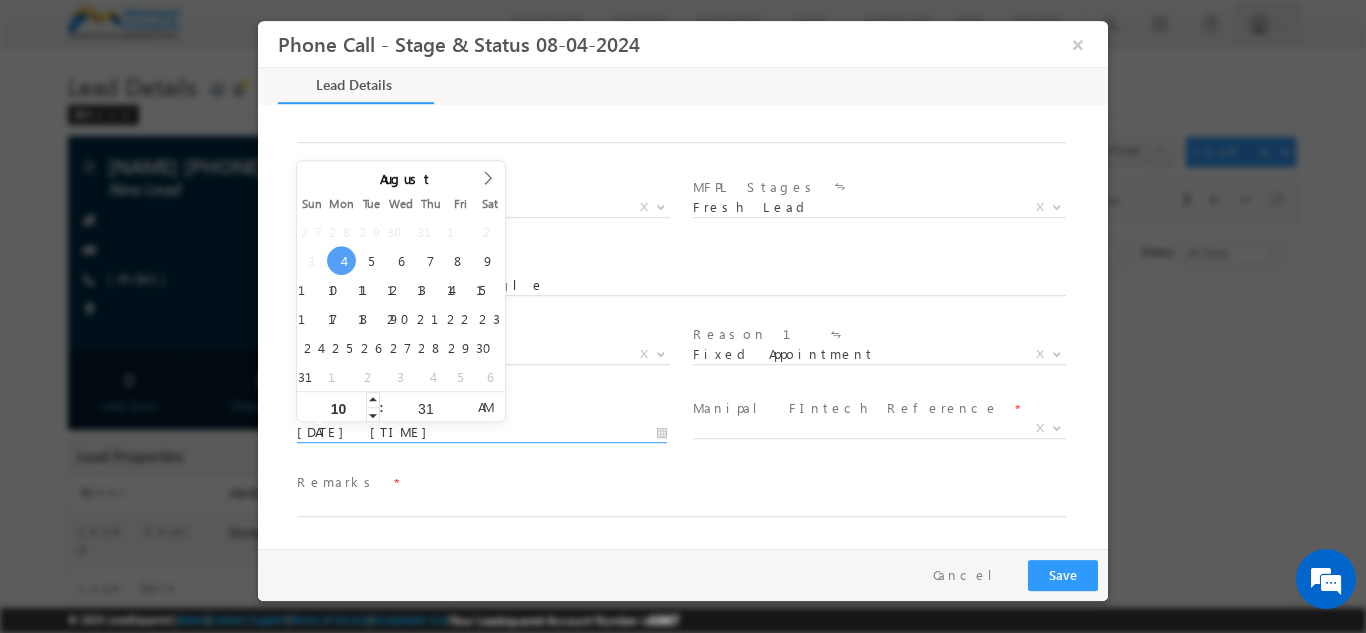 click on "10" at bounding box center [338, 408] 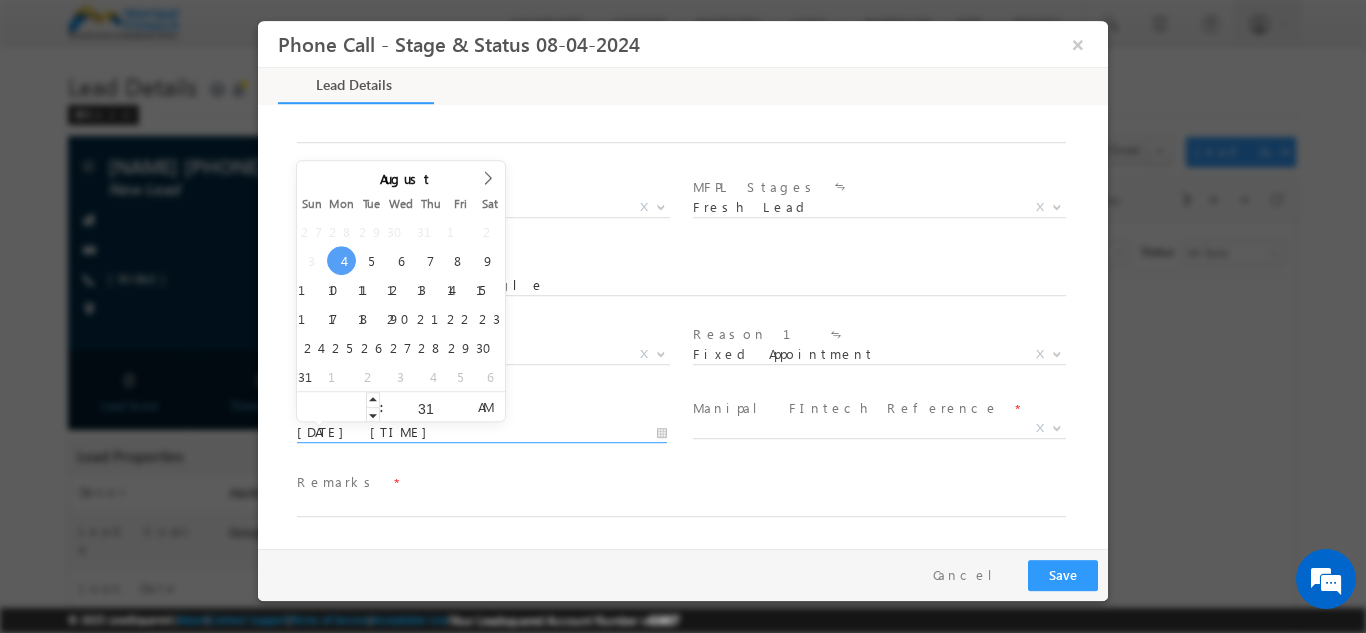 type on "6" 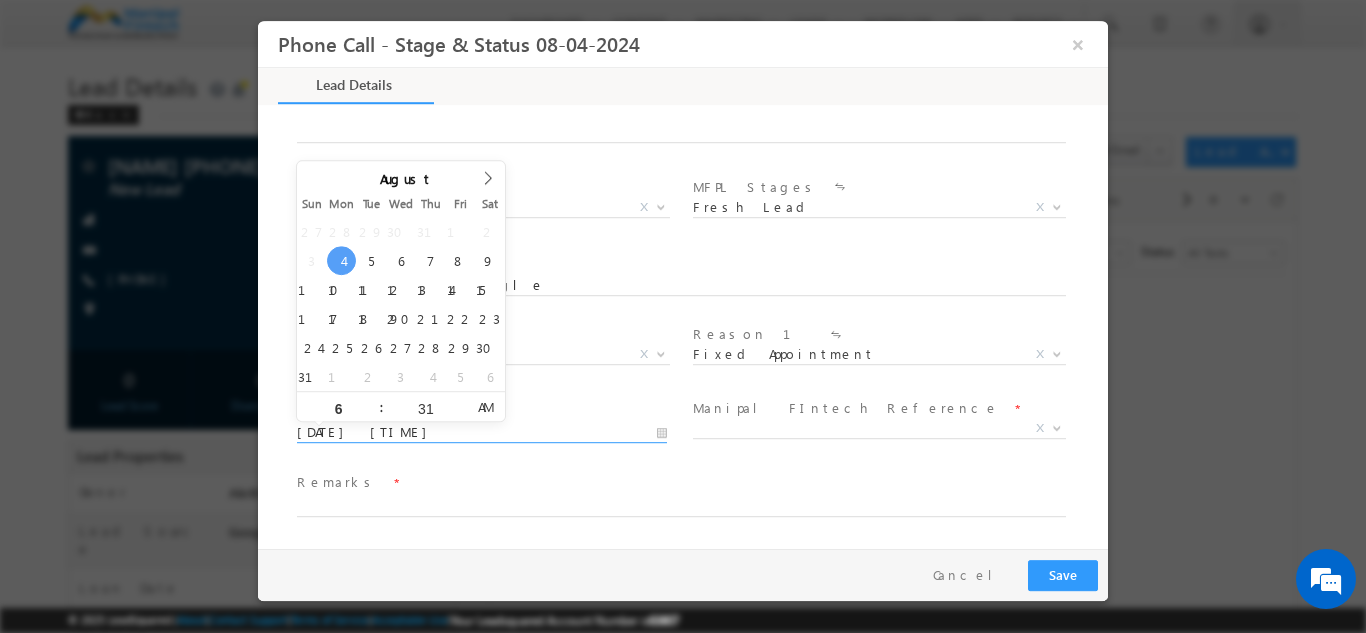 type on "[DATE] [TIME]" 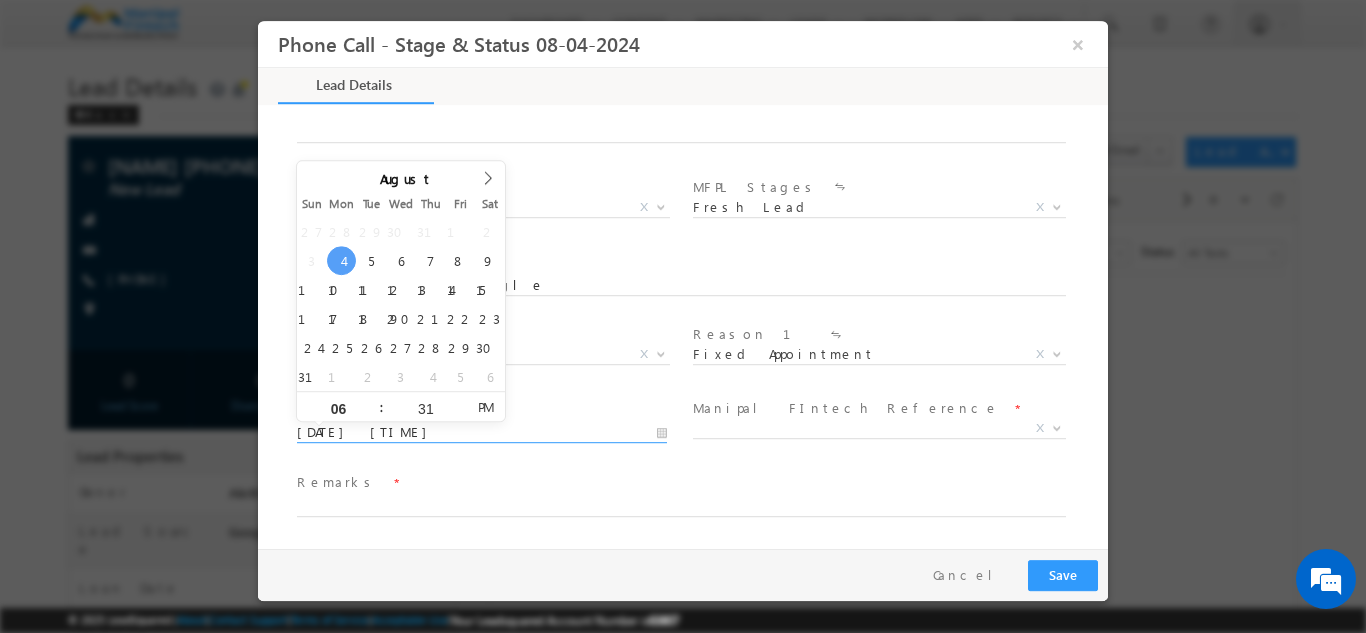 click on "PM" at bounding box center (485, 406) 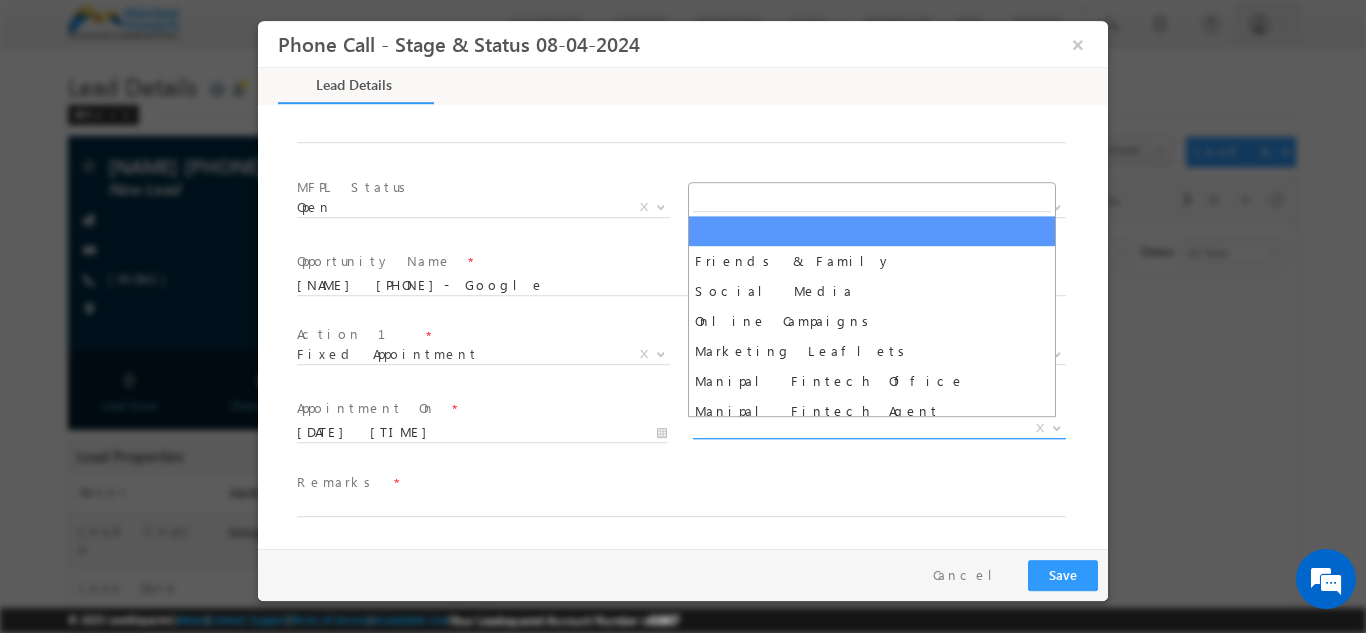 click on "X" at bounding box center [879, 428] 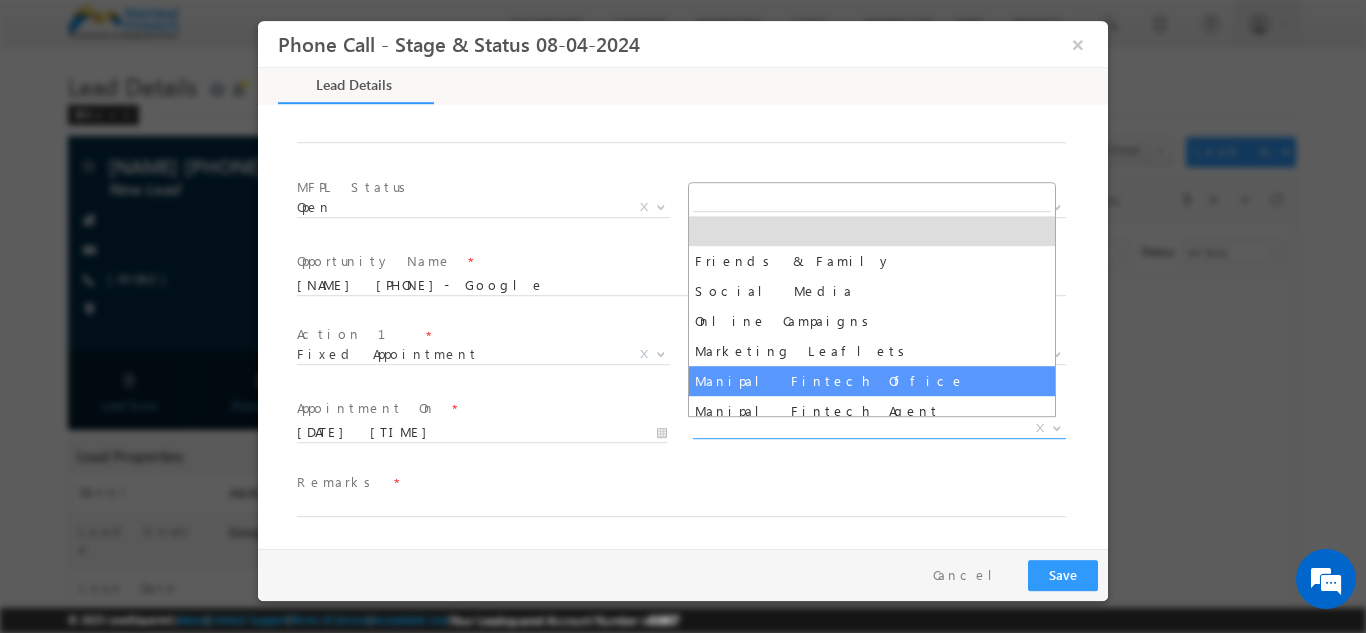 scroll, scrollTop: 100, scrollLeft: 0, axis: vertical 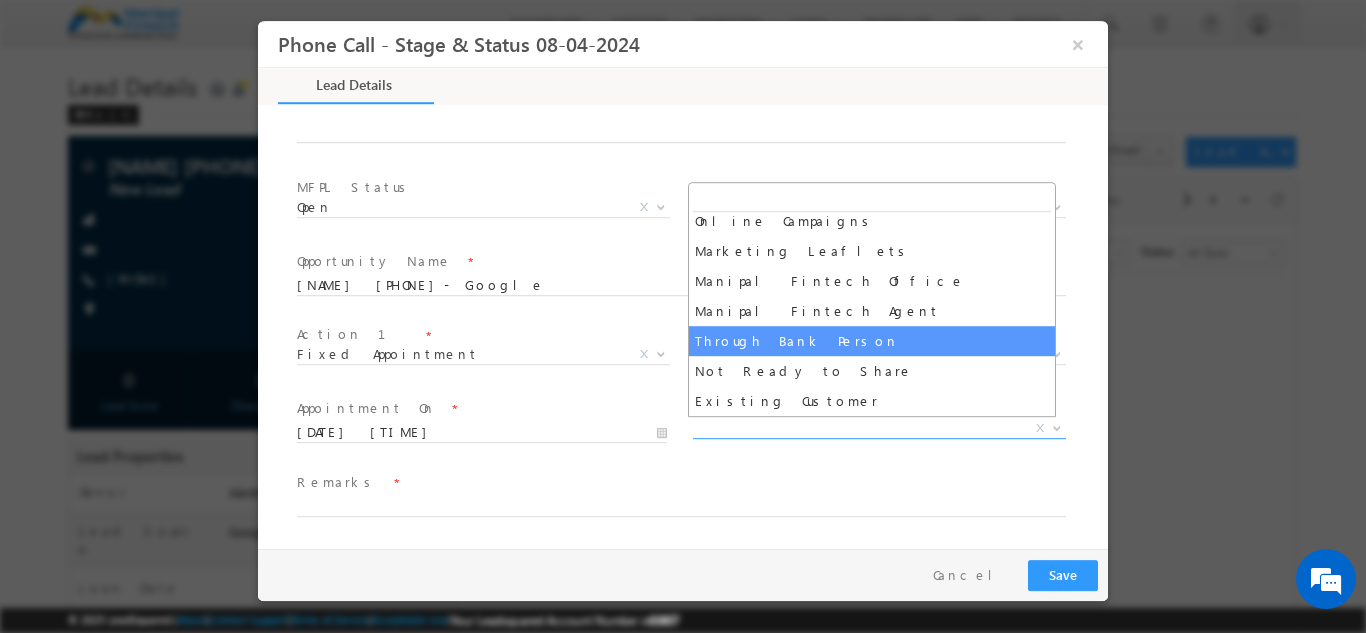 select on "Through Bank Person" 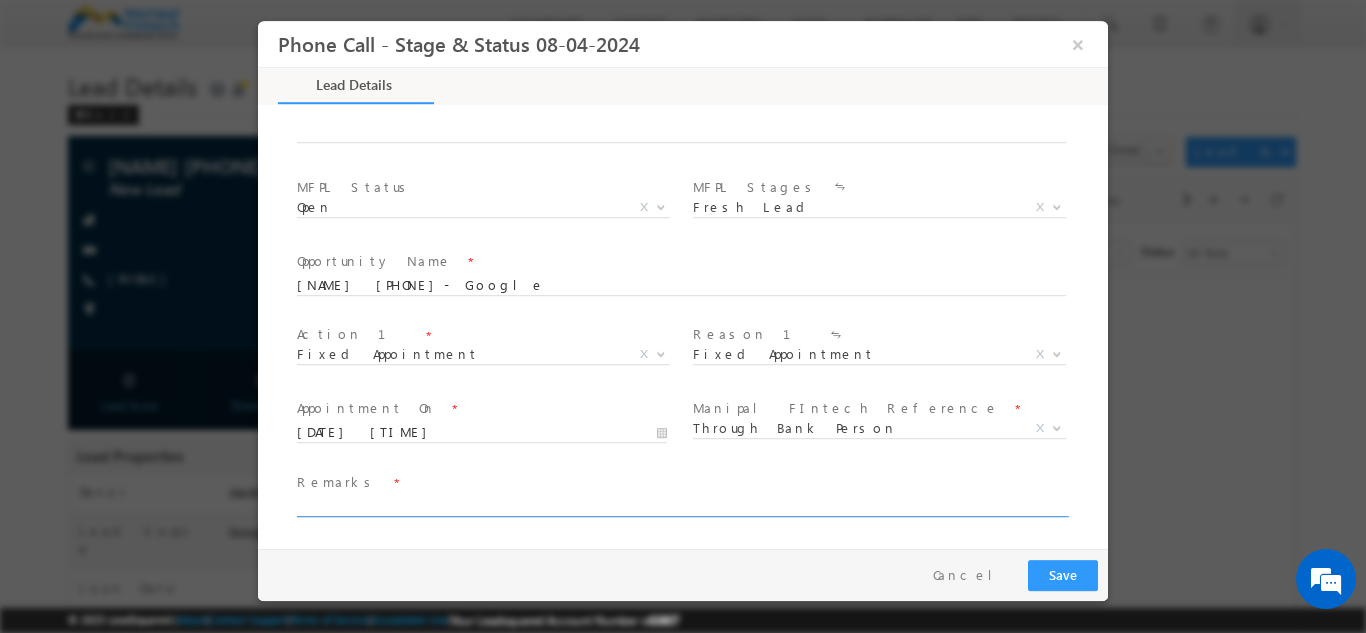 click at bounding box center [681, 506] 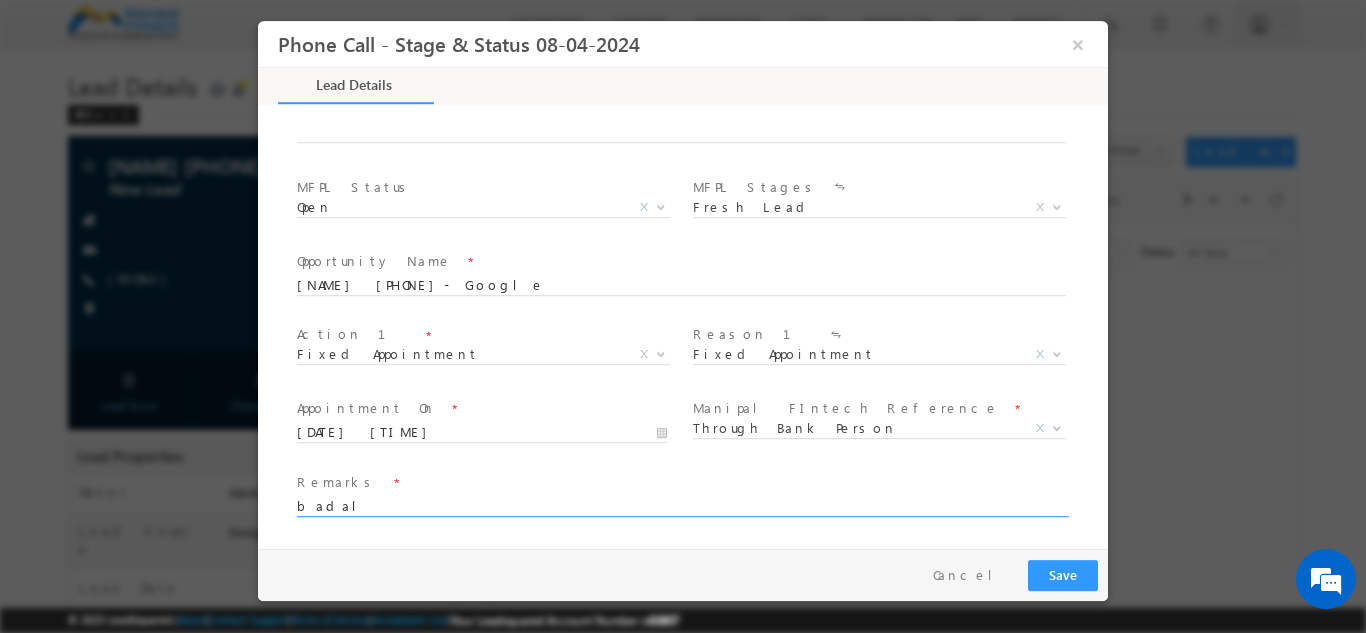 type on "badal" 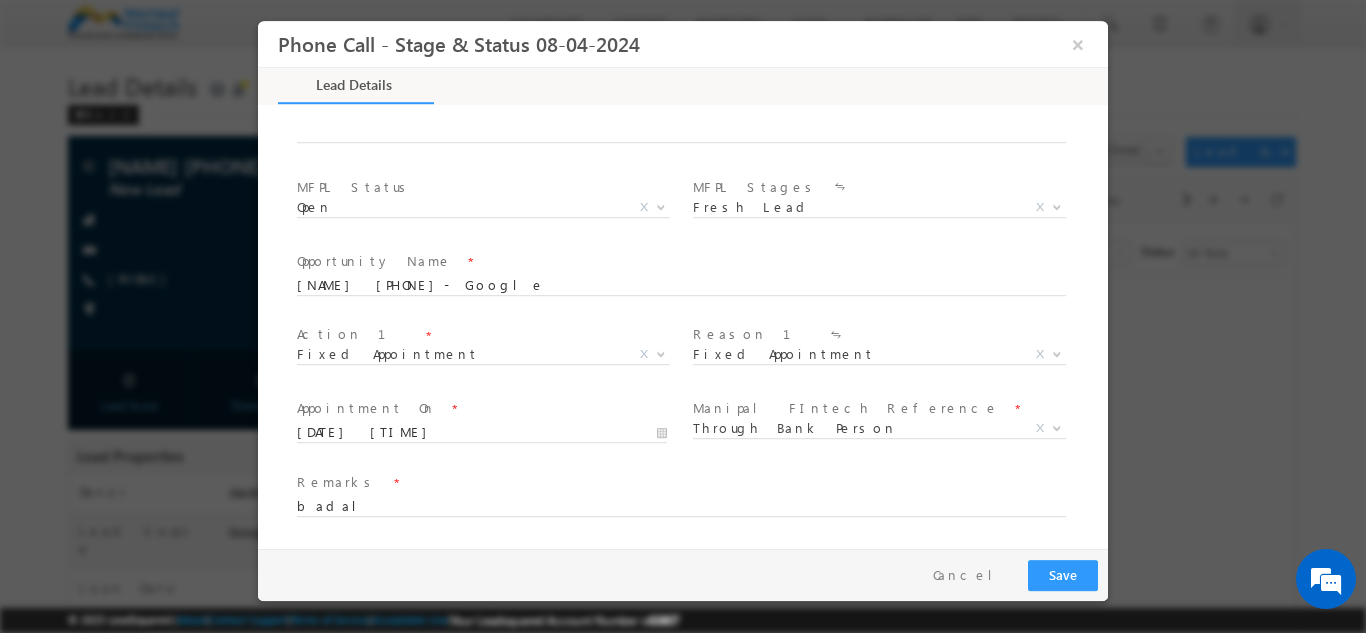click at bounding box center (877, 378) 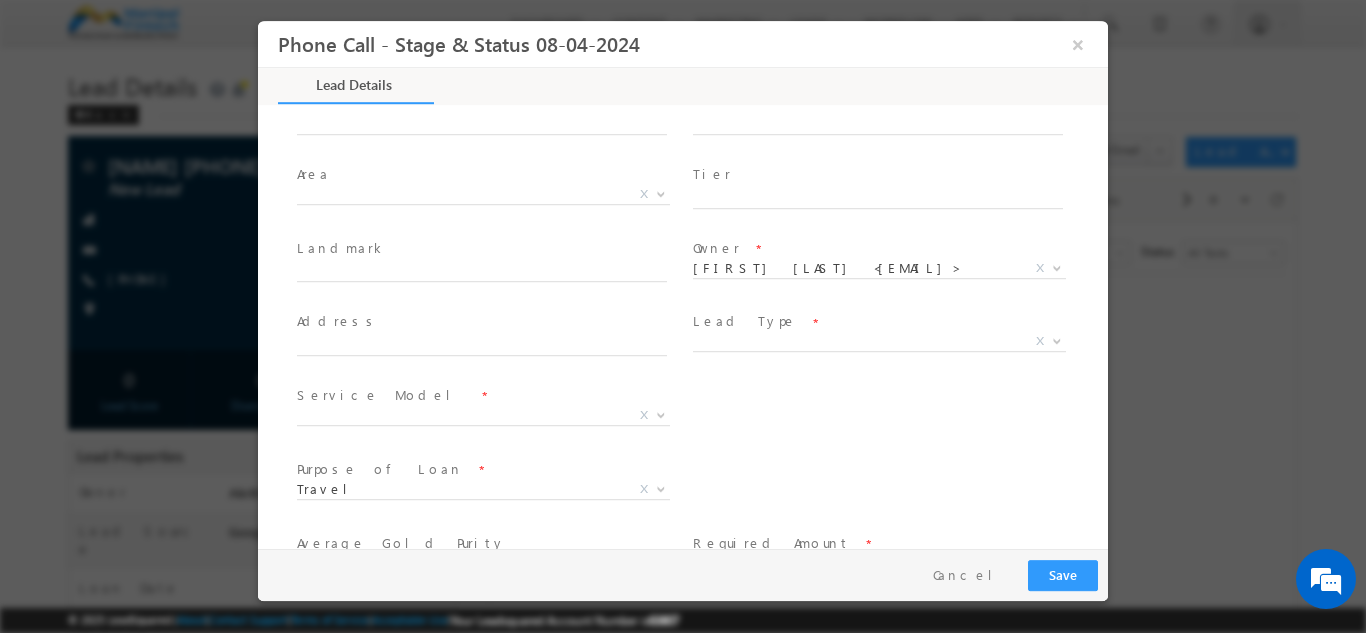 scroll, scrollTop: 372, scrollLeft: 0, axis: vertical 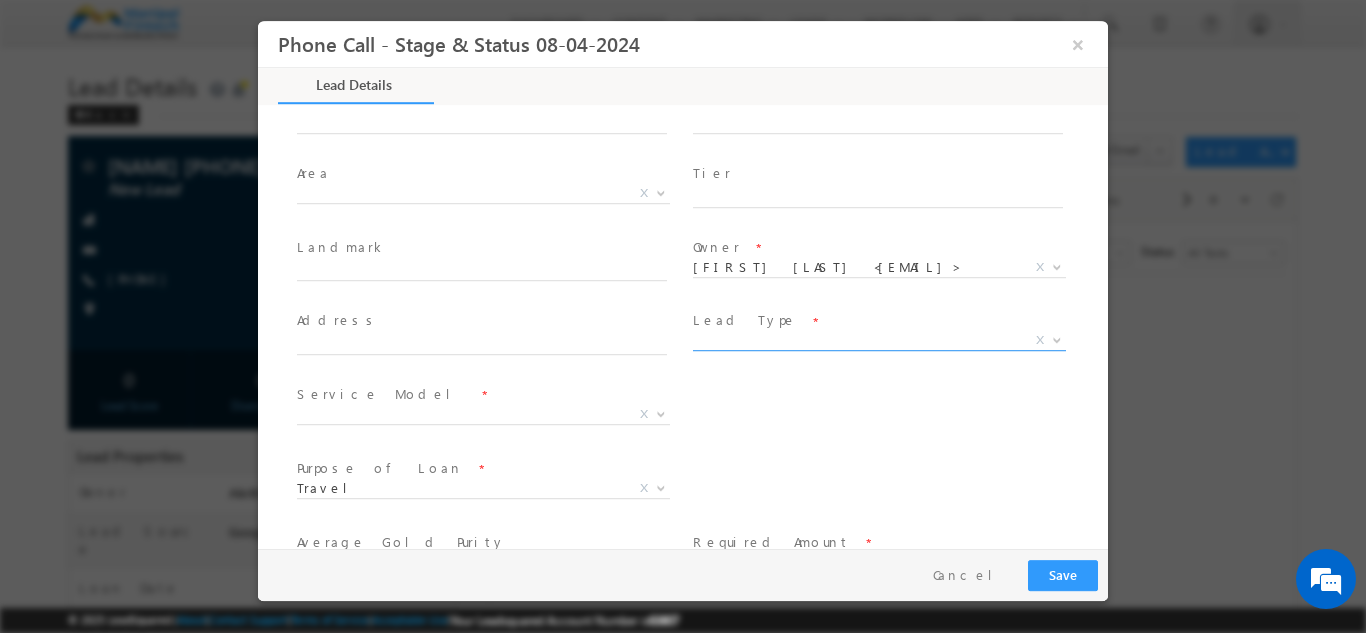 click on "X" at bounding box center [879, 340] 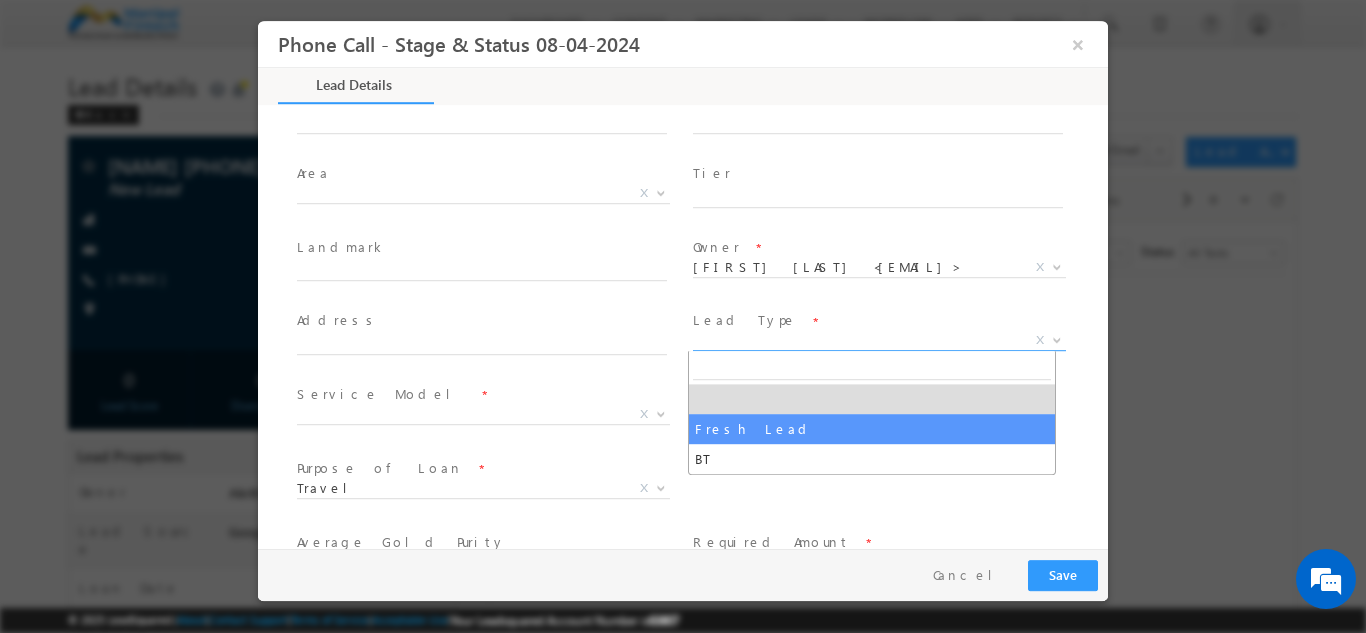 select on "Fresh Lead" 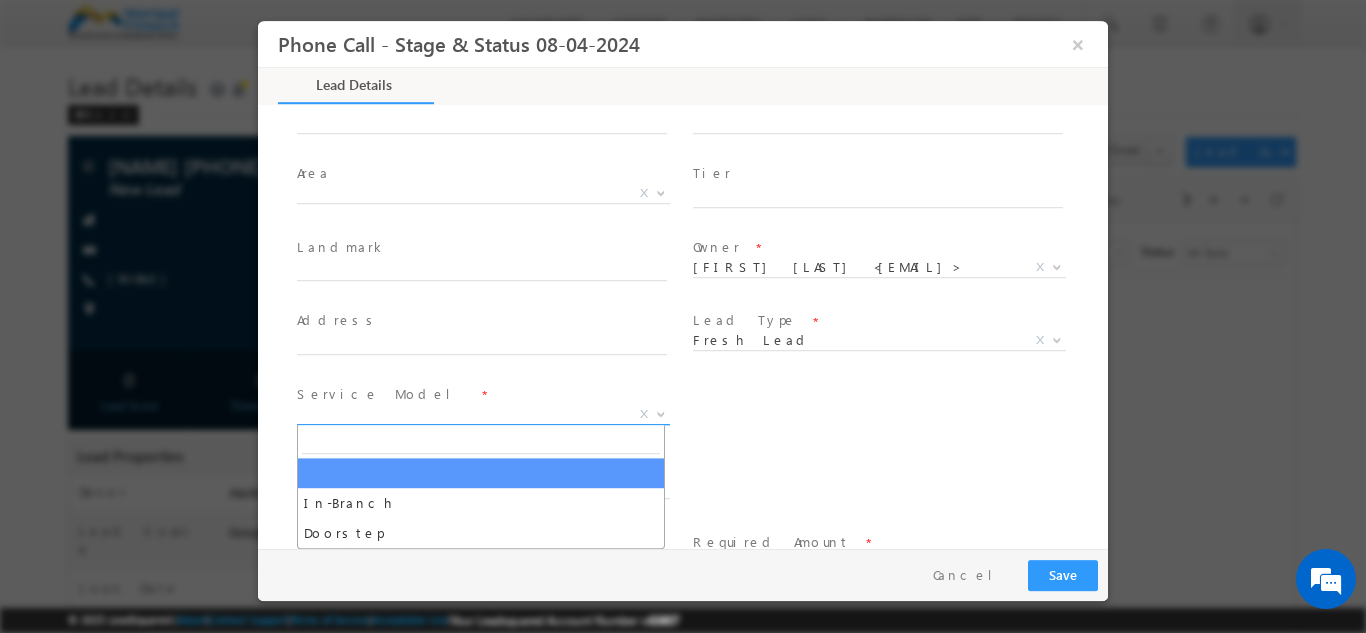 click on "X" at bounding box center (483, 414) 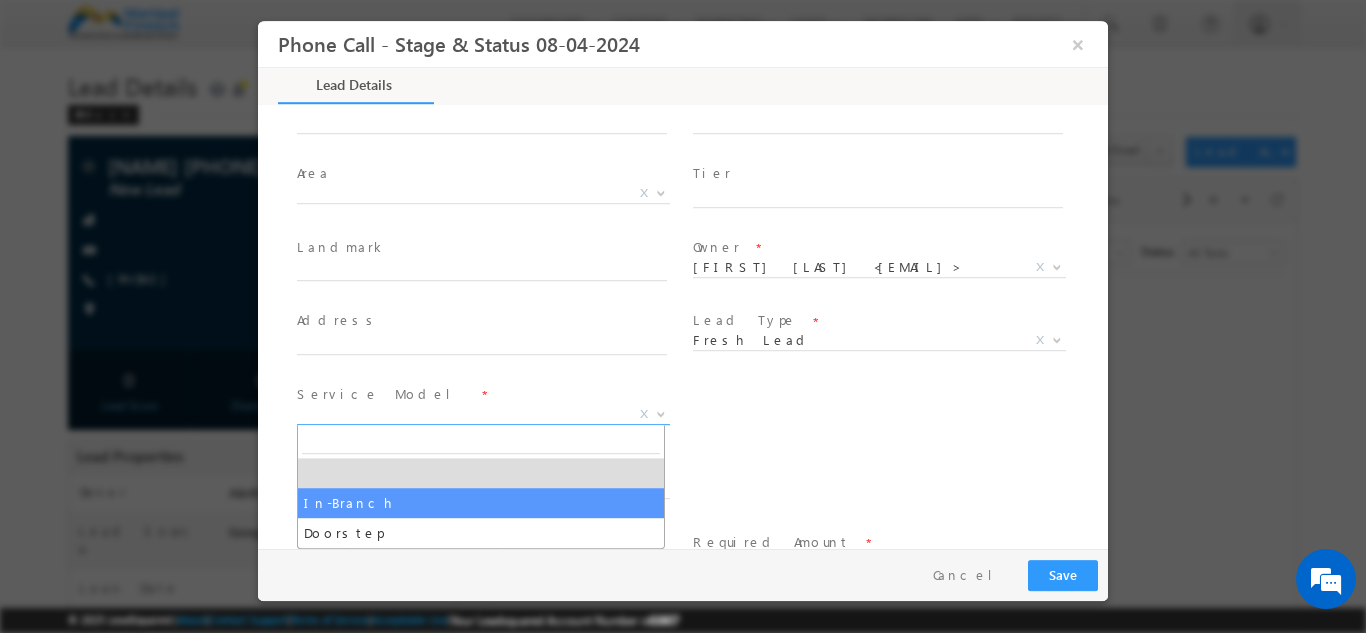 select on "In-Branch" 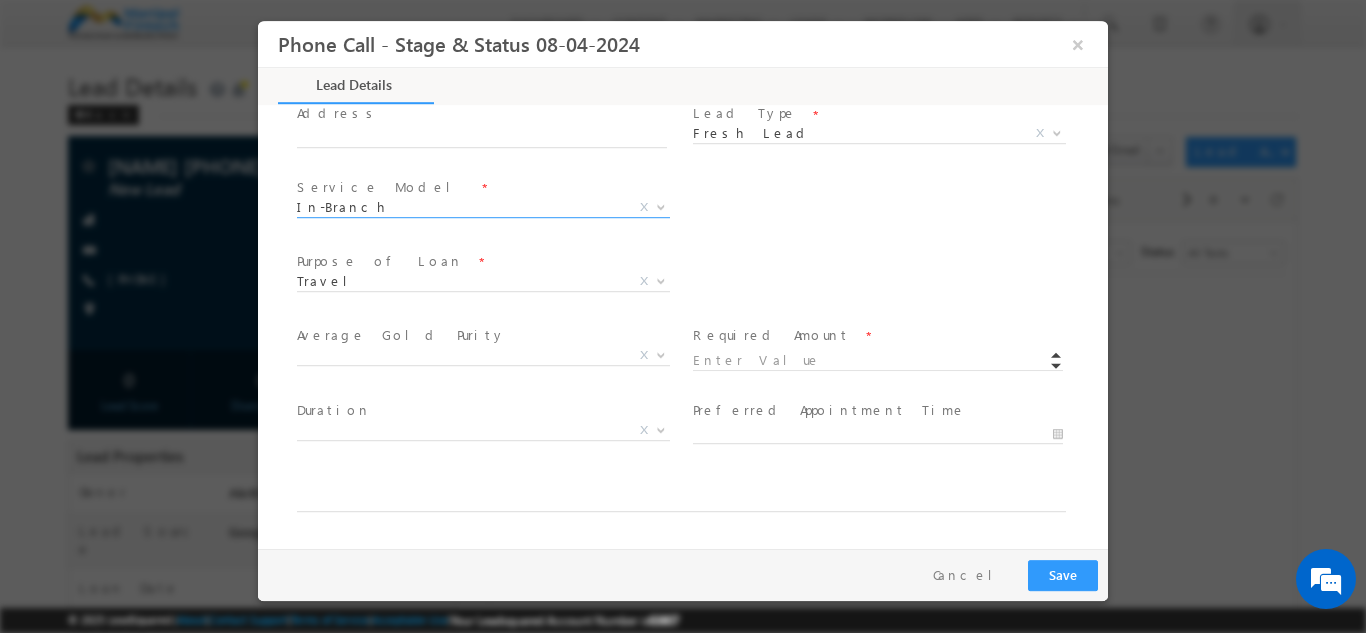scroll, scrollTop: 579, scrollLeft: 0, axis: vertical 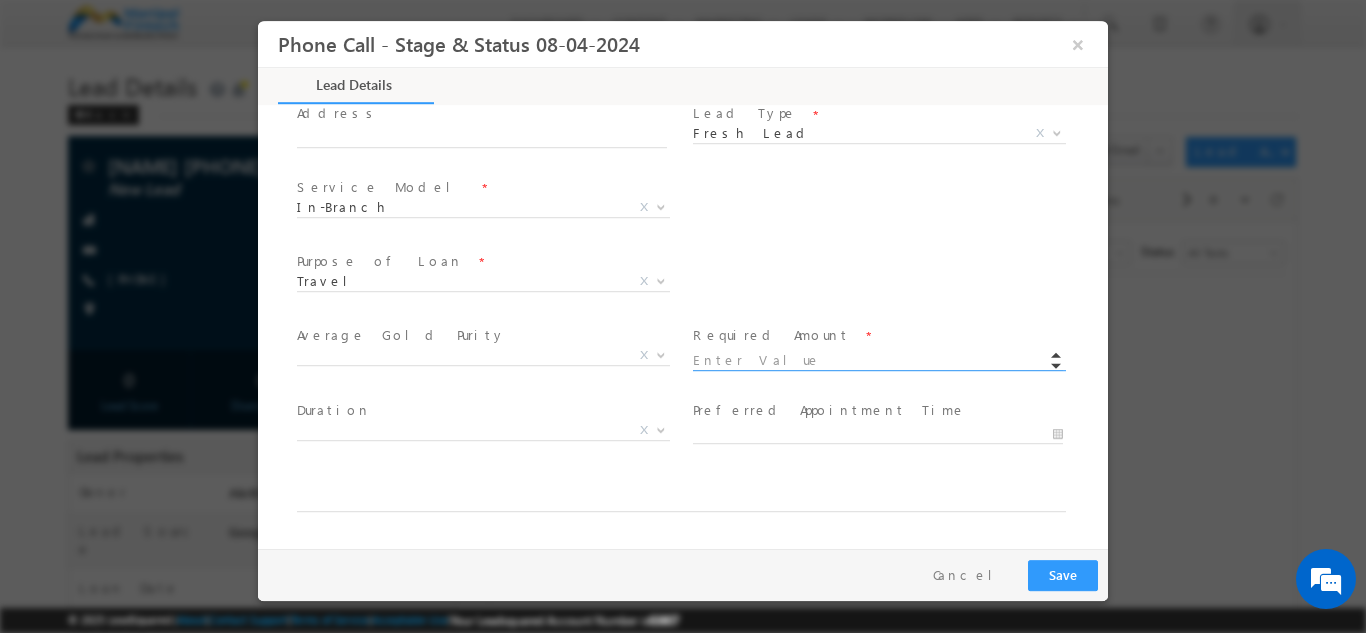click at bounding box center (878, 360) 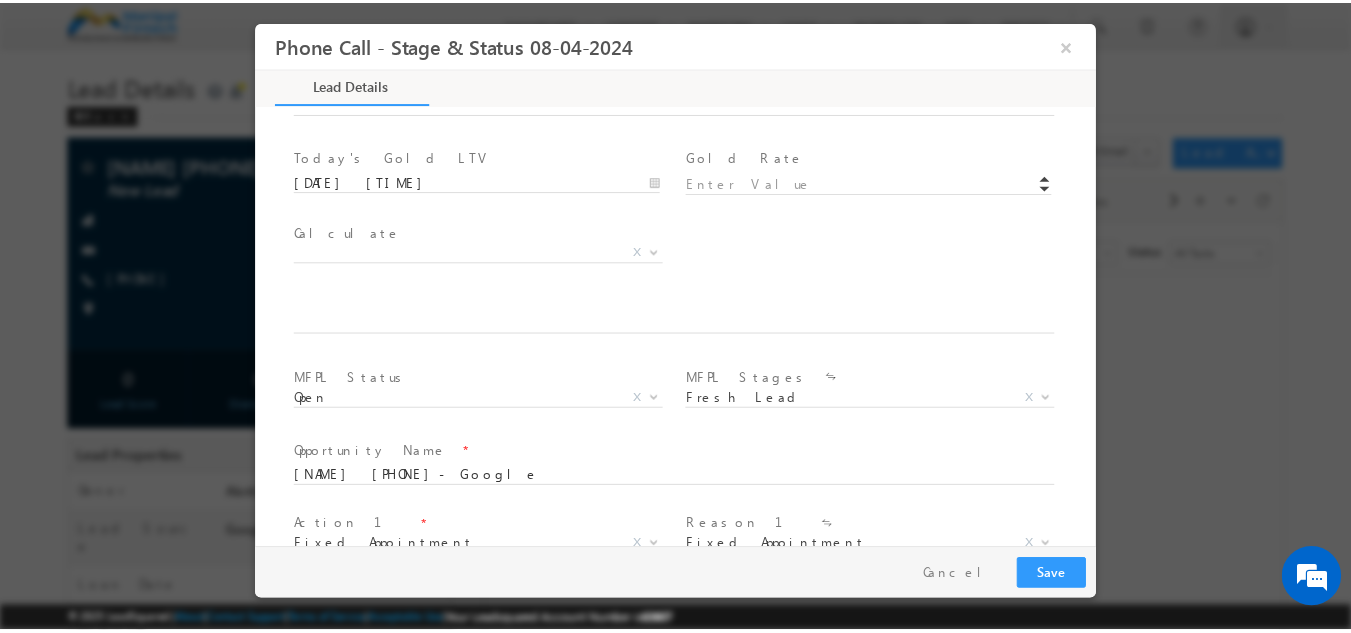 scroll, scrollTop: 1168, scrollLeft: 0, axis: vertical 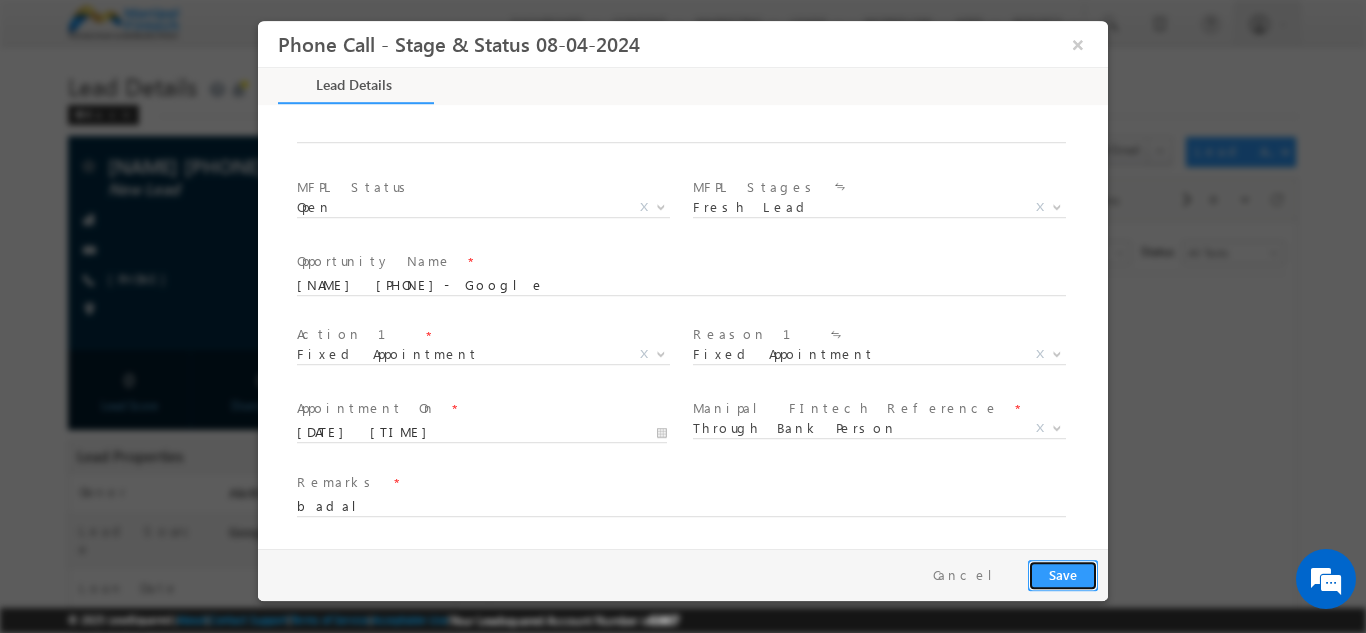type on "34567.00" 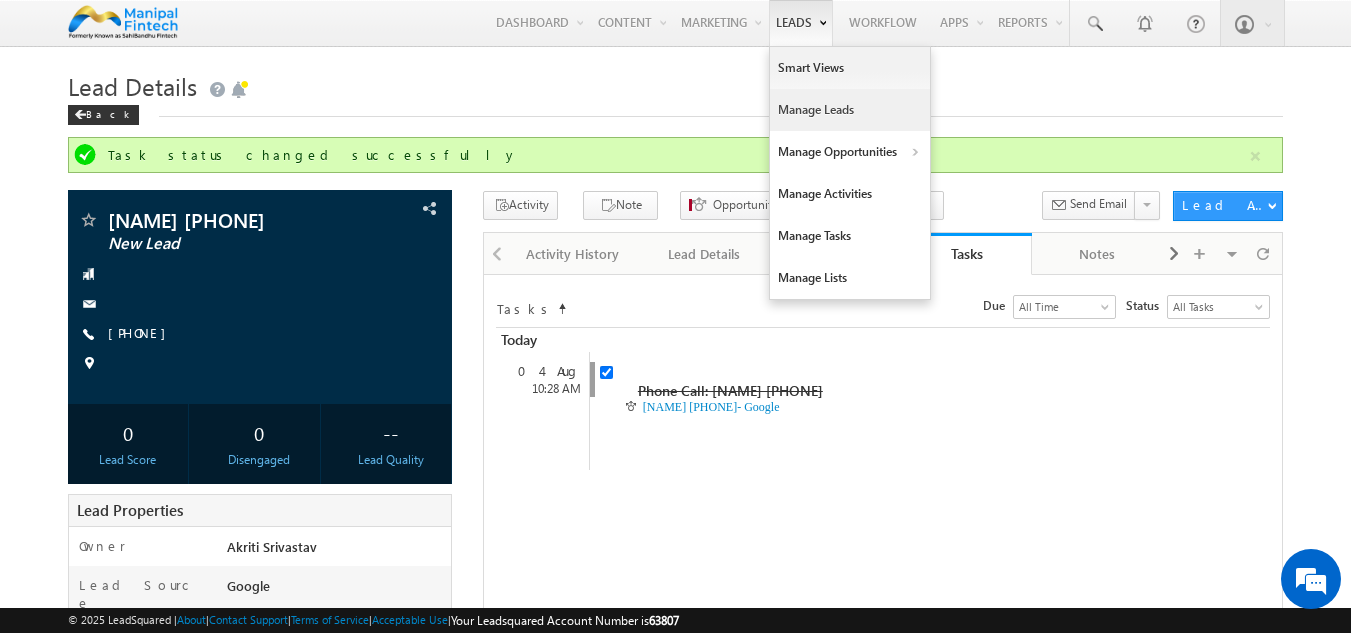 click on "Manage Leads" at bounding box center [850, 110] 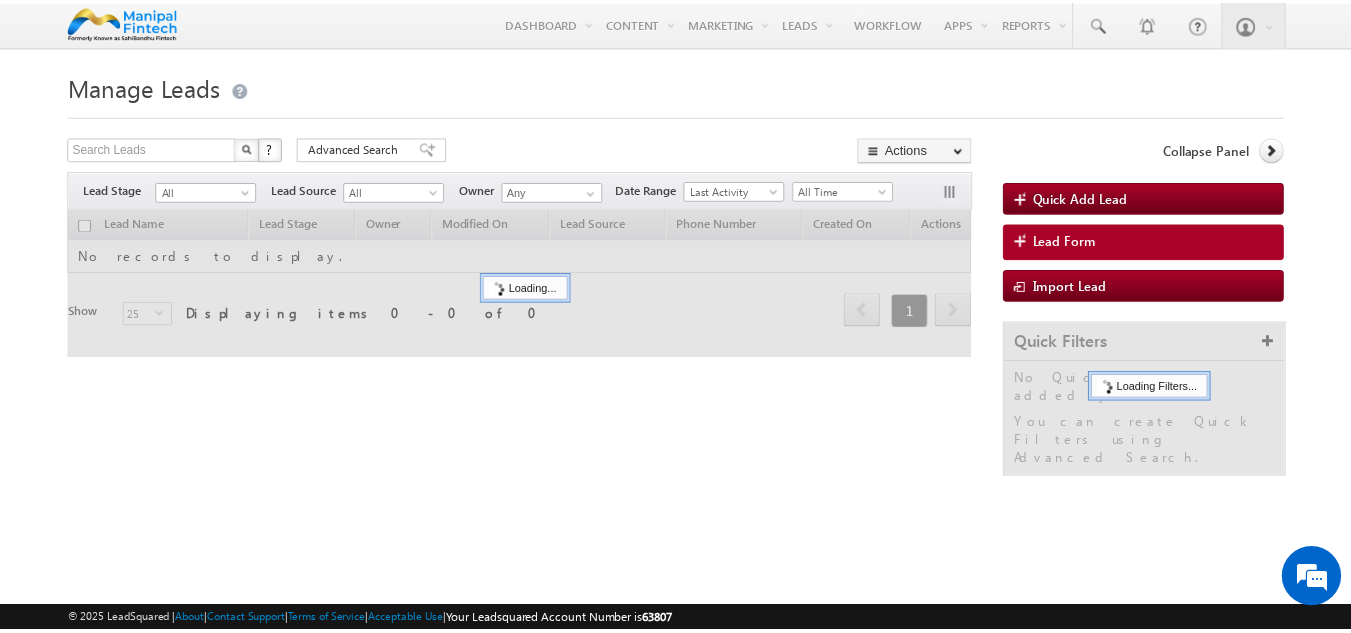 scroll, scrollTop: 0, scrollLeft: 0, axis: both 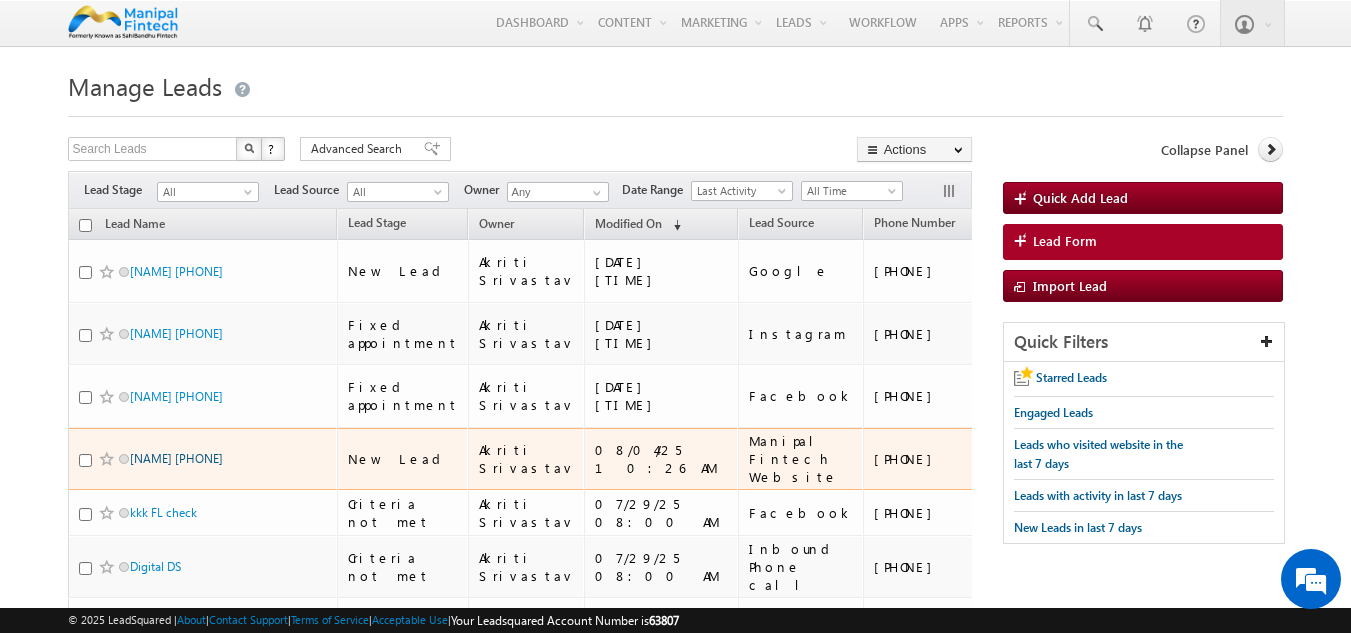 click on "[NAME] [PHONE]" at bounding box center (176, 458) 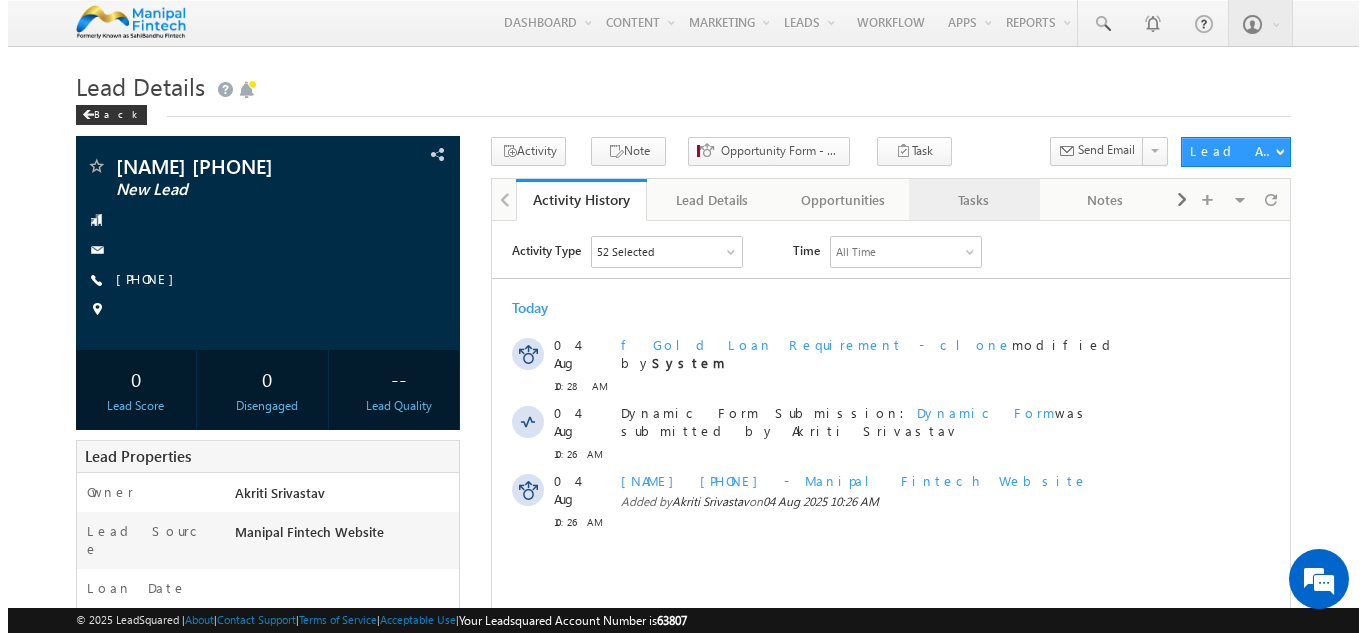 scroll, scrollTop: 0, scrollLeft: 0, axis: both 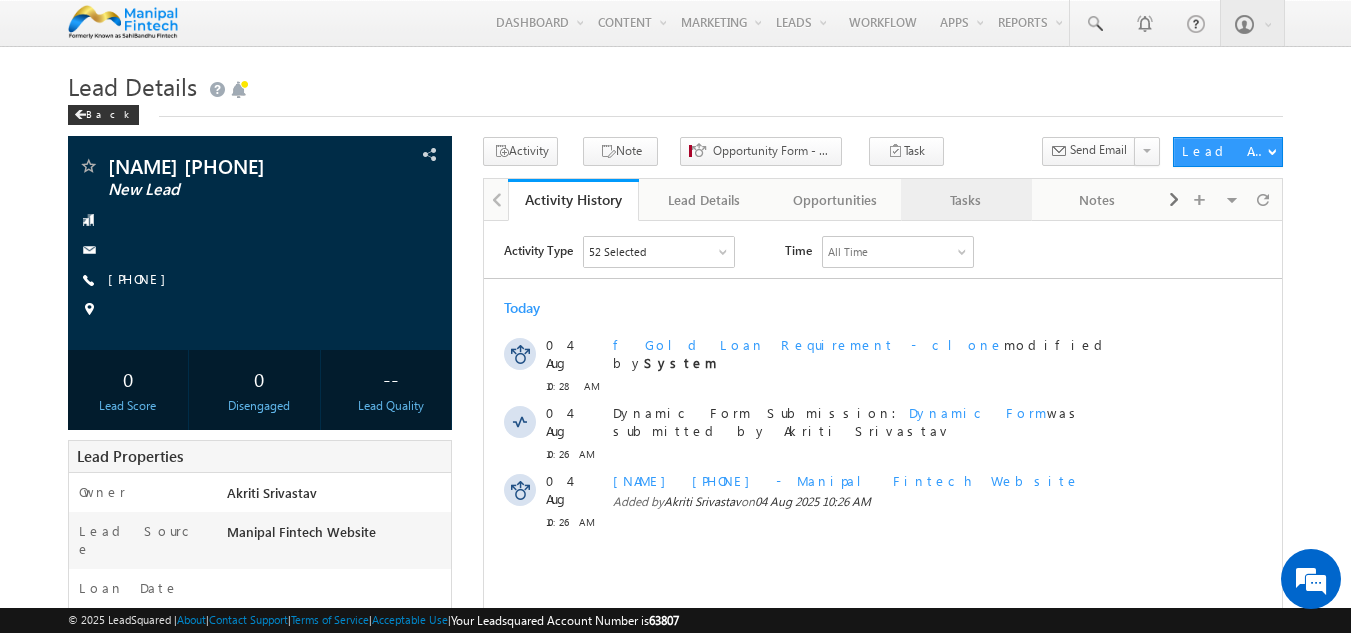 click on "Tasks" at bounding box center [966, 200] 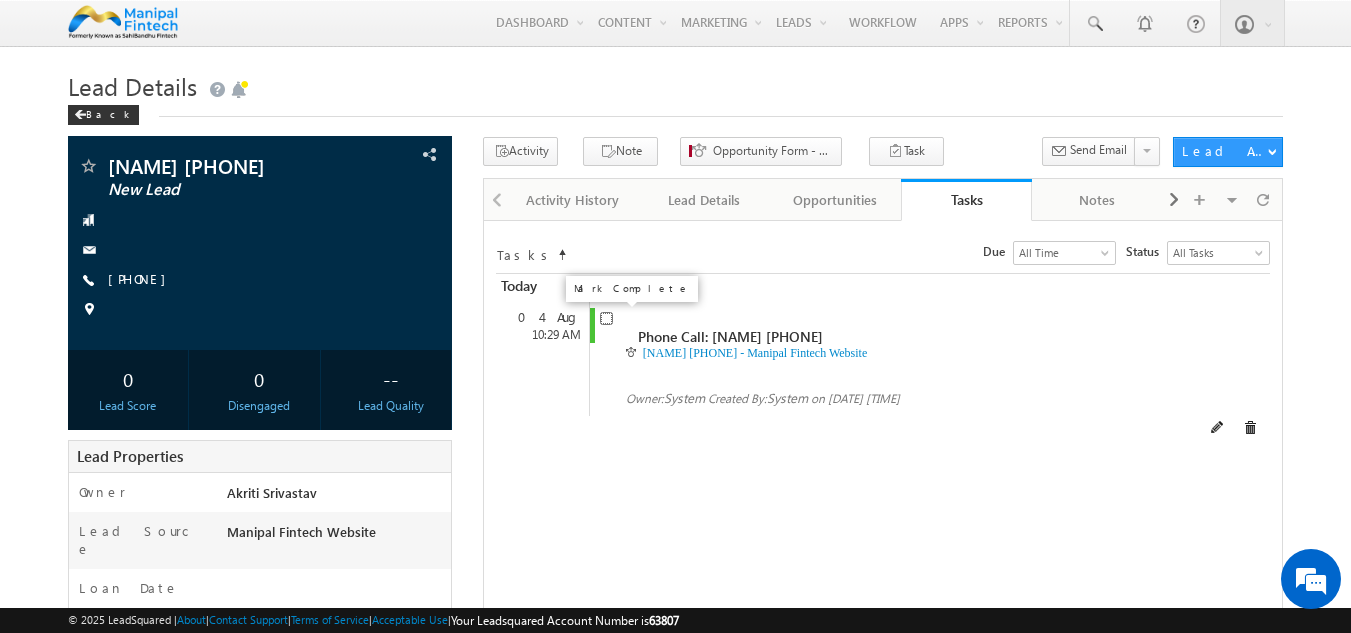 click at bounding box center [606, 318] 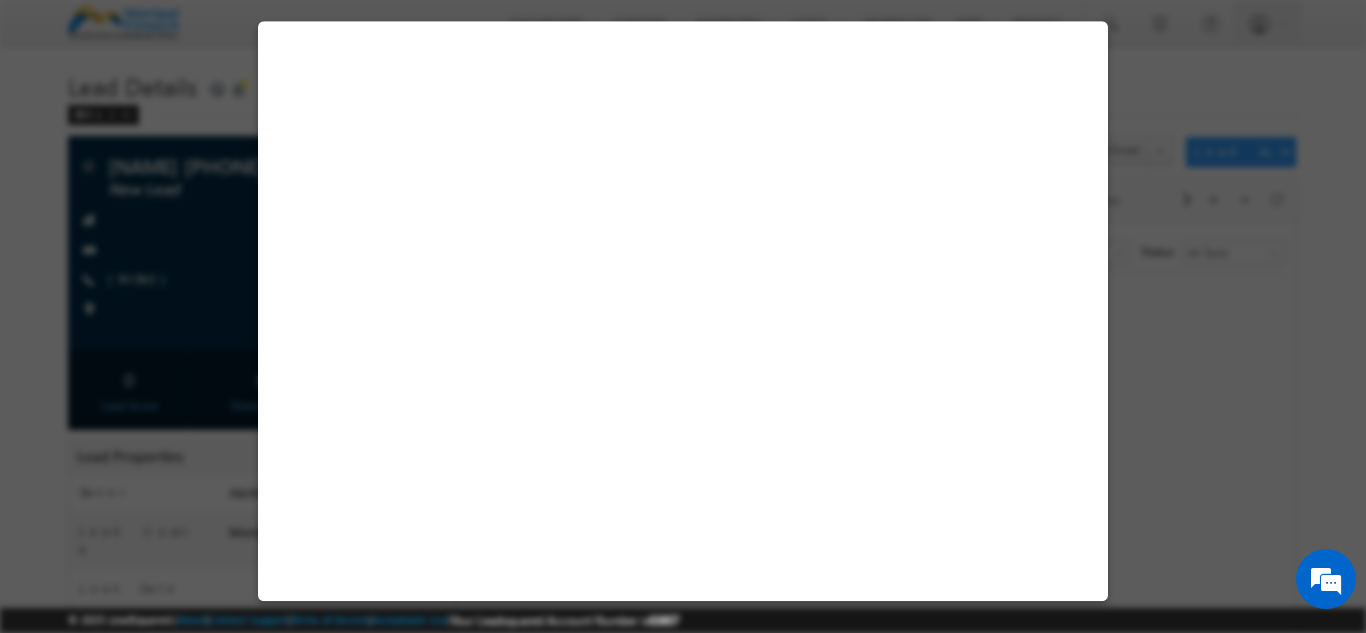 select on "Manipal Fintech Website" 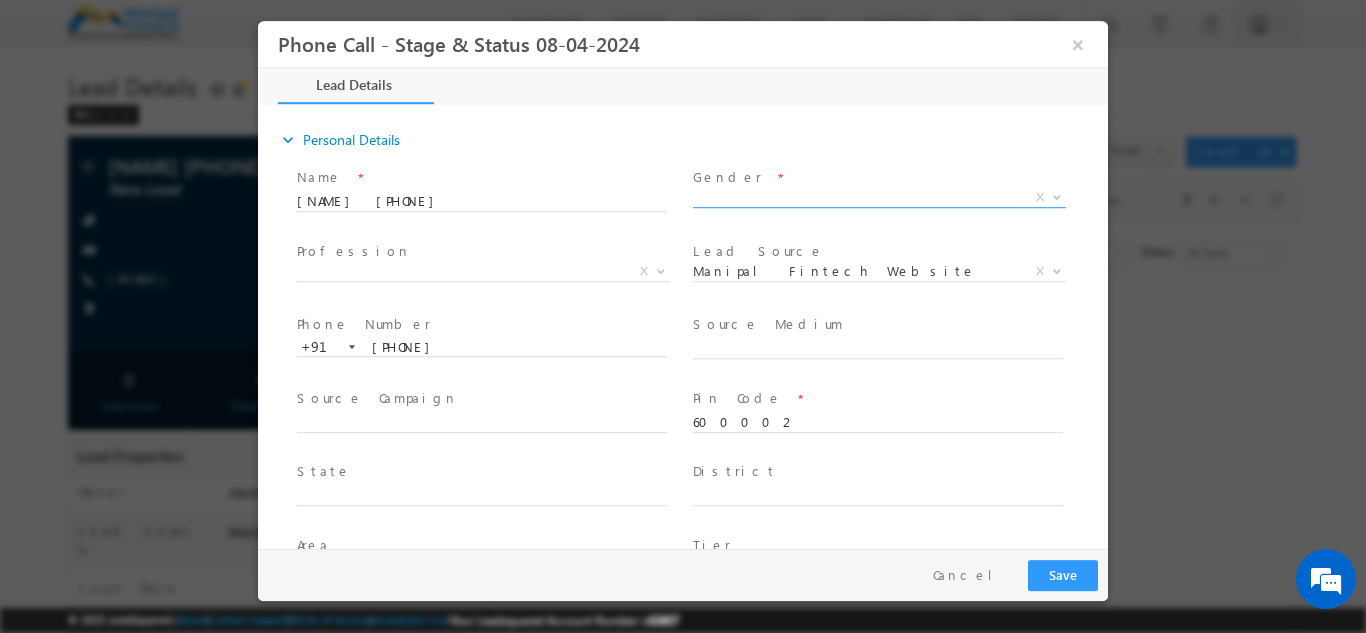 scroll, scrollTop: 0, scrollLeft: 0, axis: both 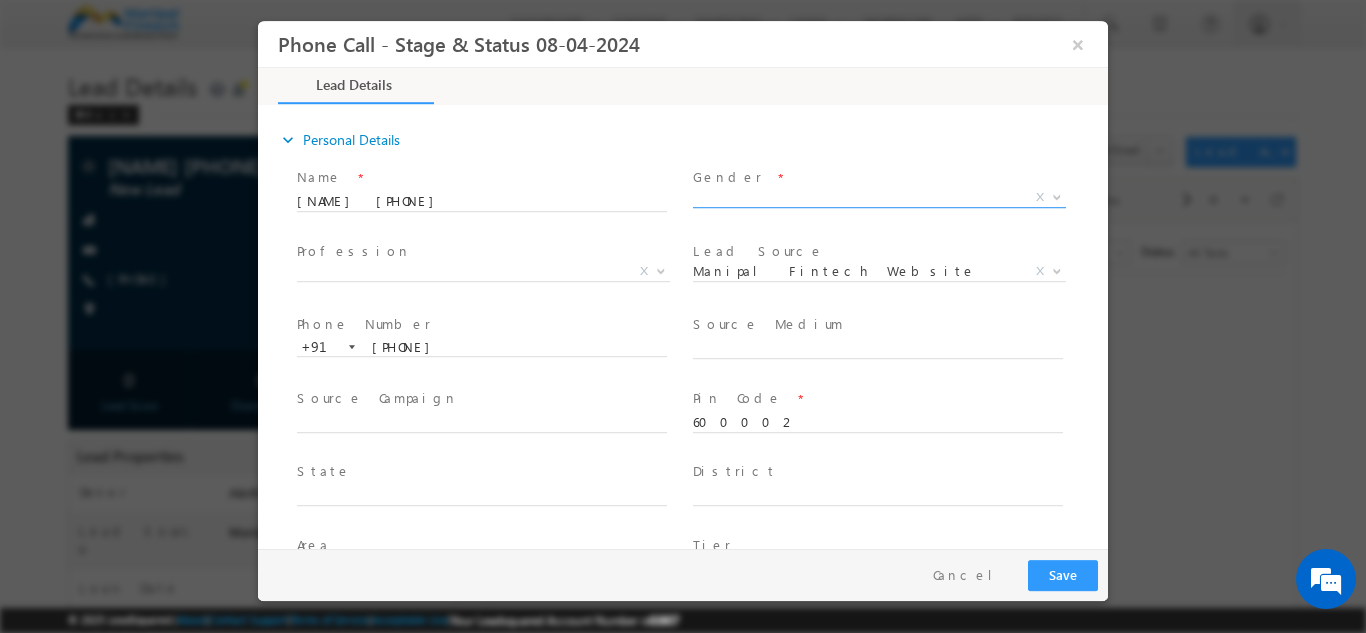 type on "[DATE] [TIME]" 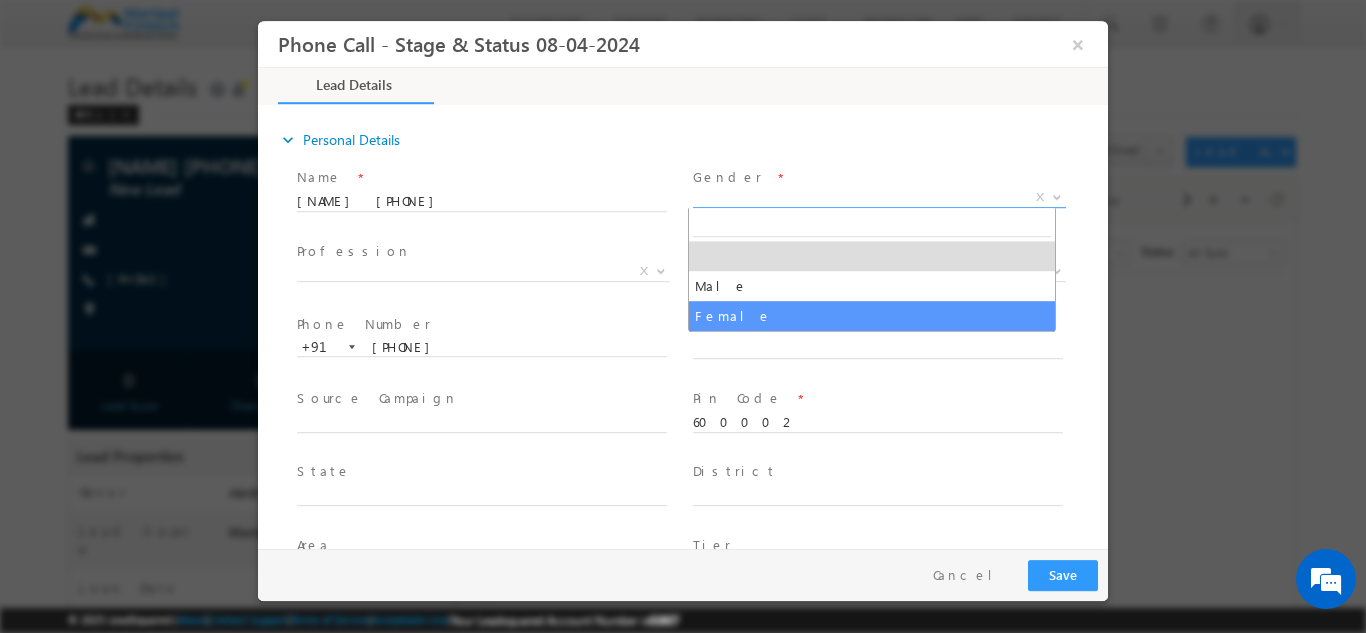 drag, startPoint x: 768, startPoint y: 196, endPoint x: 754, endPoint y: 303, distance: 107.912 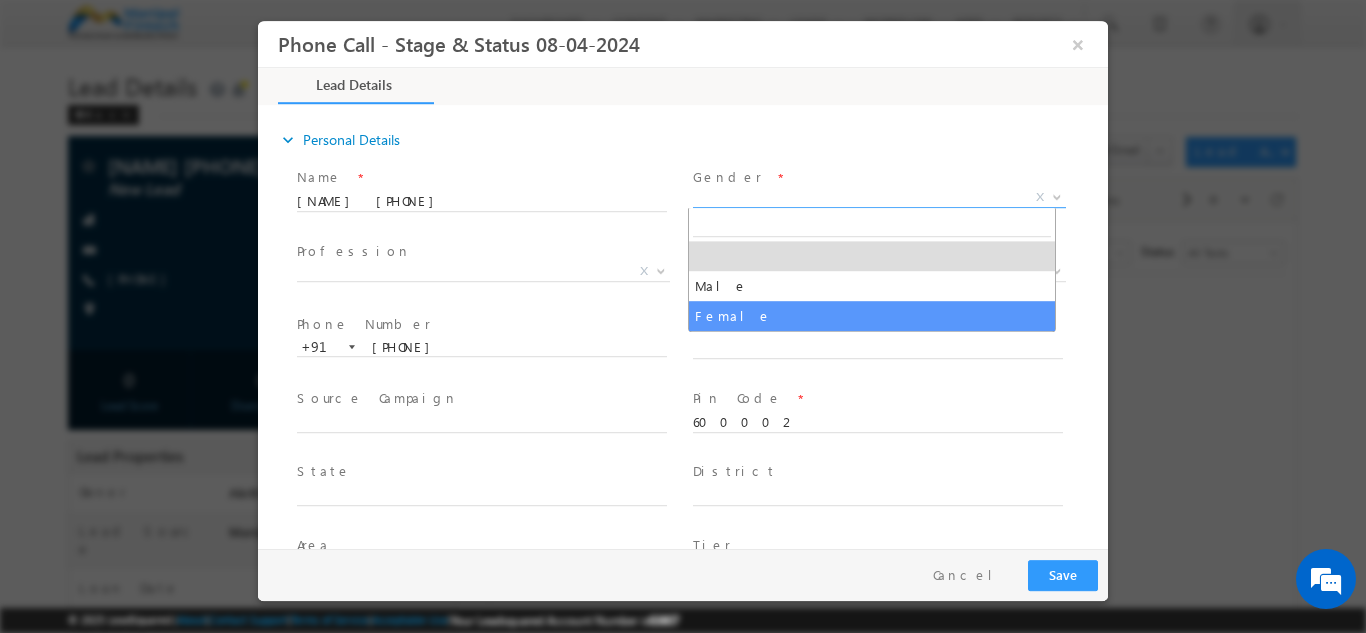 select on "Female" 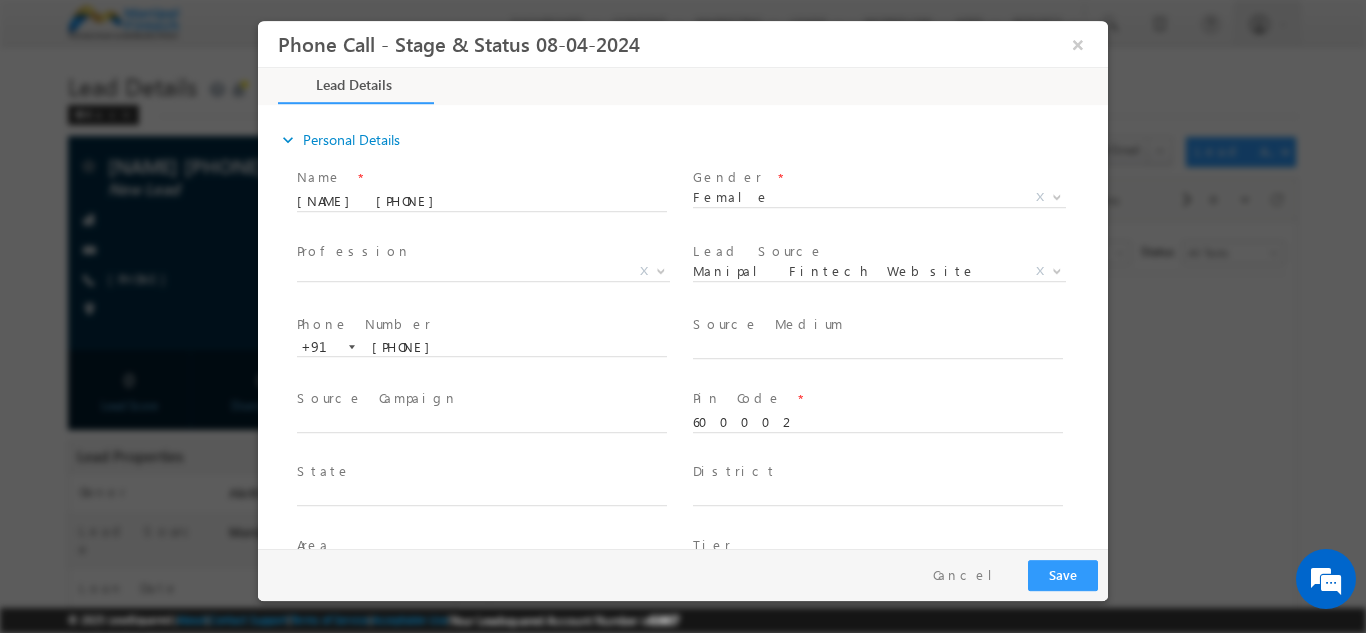 click at bounding box center [877, 295] 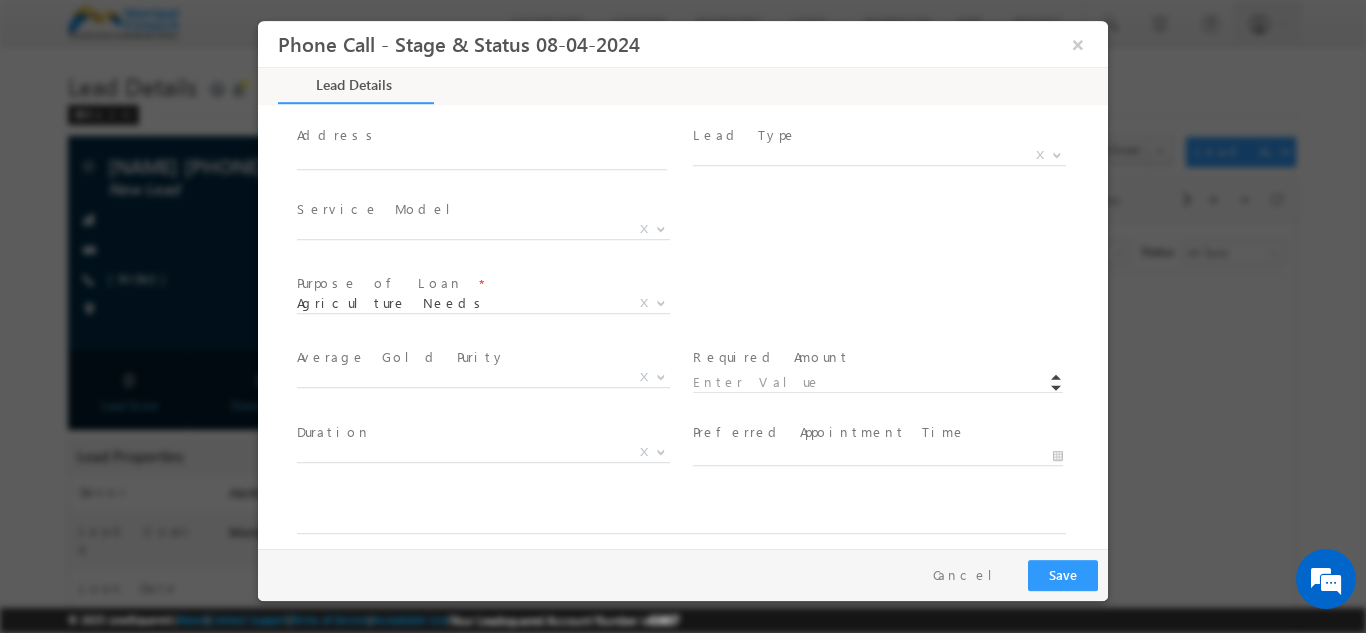 scroll, scrollTop: 1020, scrollLeft: 0, axis: vertical 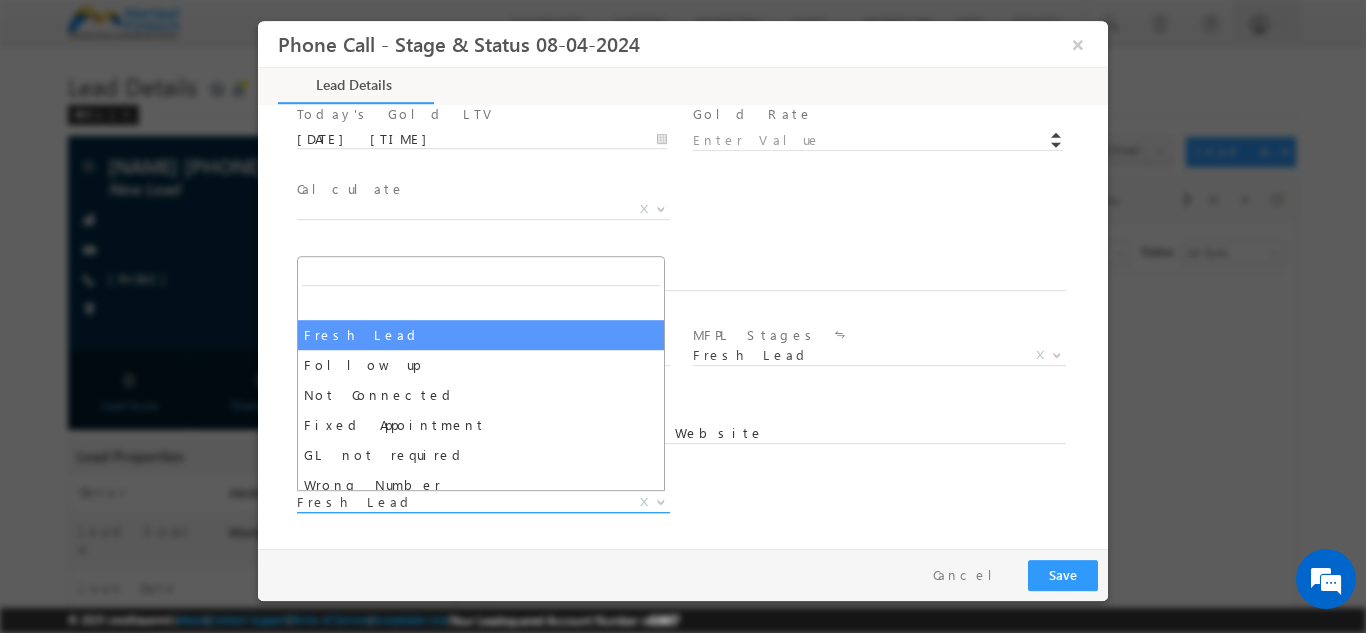 click on "Fresh Lead" at bounding box center (459, 501) 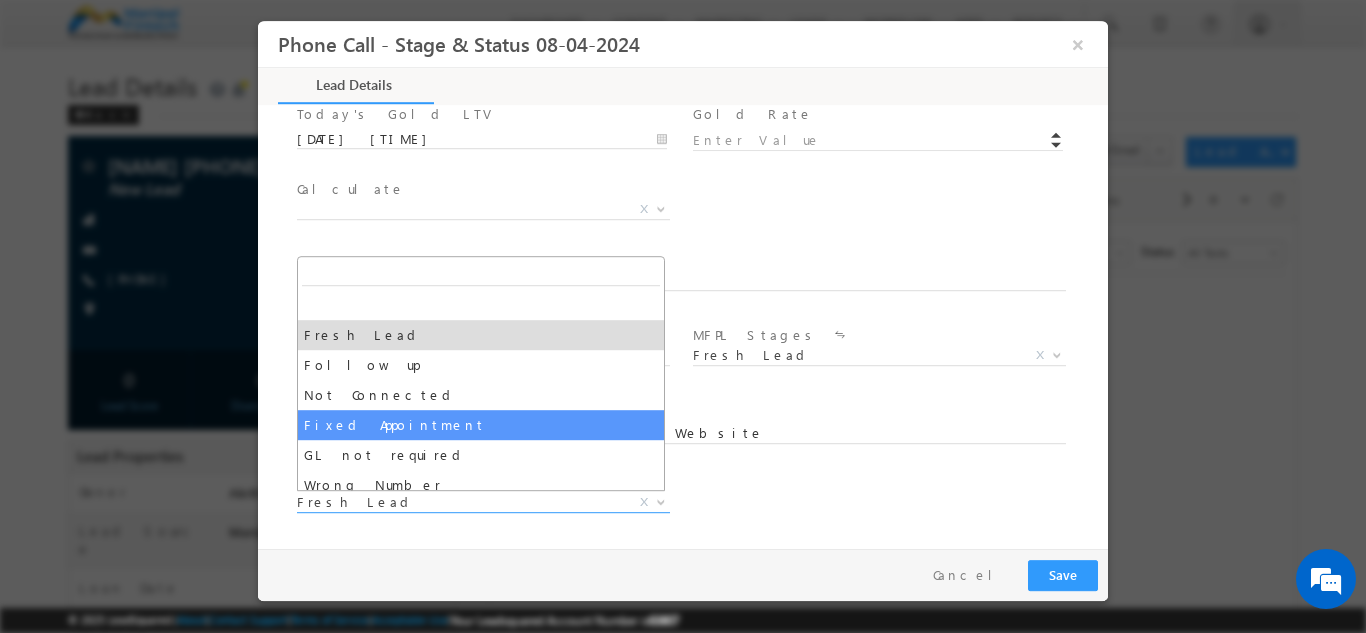 scroll, scrollTop: 0, scrollLeft: 0, axis: both 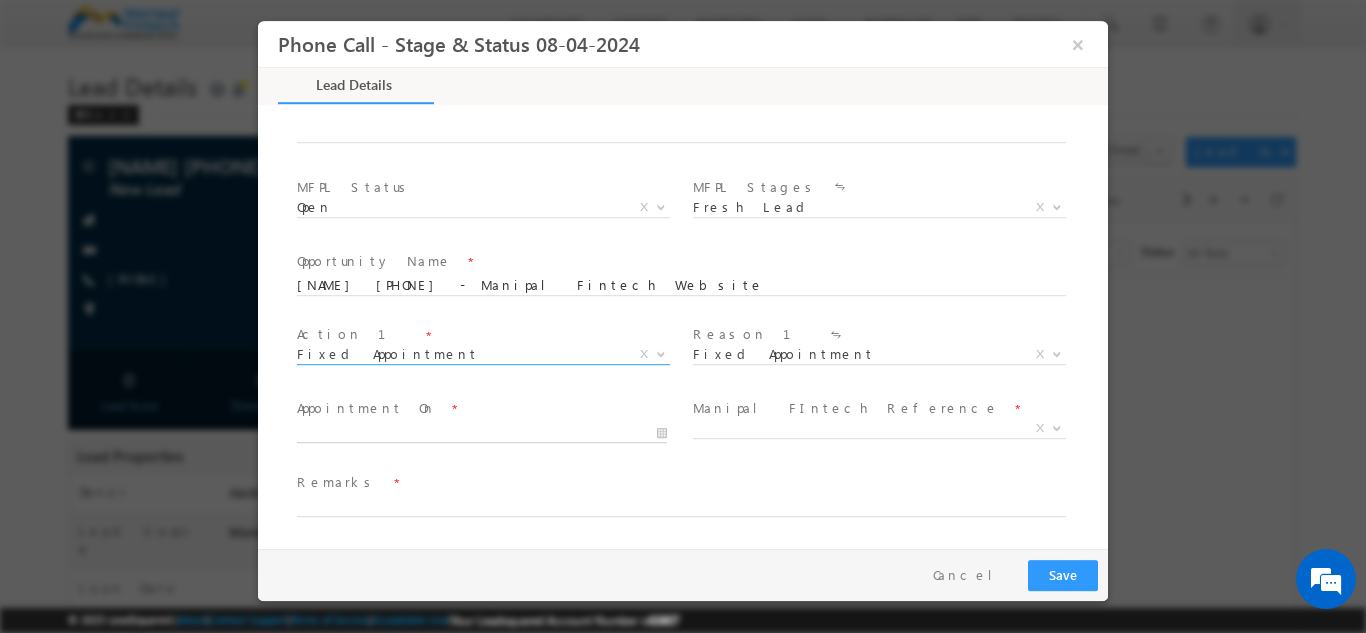 type on "[DATE] [TIME]" 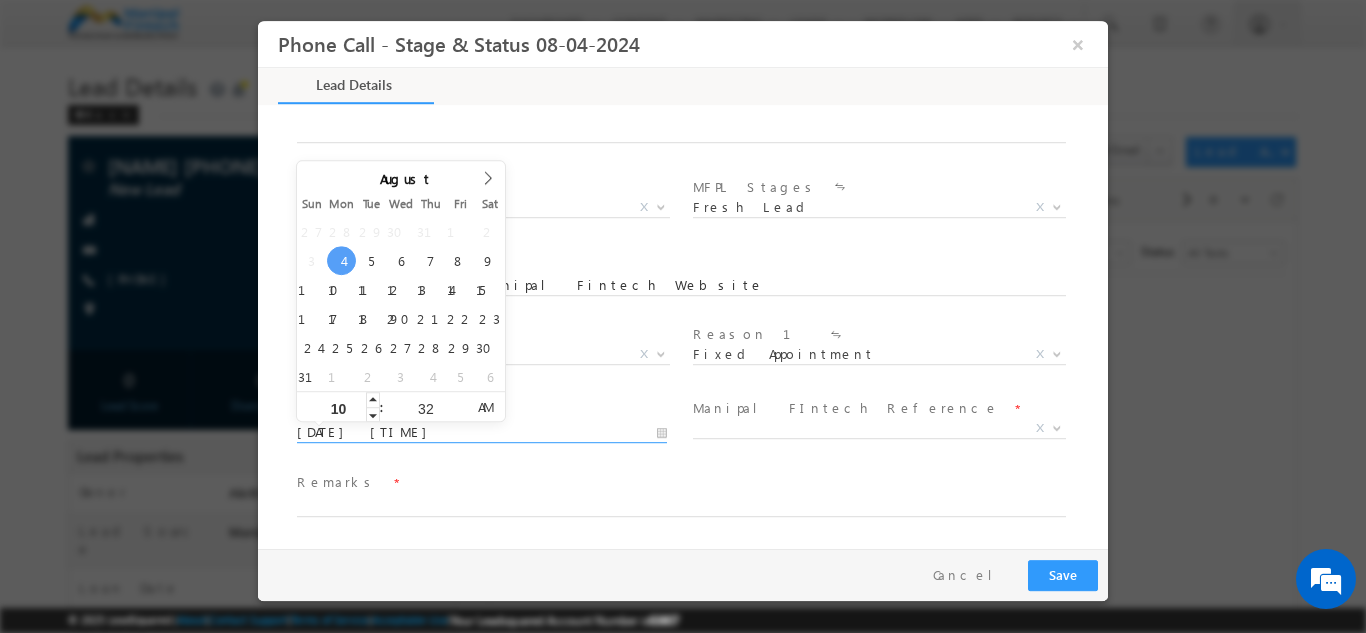 drag, startPoint x: 375, startPoint y: 428, endPoint x: 347, endPoint y: 407, distance: 35 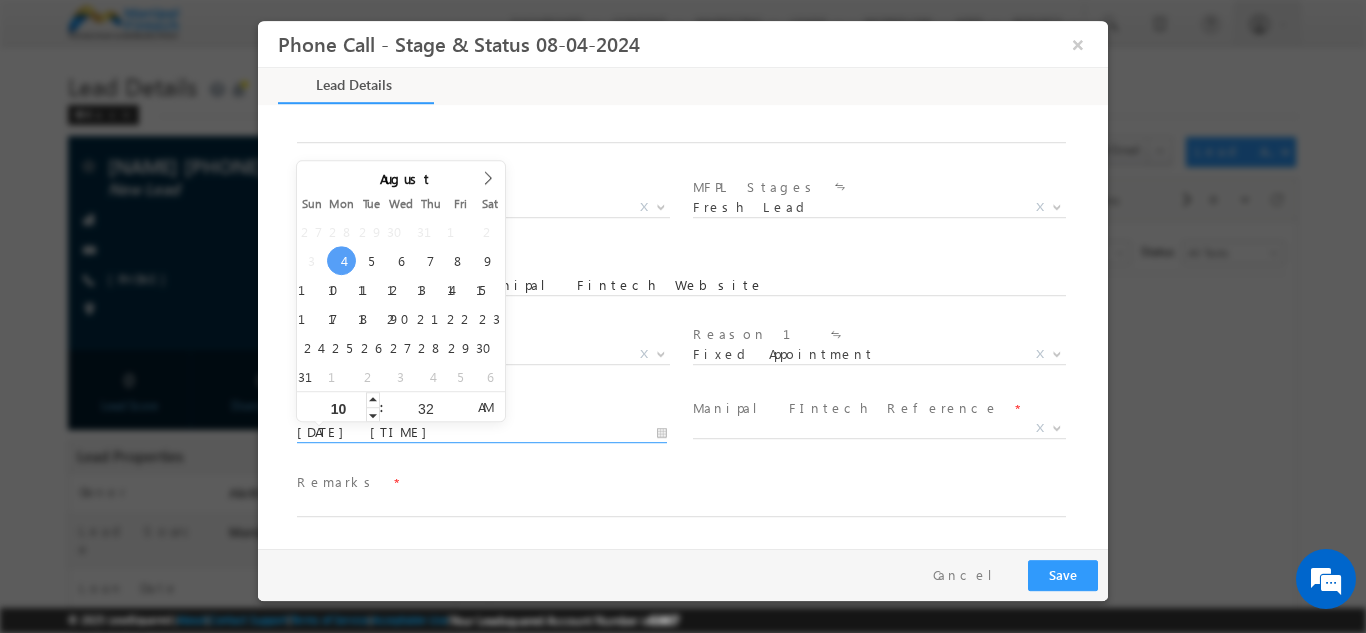 click on "Phone Call - Stage & Status 08-04-2024
×
Name" at bounding box center (683, 284) 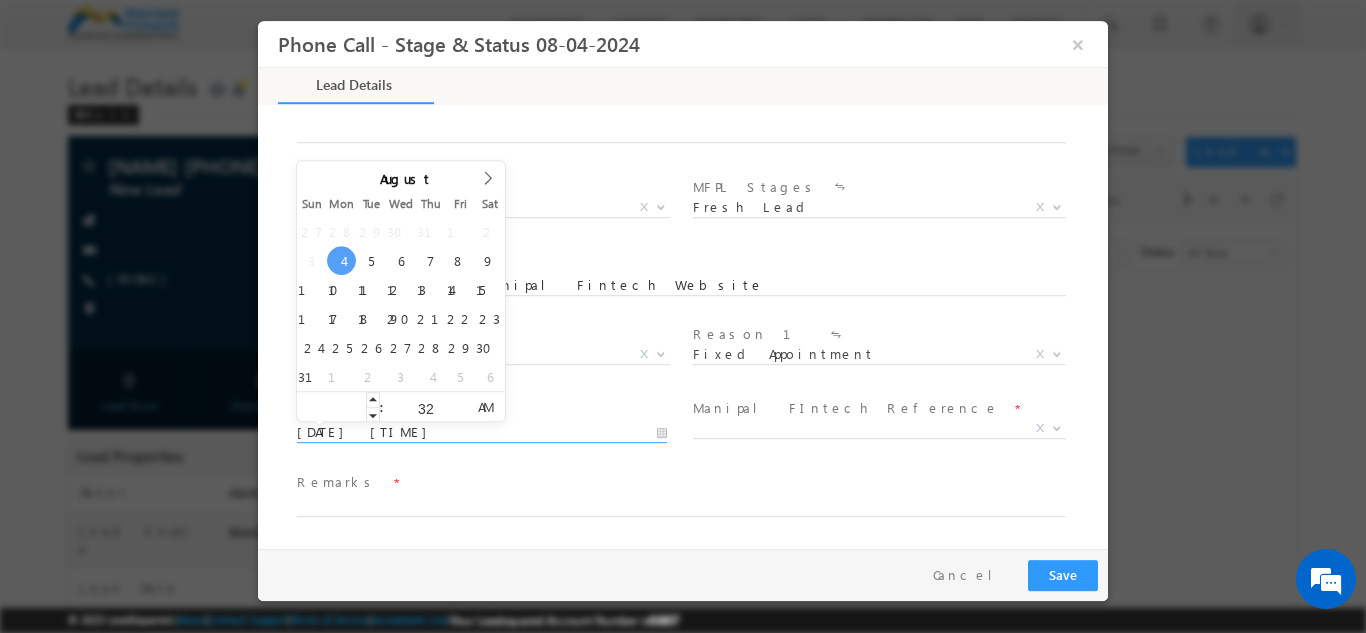 type on "9" 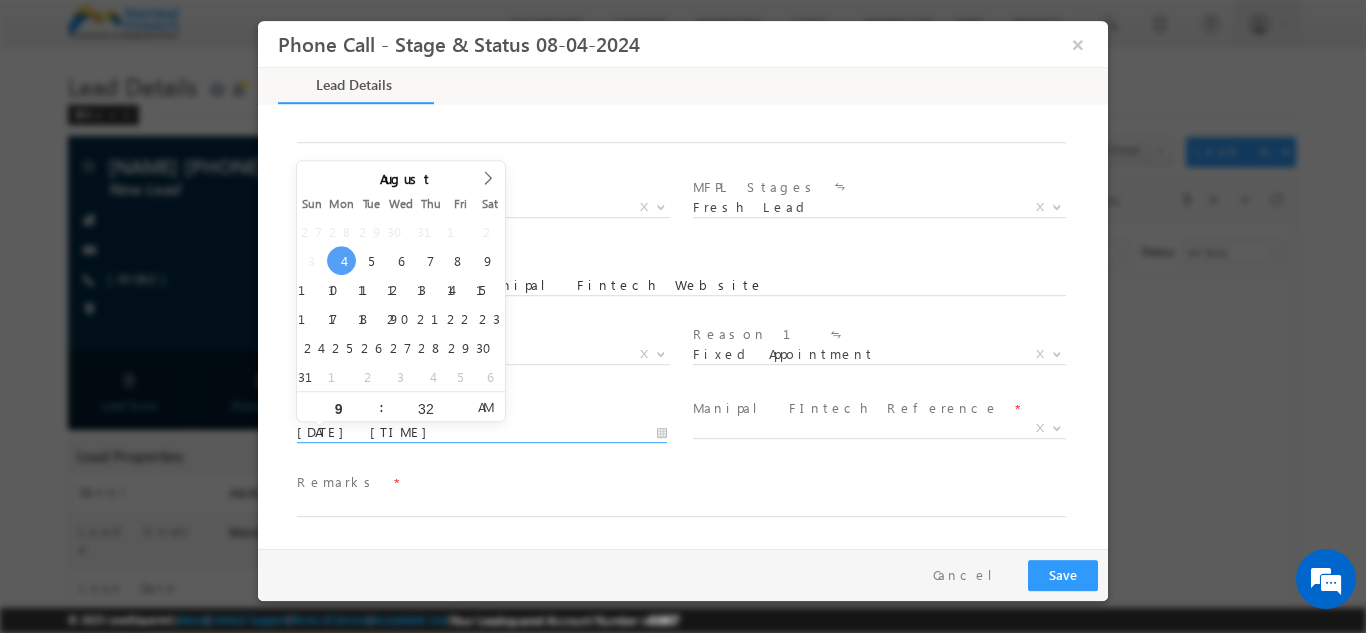 type on "[DATE] [TIME]" 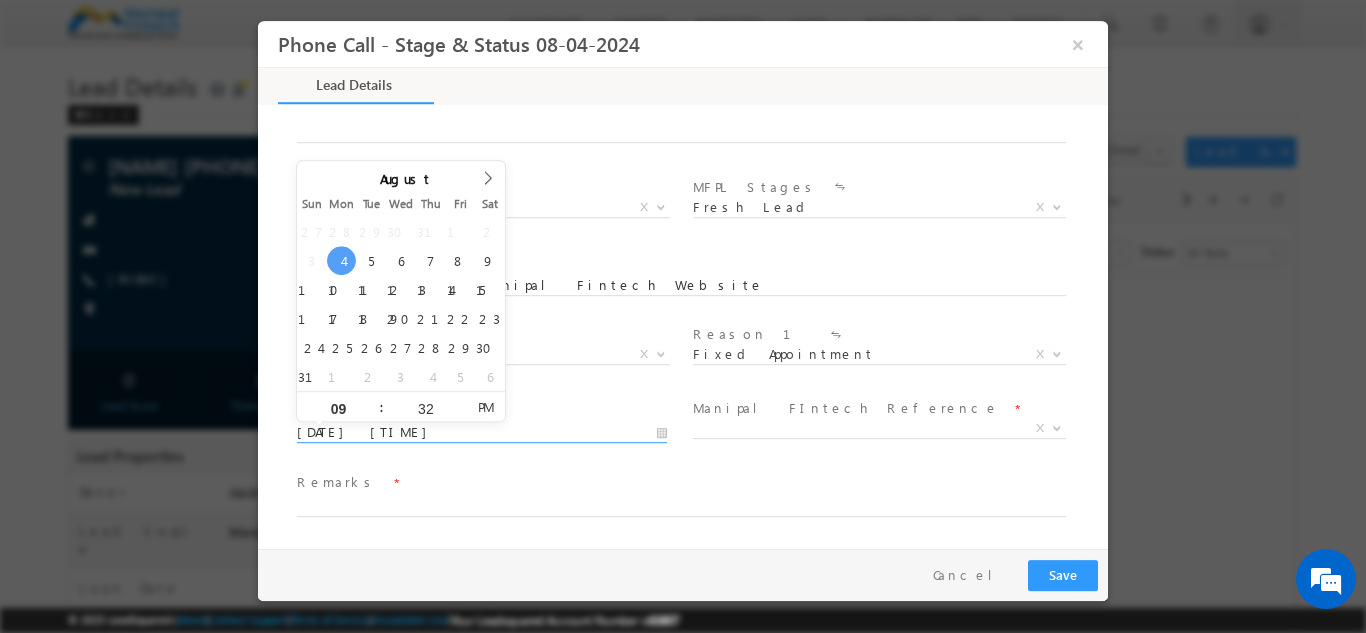 click on "PM" at bounding box center [485, 406] 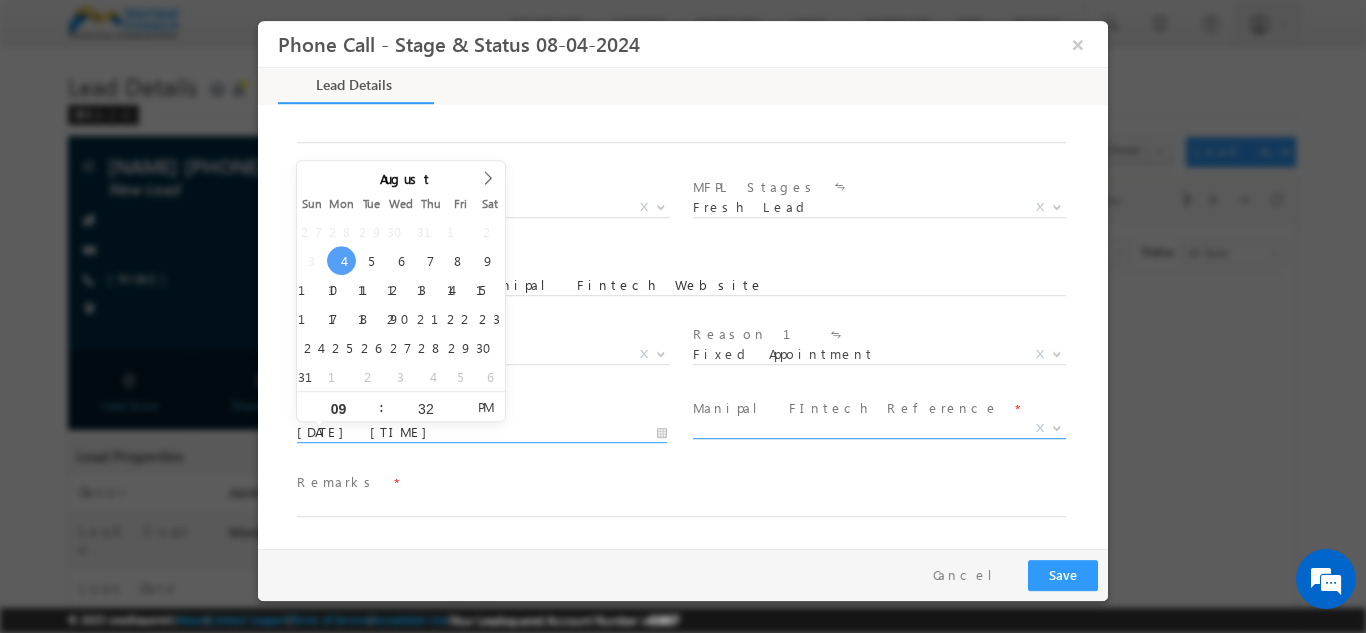click on "X" at bounding box center [879, 428] 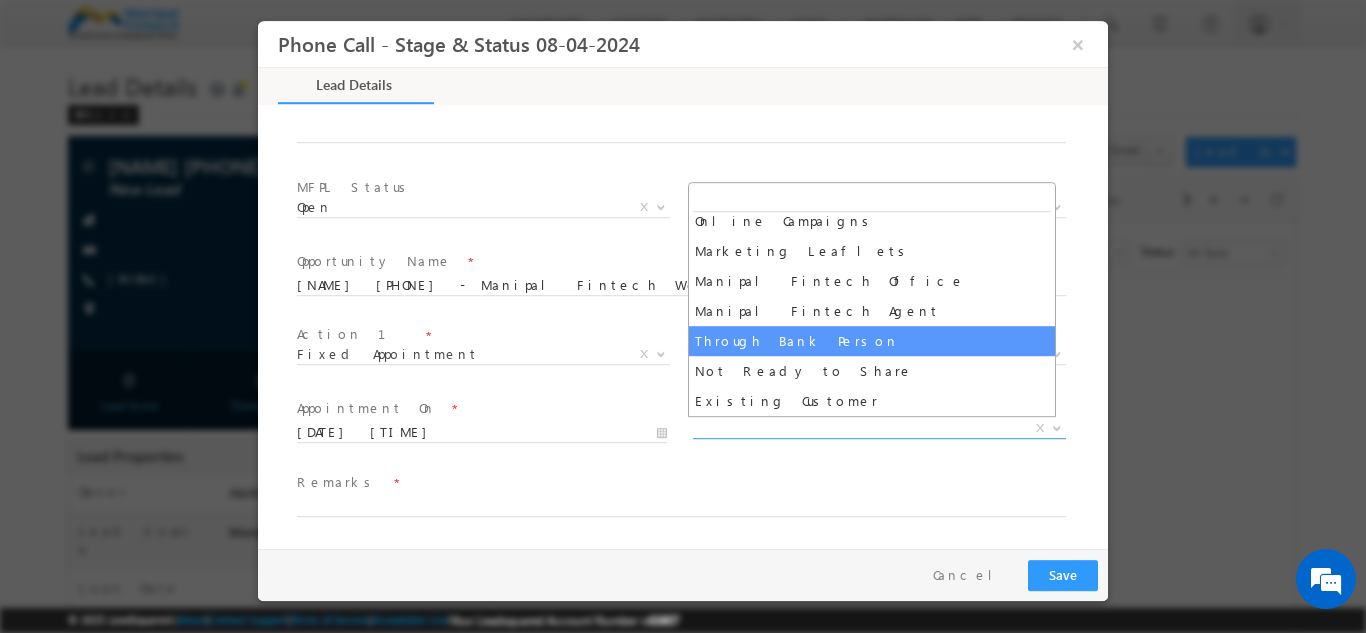 scroll, scrollTop: 100, scrollLeft: 0, axis: vertical 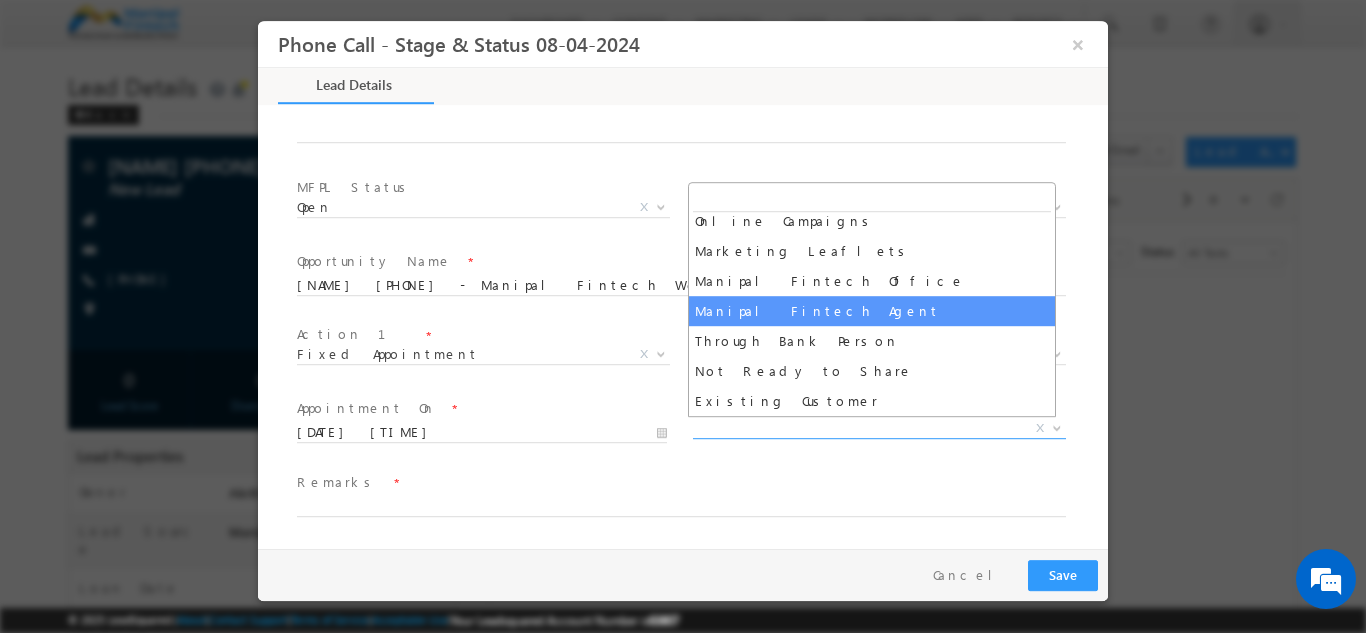 select on "Manipal Fintech Agent" 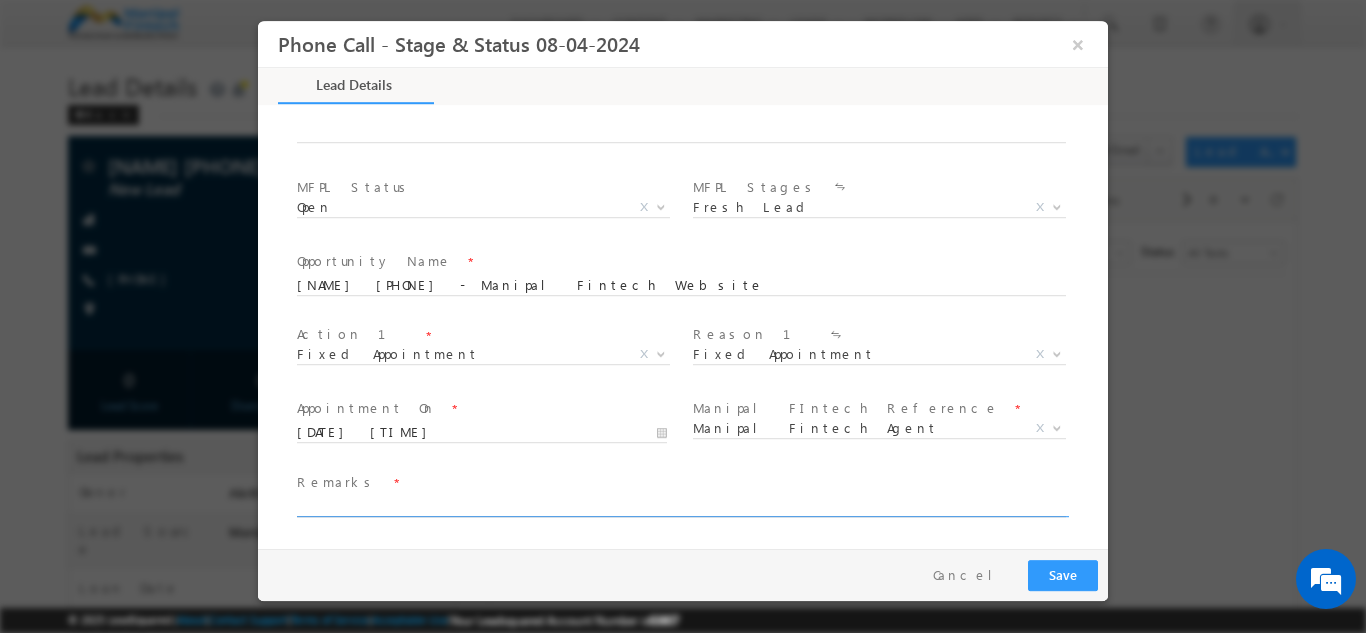 click at bounding box center (681, 506) 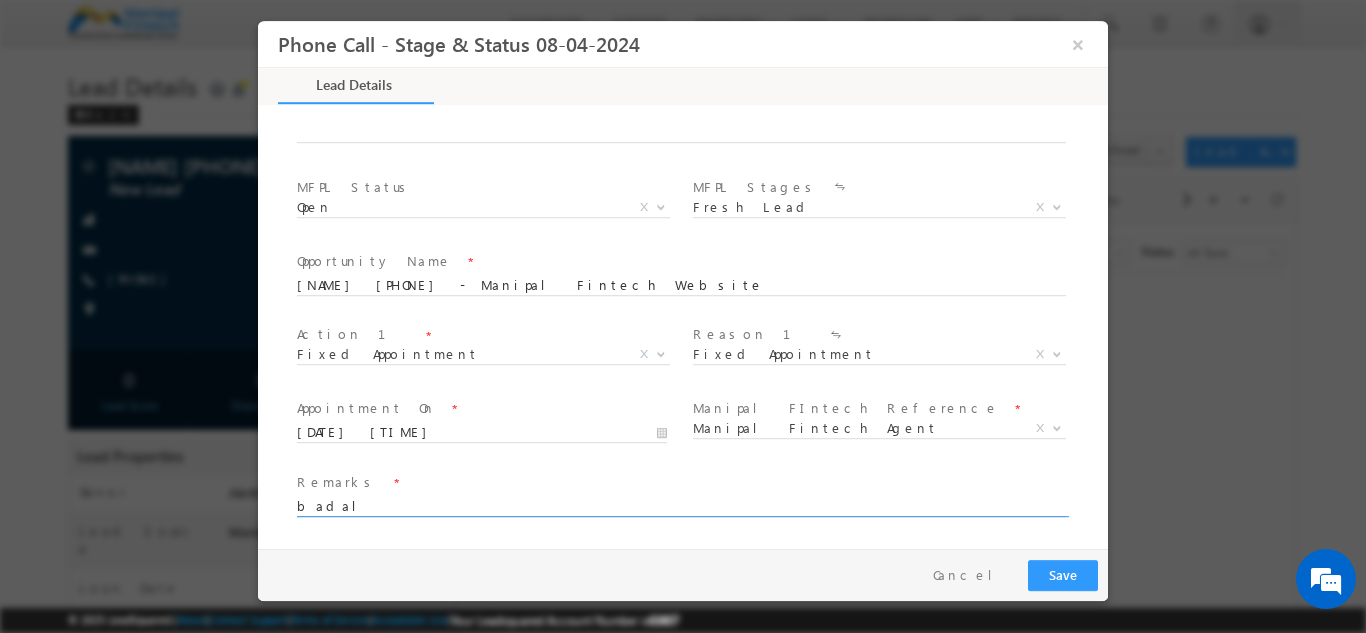 type on "badal" 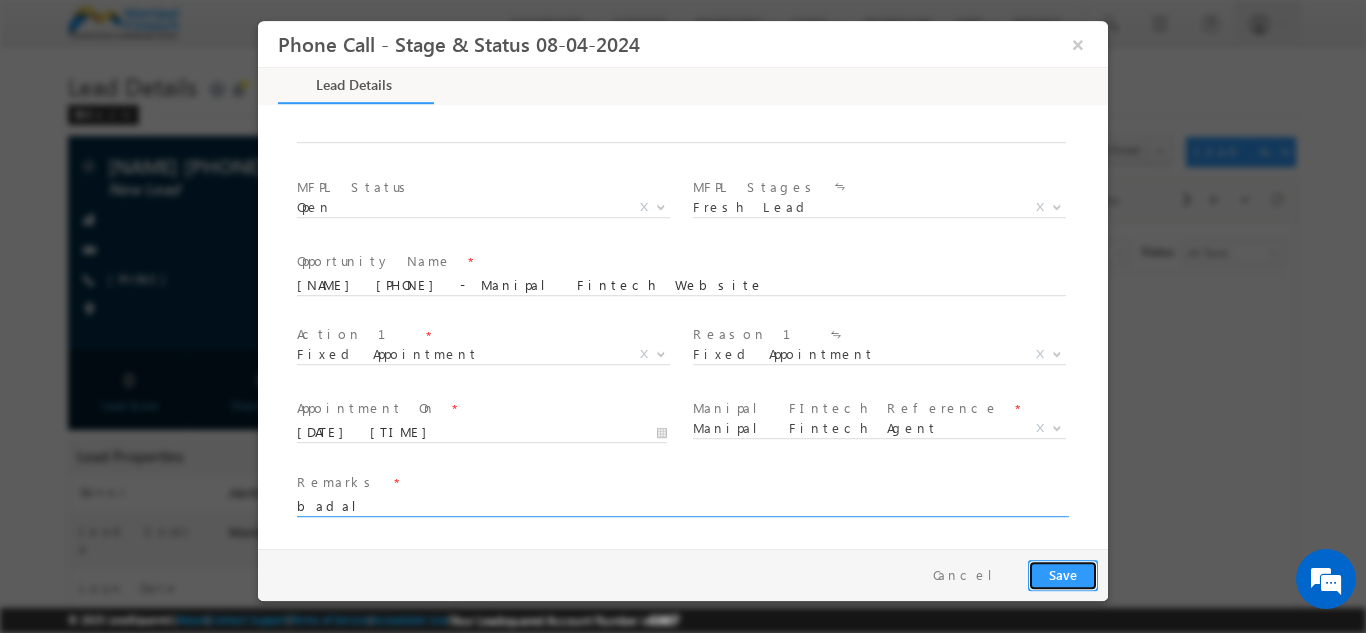 type 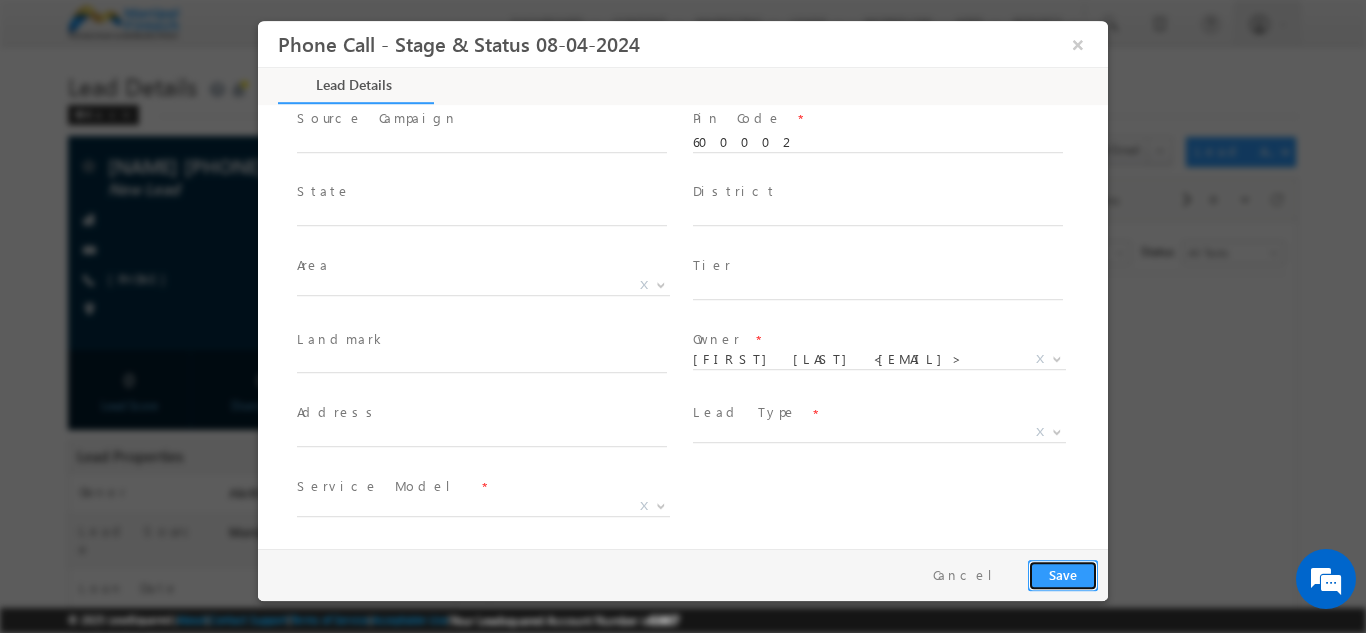 scroll, scrollTop: 340, scrollLeft: 0, axis: vertical 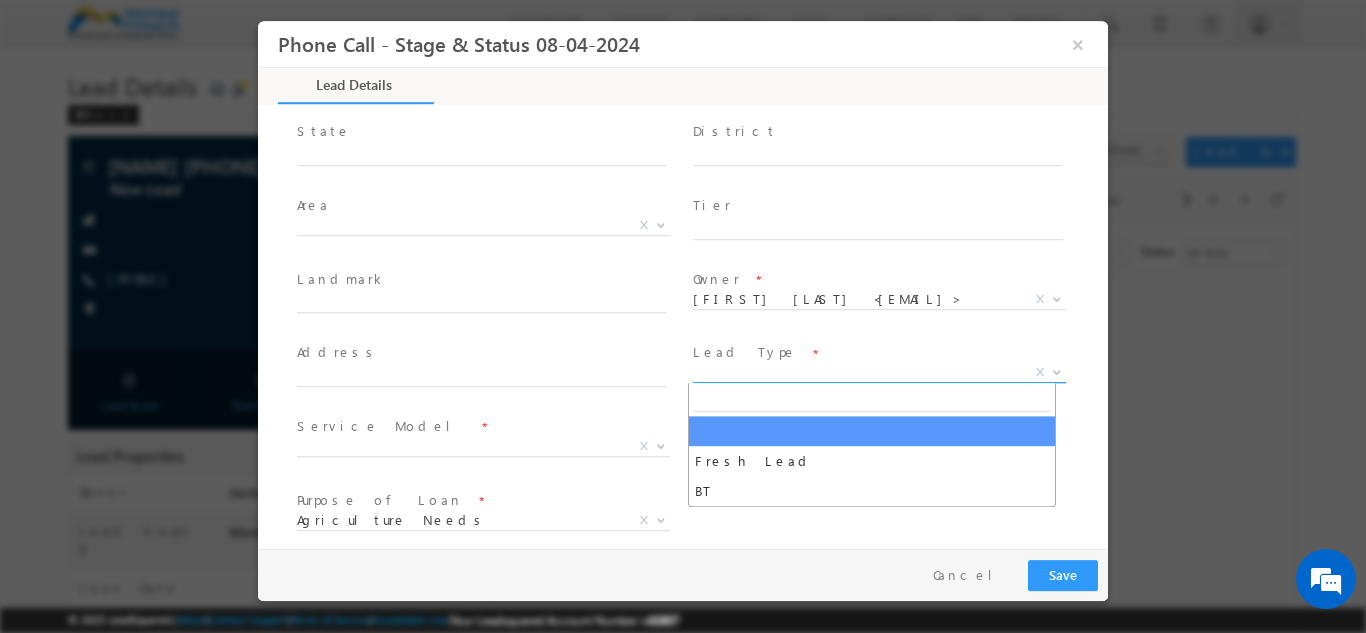 click on "X" at bounding box center (879, 372) 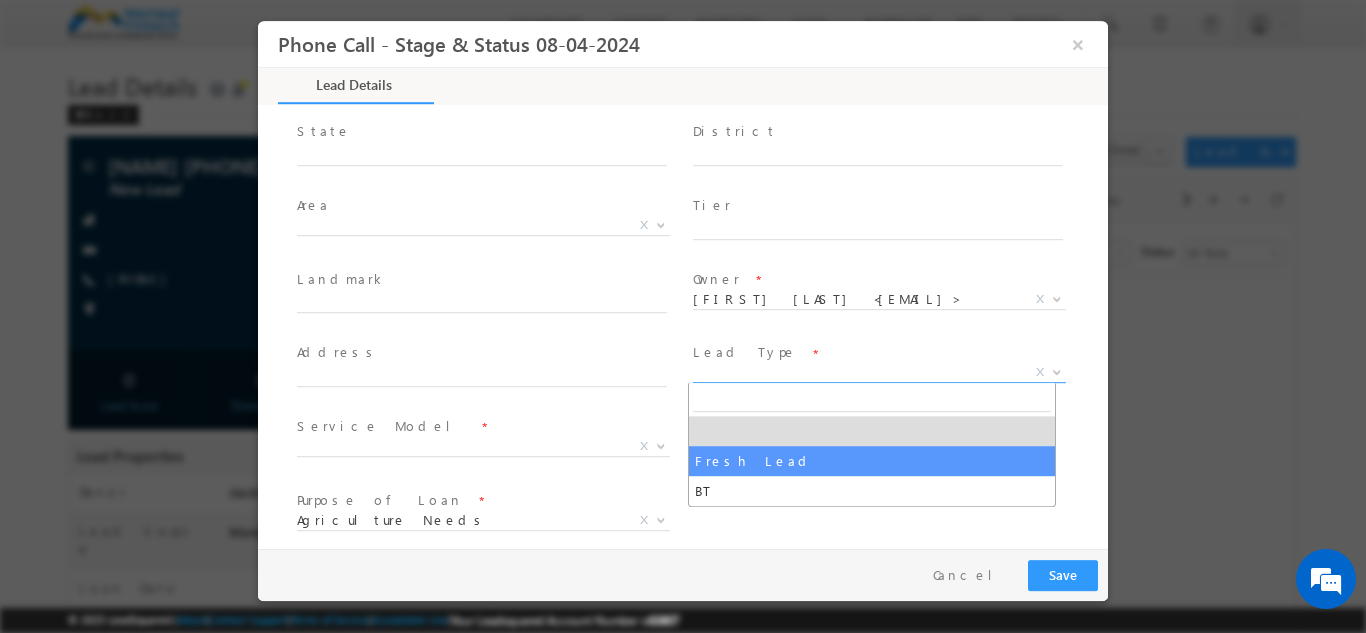 select on "Fresh Lead" 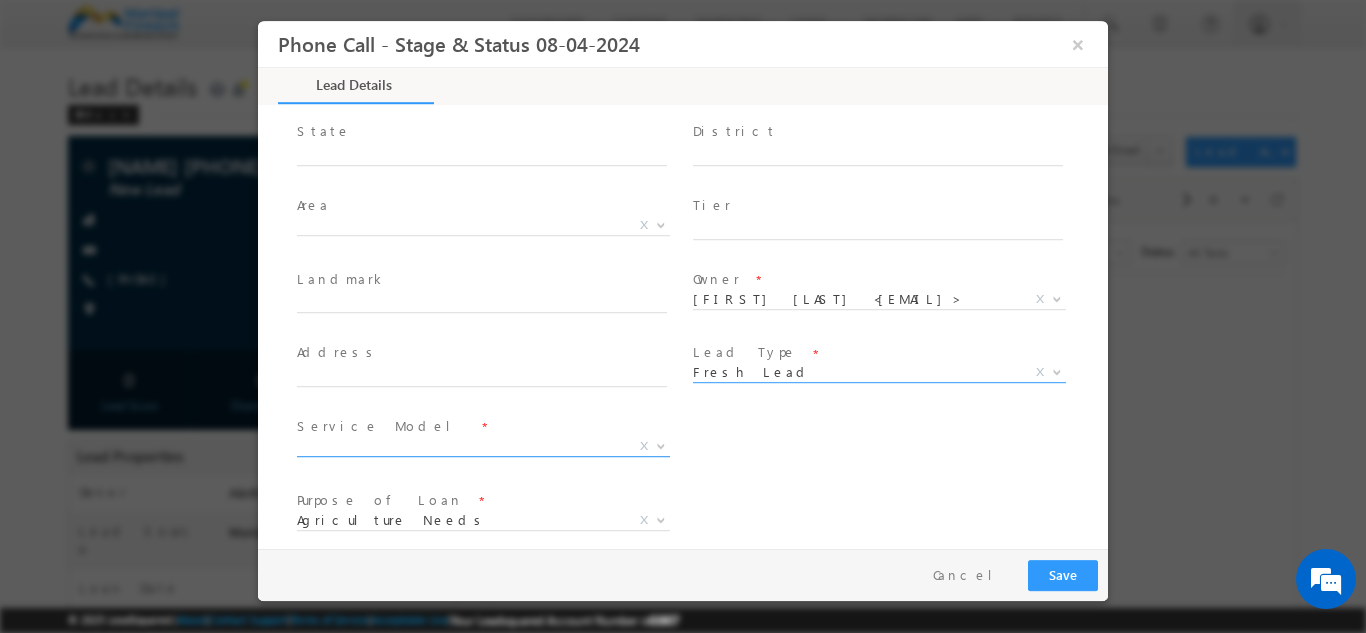 click on "X" at bounding box center [483, 446] 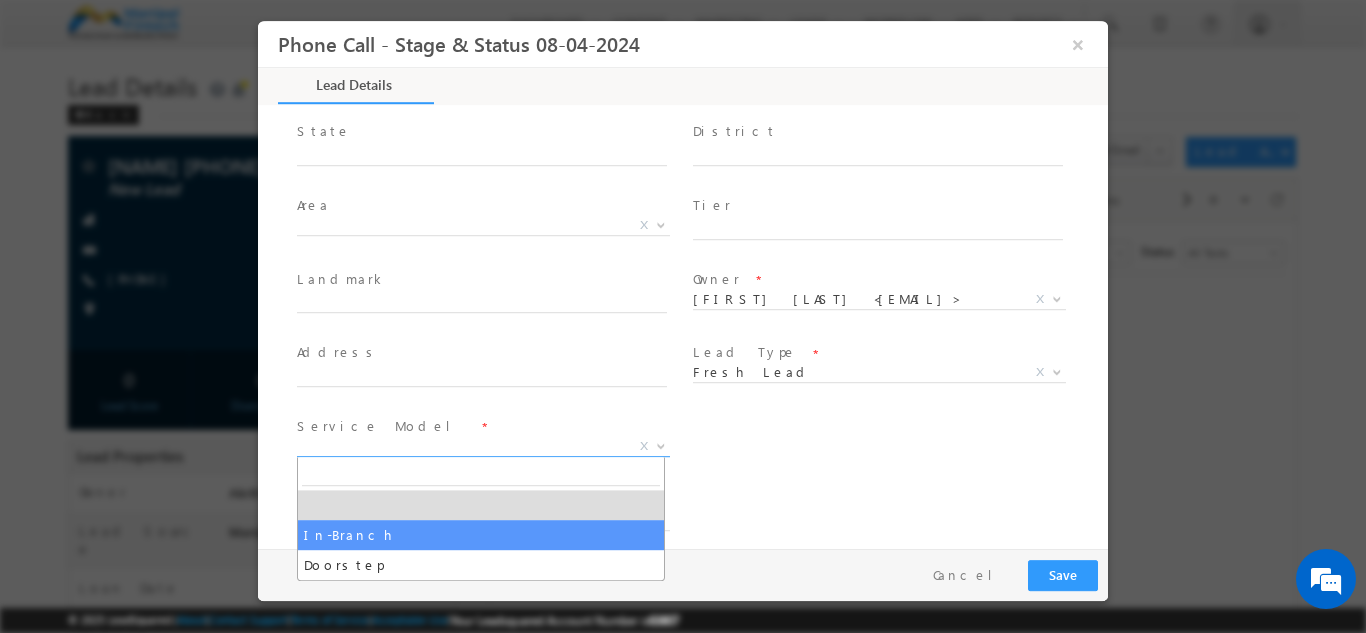 select on "In-Branch" 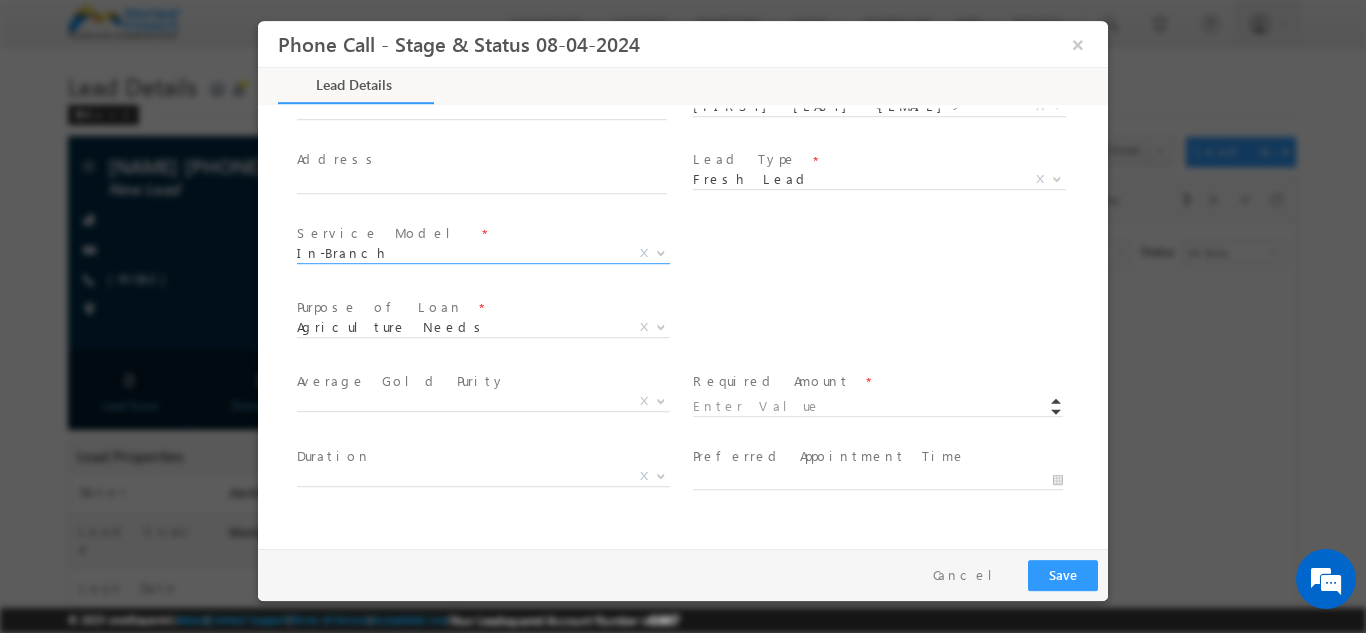 scroll, scrollTop: 688, scrollLeft: 0, axis: vertical 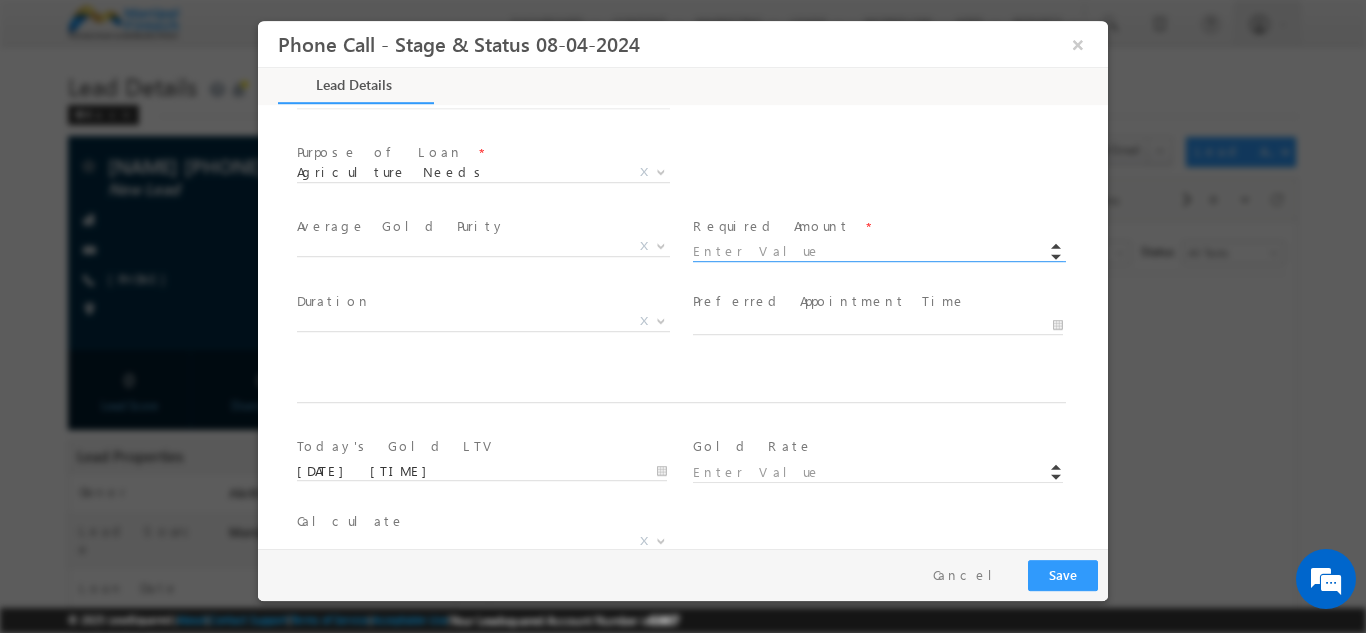 click at bounding box center [878, 251] 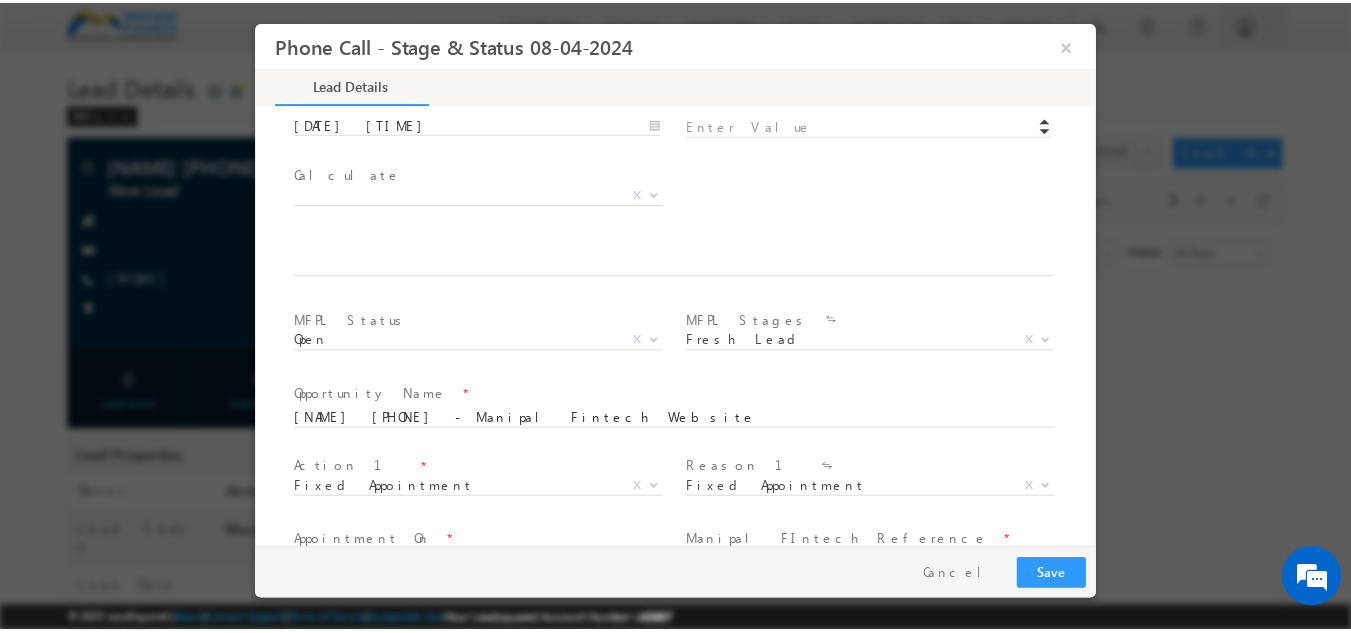 scroll, scrollTop: 1168, scrollLeft: 0, axis: vertical 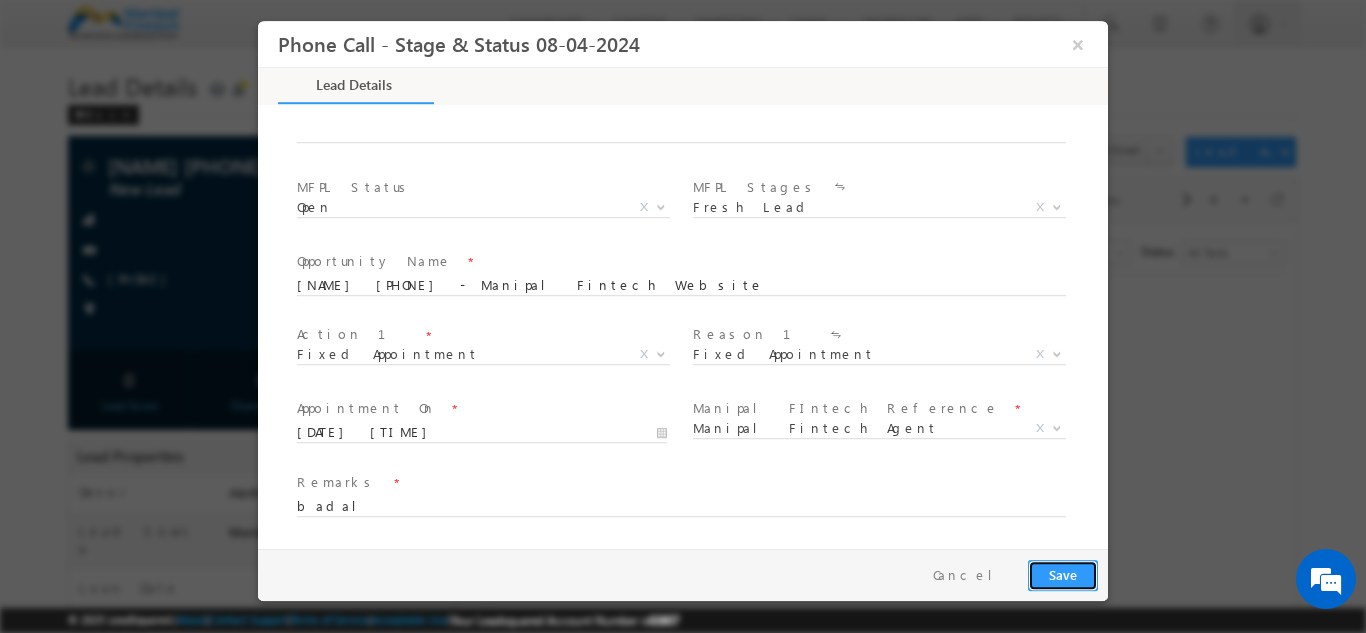type on "45678.00" 